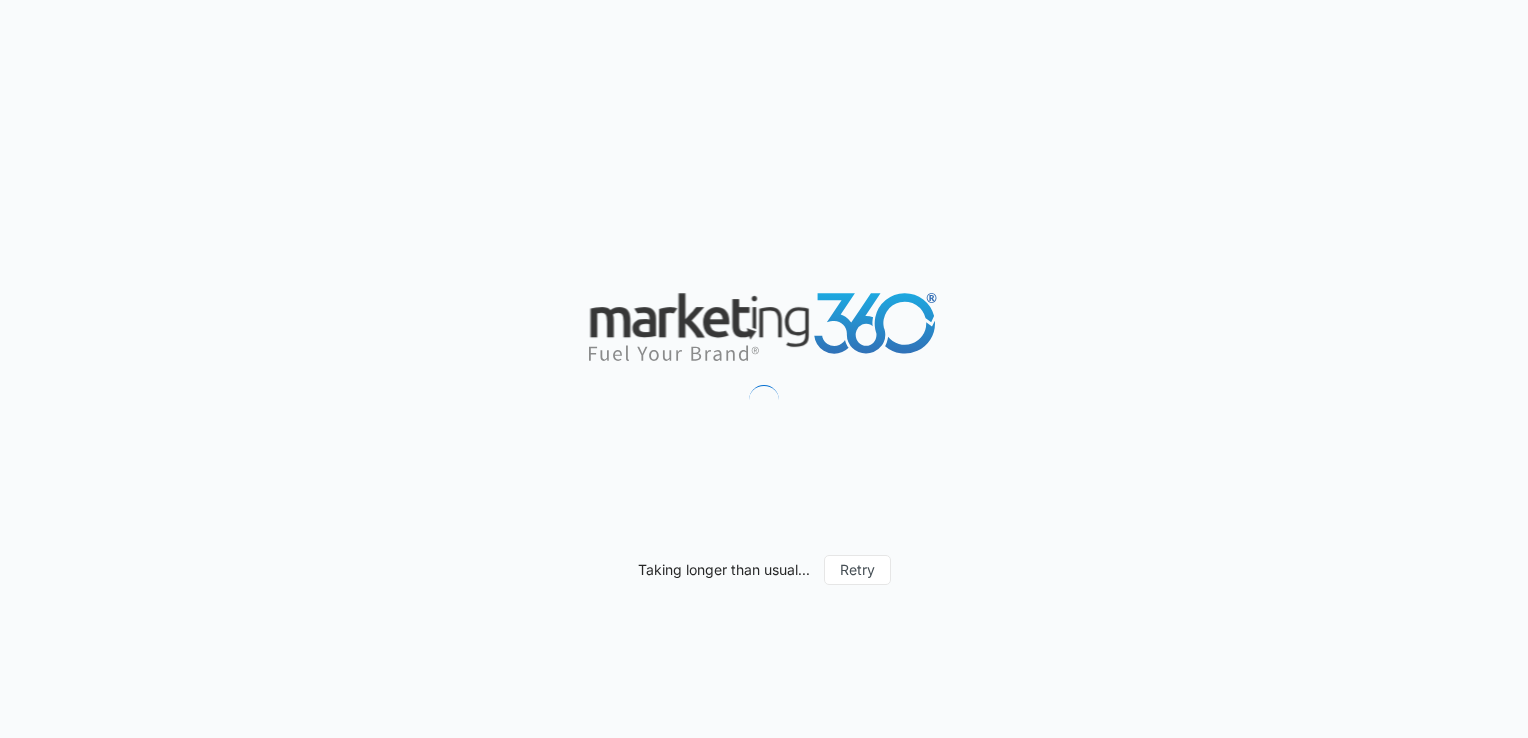 scroll, scrollTop: 0, scrollLeft: 0, axis: both 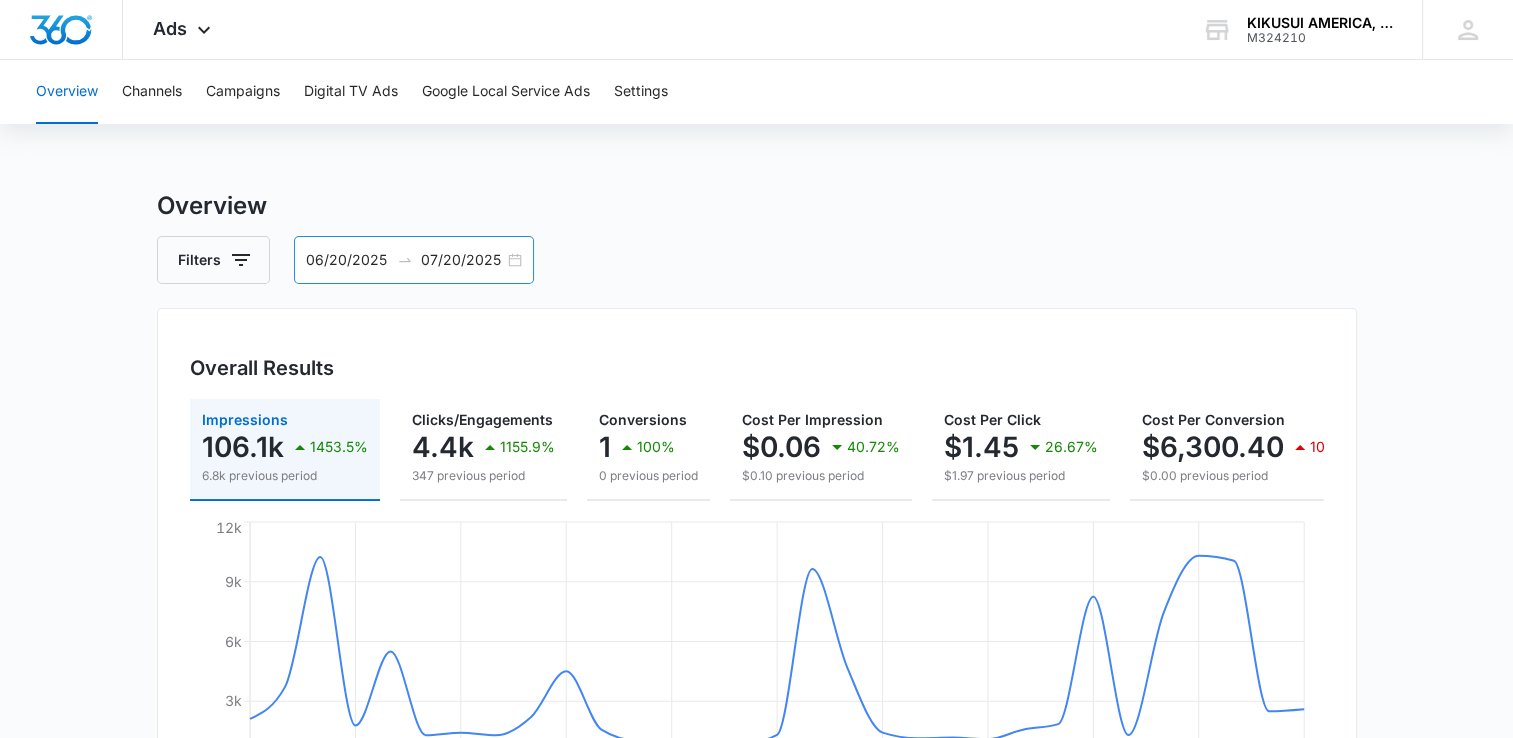 click on "06/20/2025" at bounding box center (347, 260) 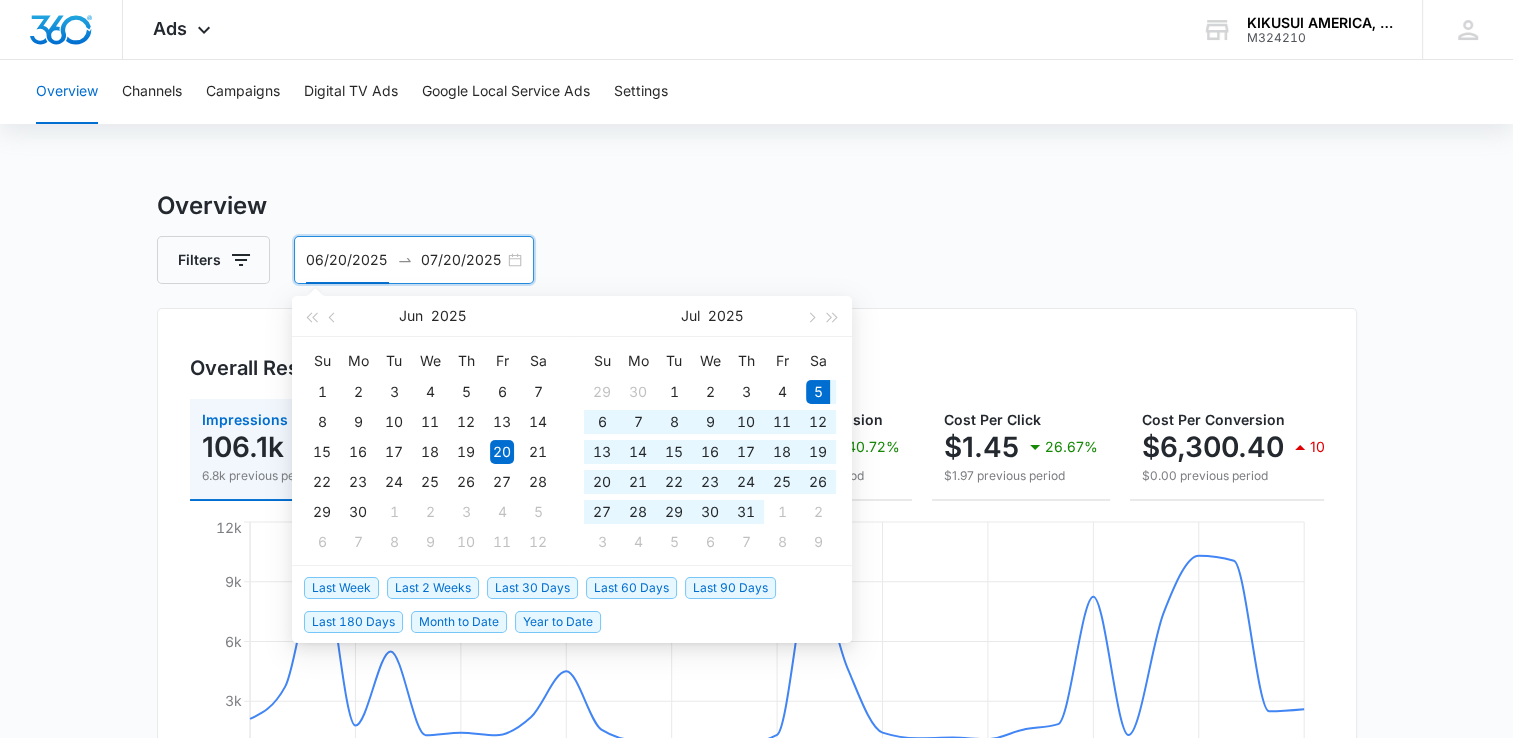 click on "Last 30 Days" at bounding box center [532, 588] 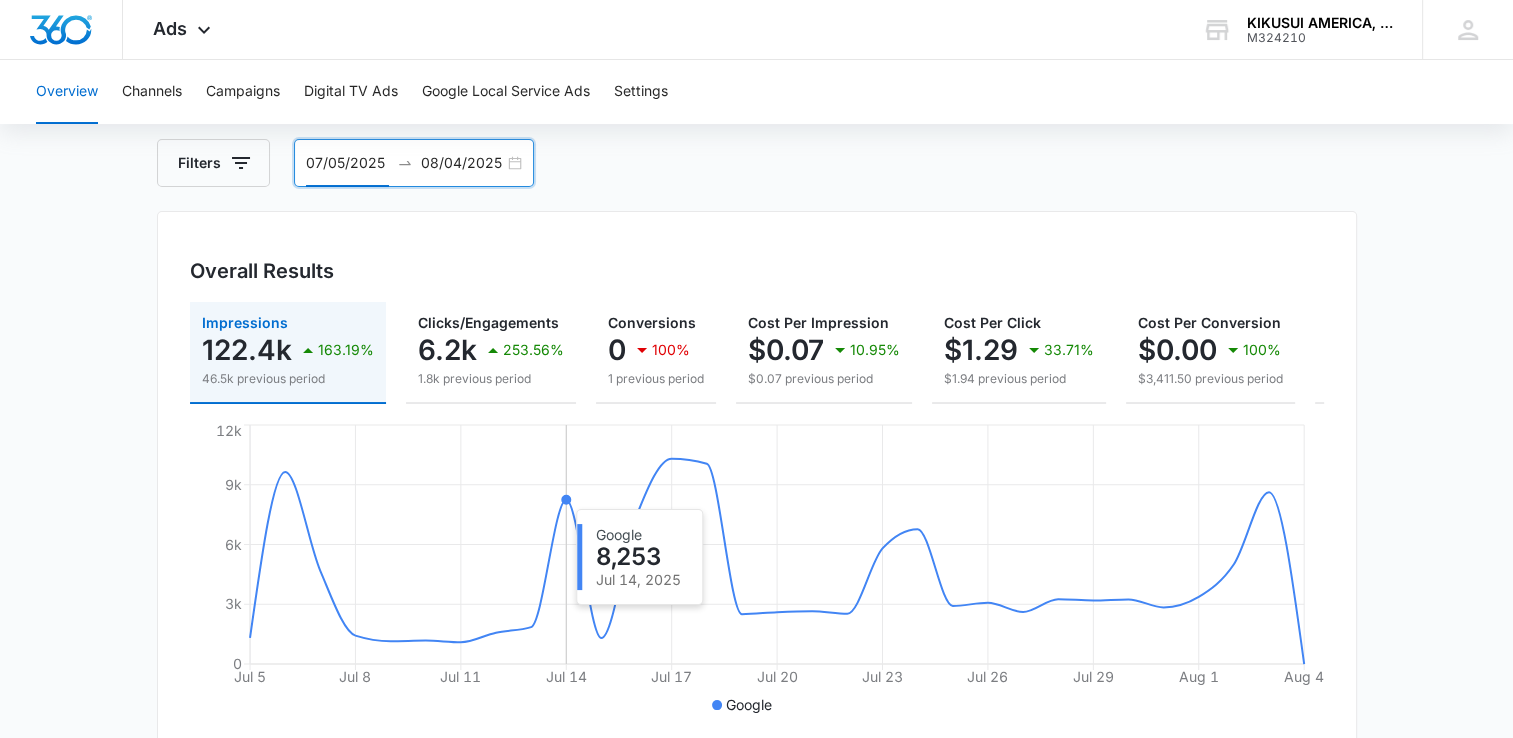 scroll, scrollTop: 0, scrollLeft: 0, axis: both 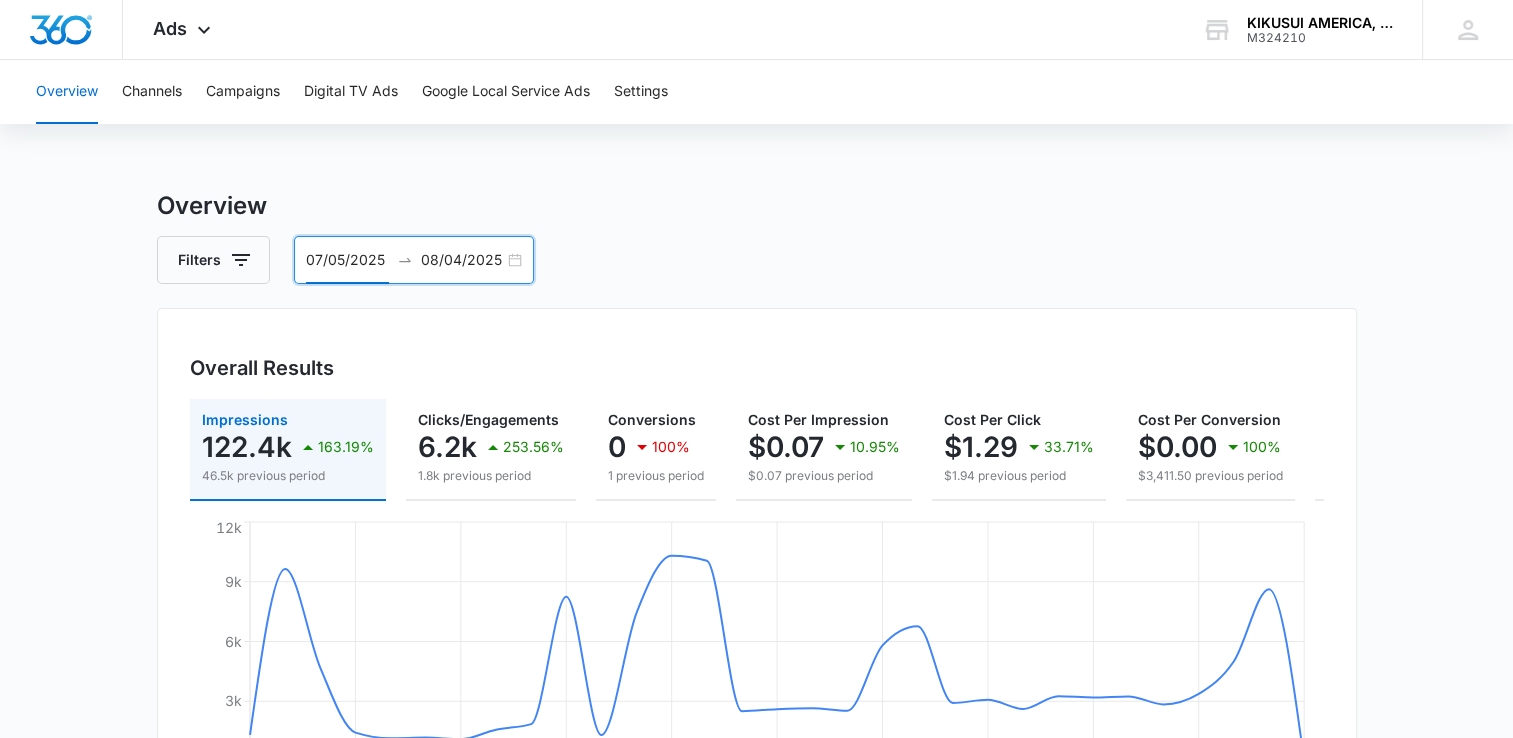 click on "Overview" at bounding box center [67, 92] 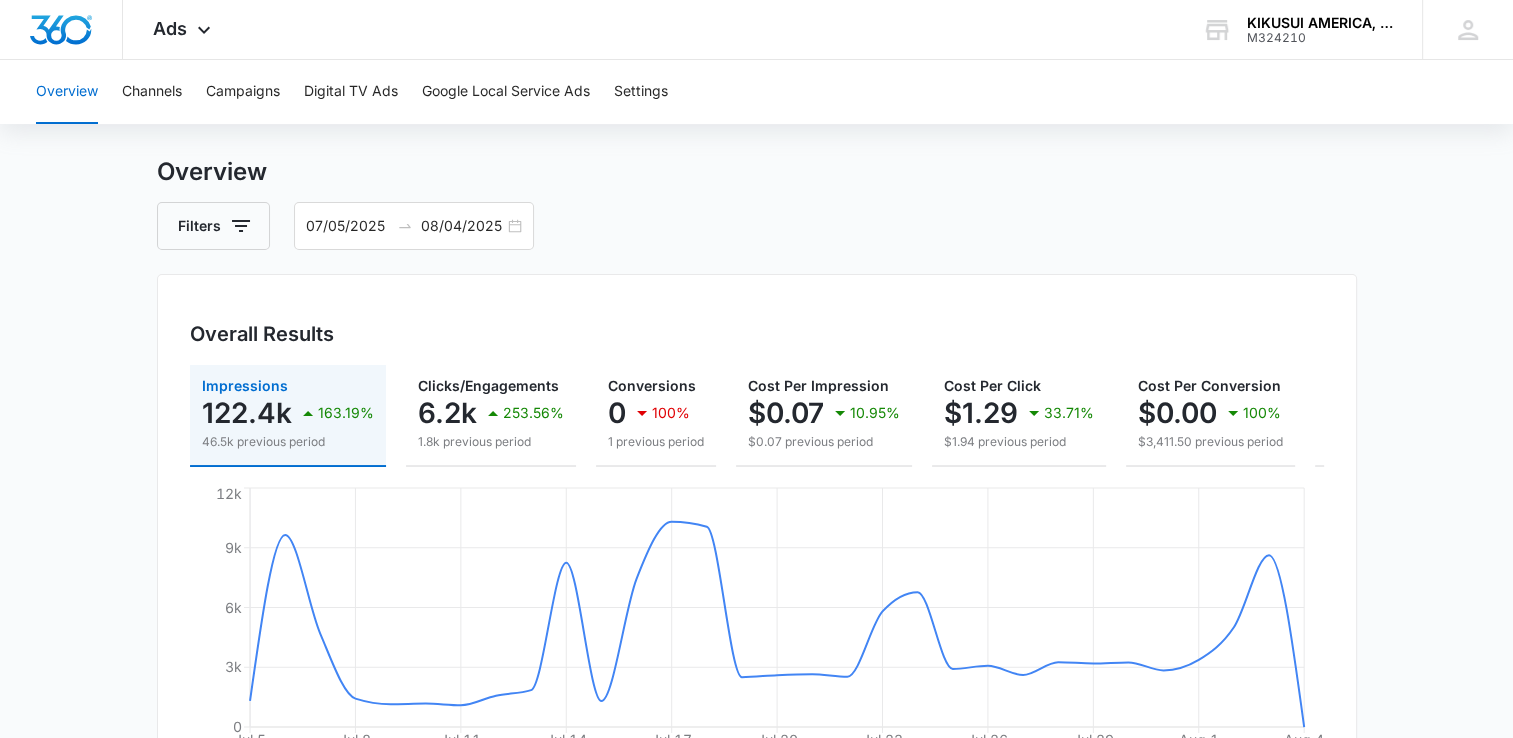 scroll, scrollTop: 0, scrollLeft: 0, axis: both 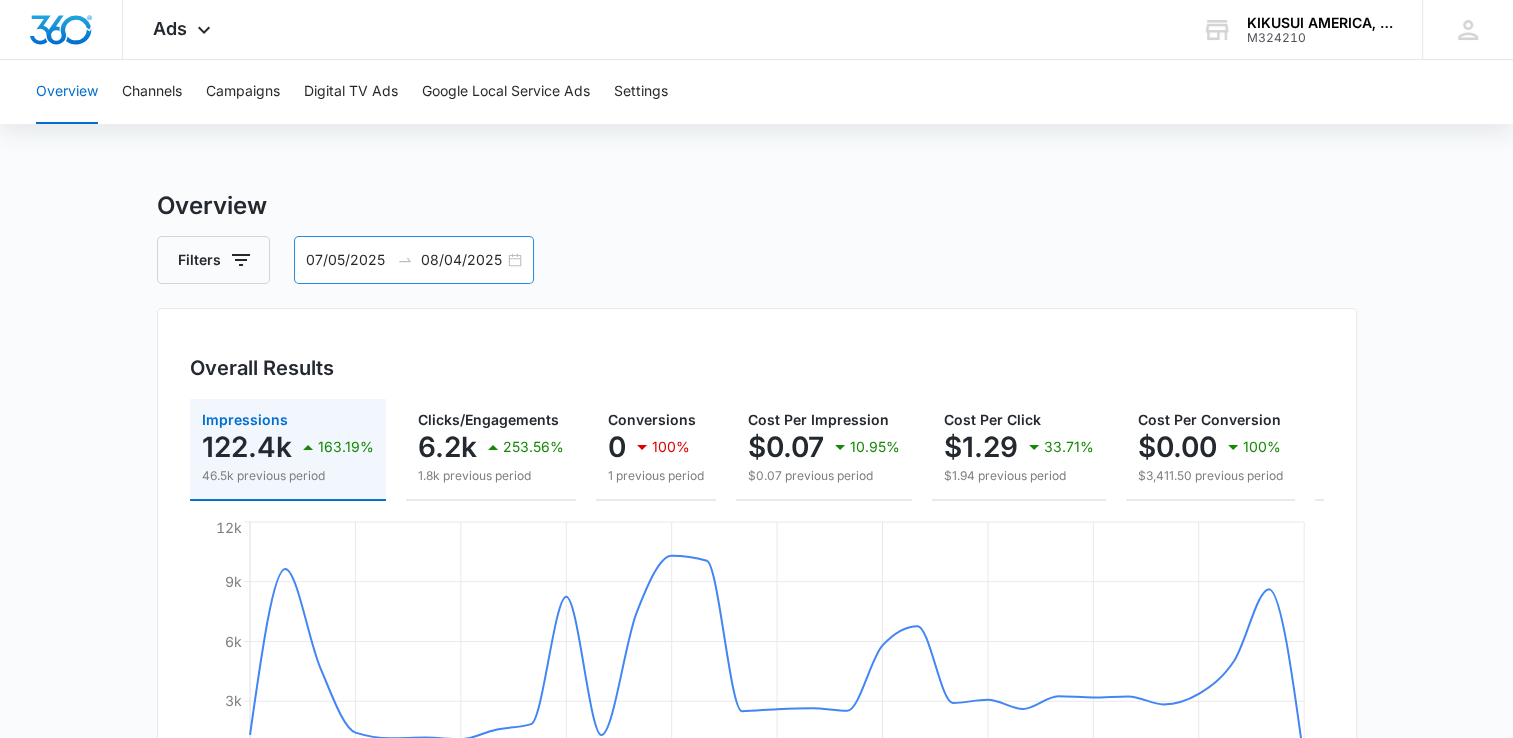 click on "07/05/2025 08/04/2025" at bounding box center [414, 260] 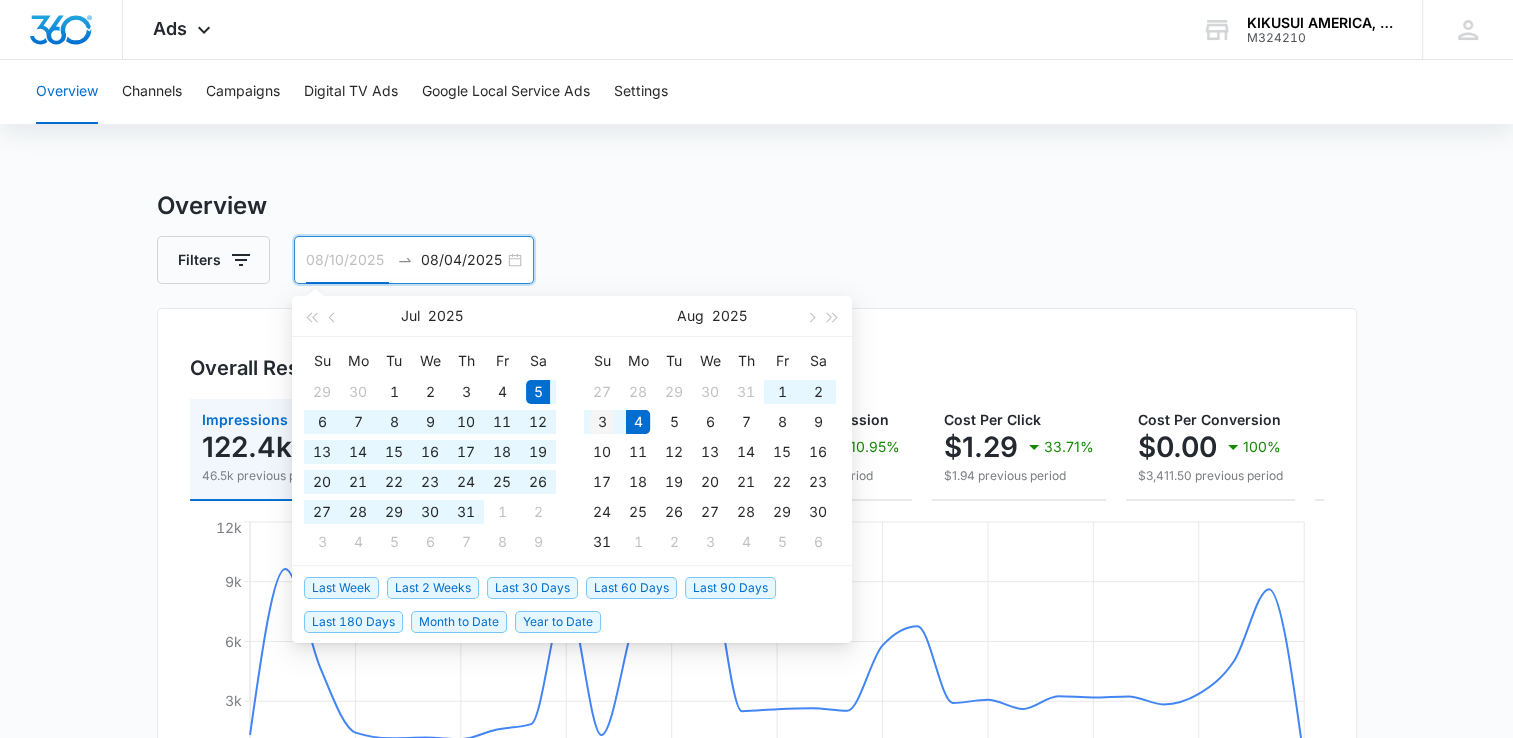 type on "08/03/2025" 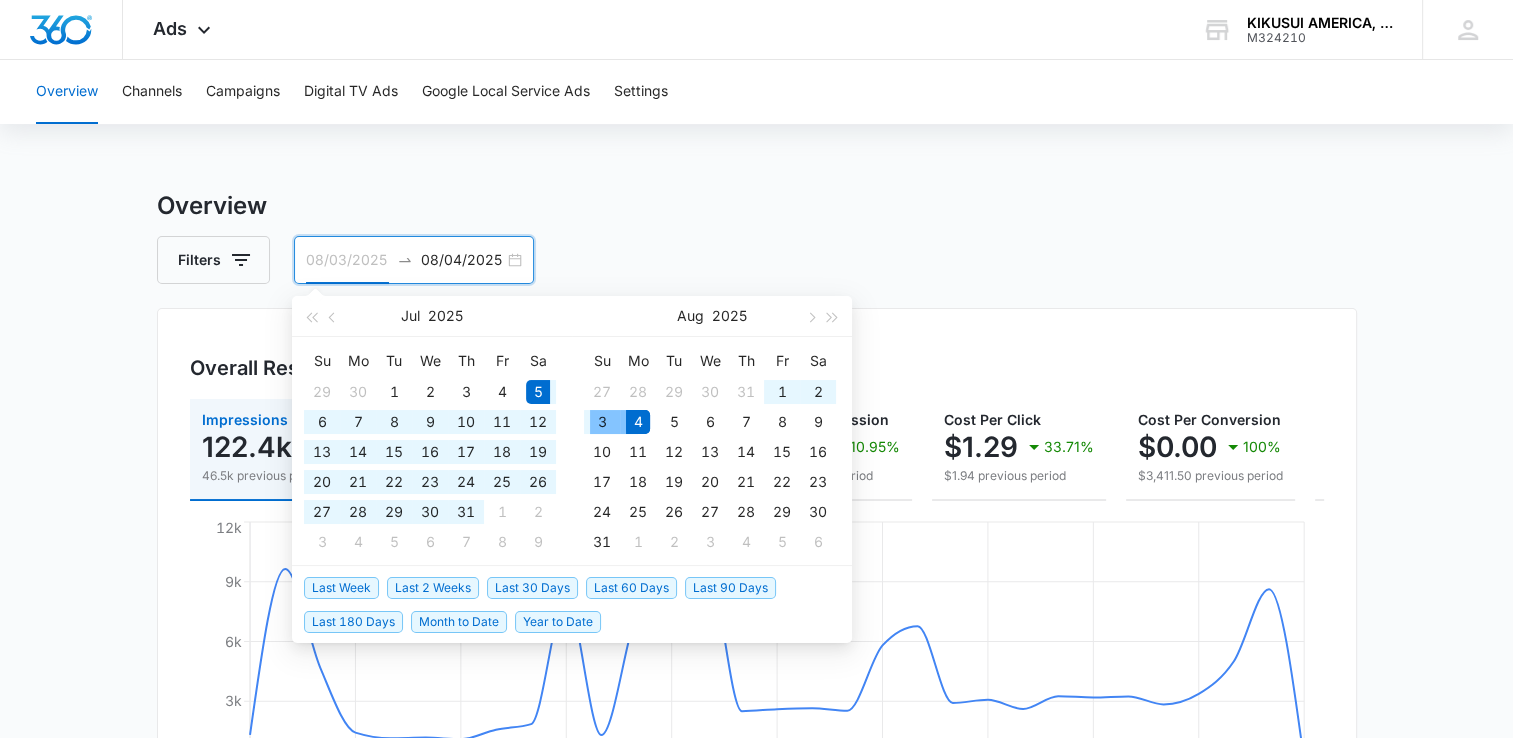 click on "3" at bounding box center (602, 422) 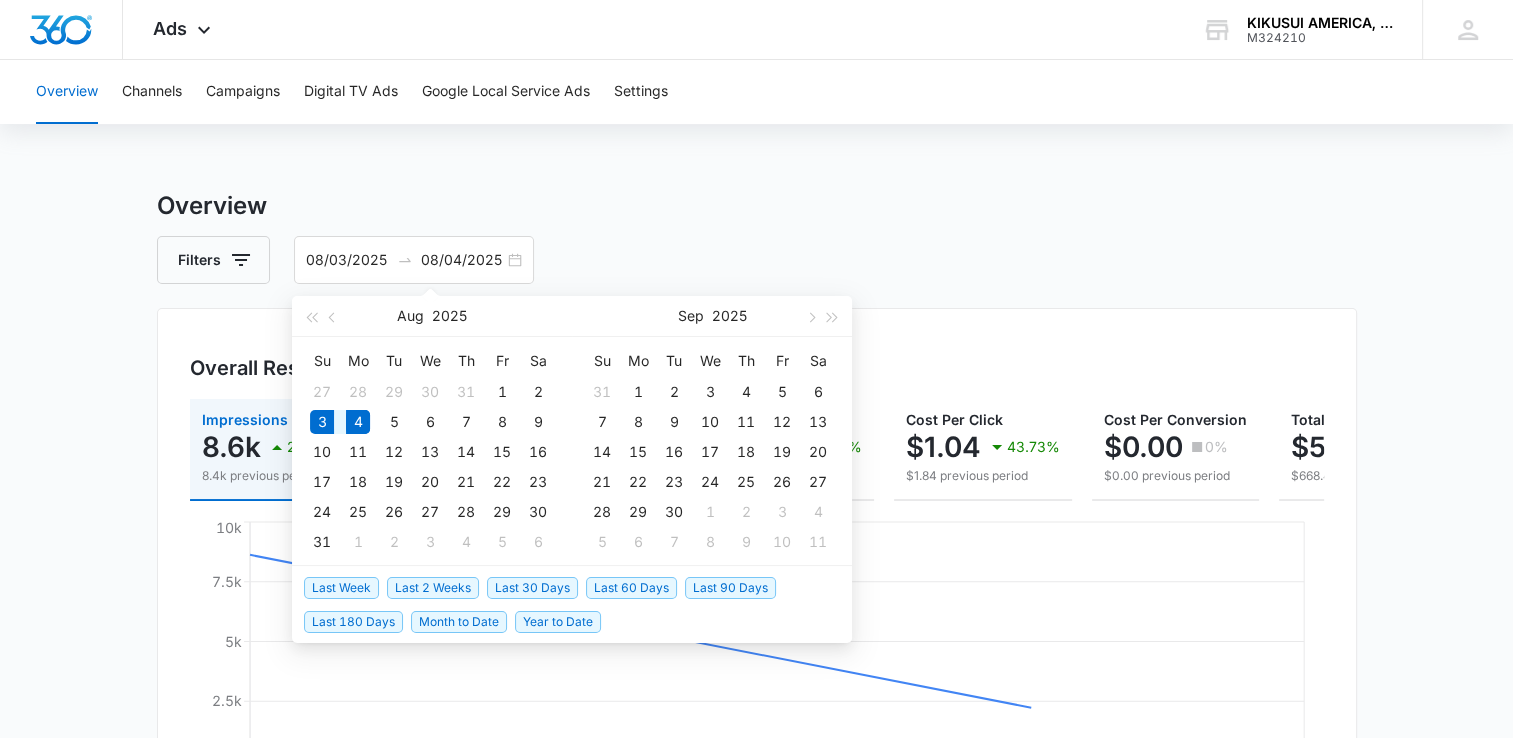 click on "Overview" at bounding box center (757, 206) 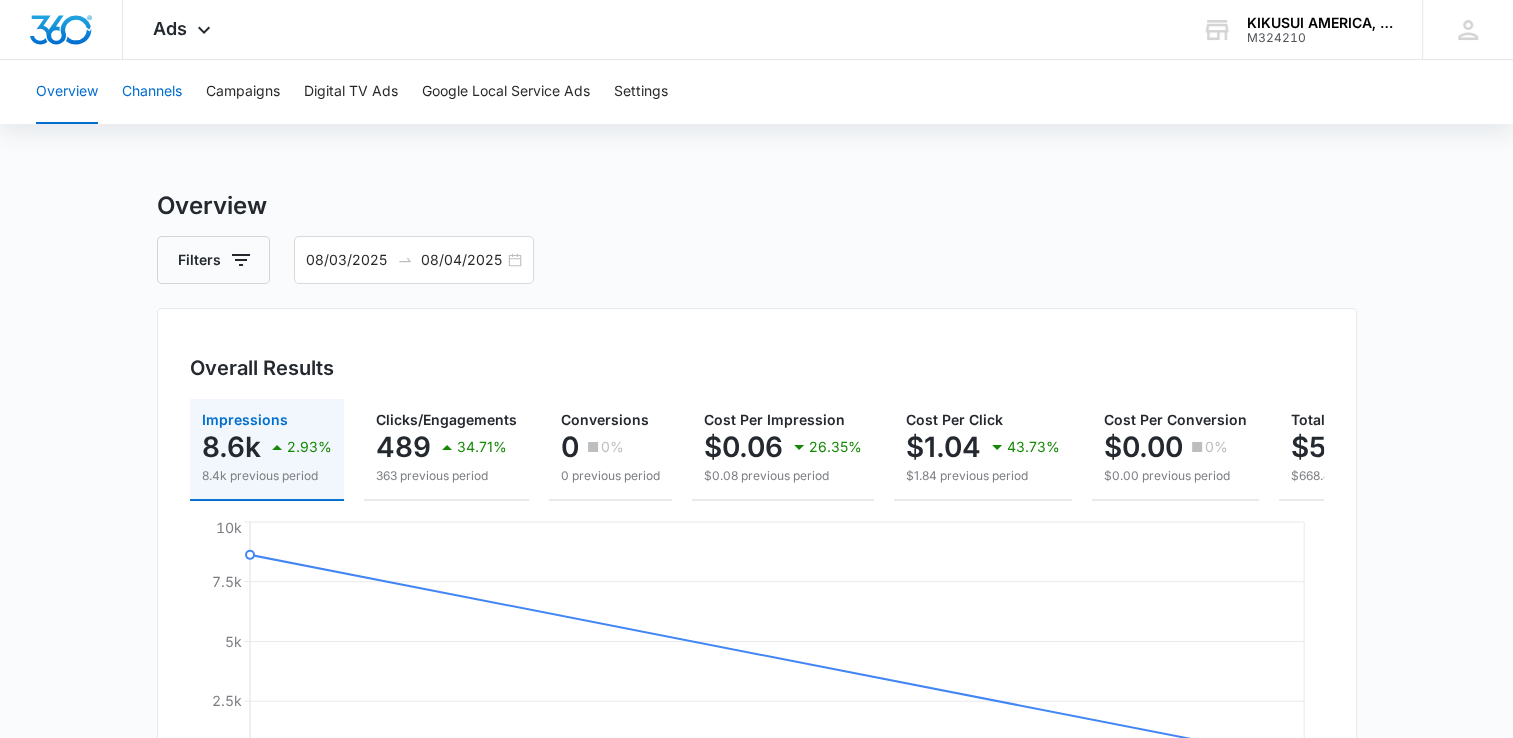 click on "Channels" at bounding box center [152, 92] 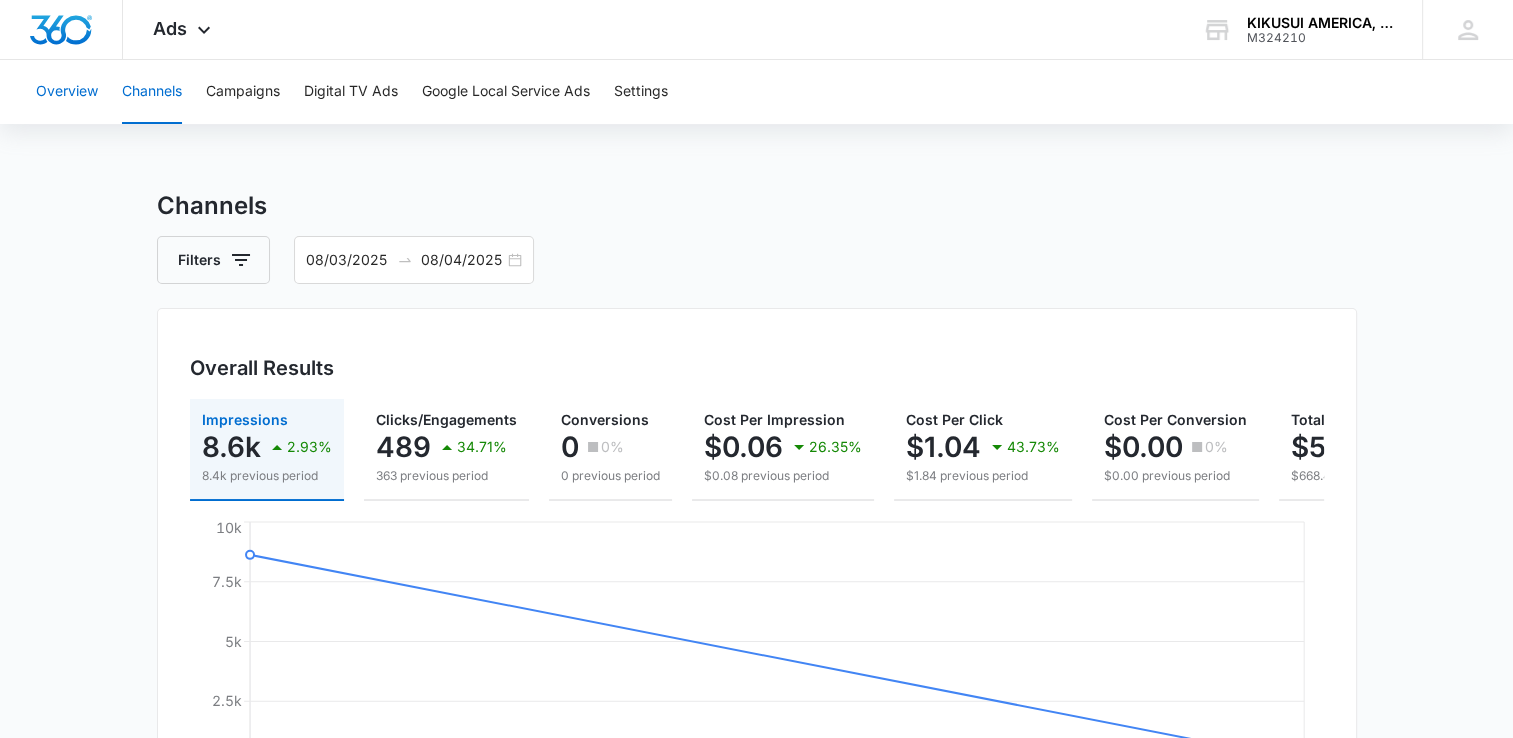 click on "Overview" at bounding box center (67, 92) 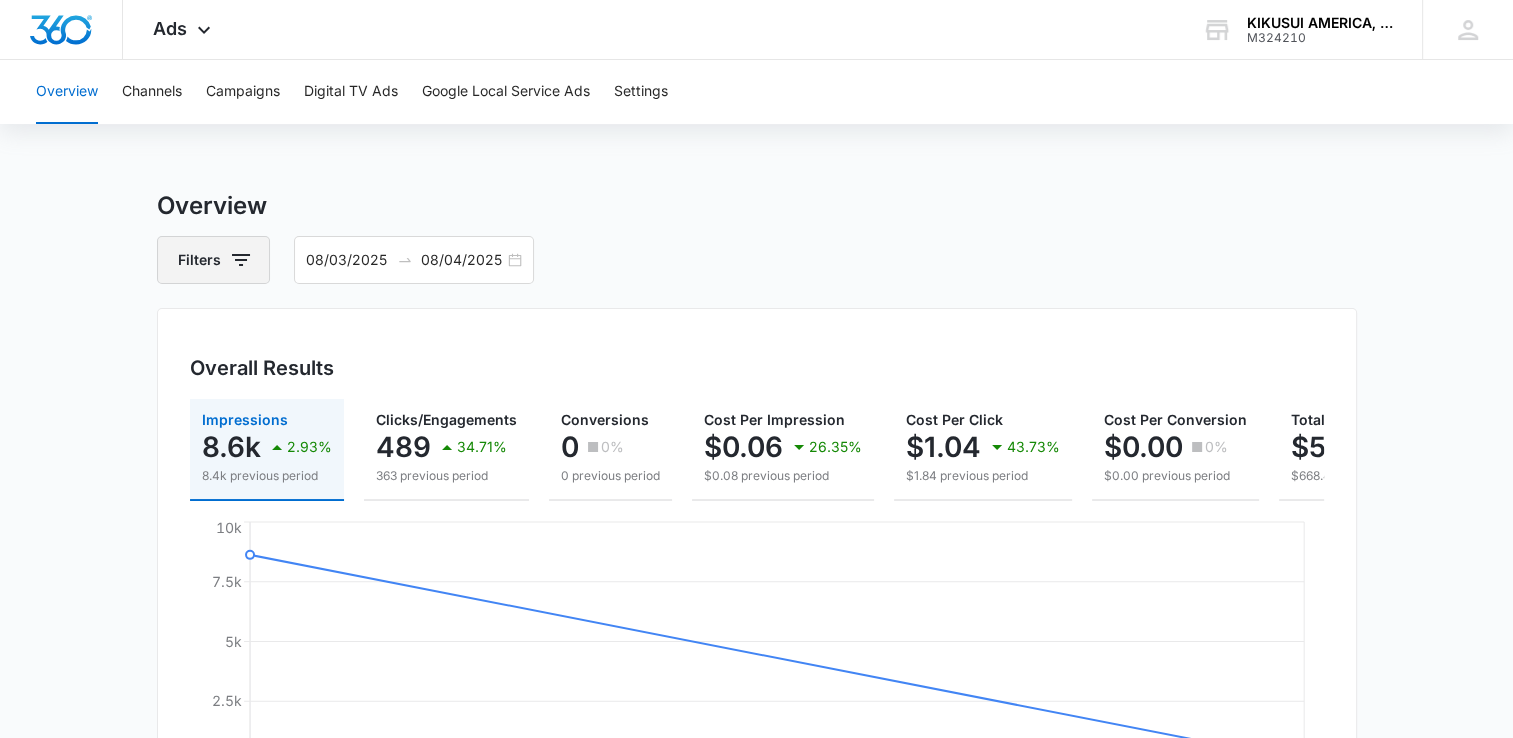 click on "Filters" at bounding box center [213, 260] 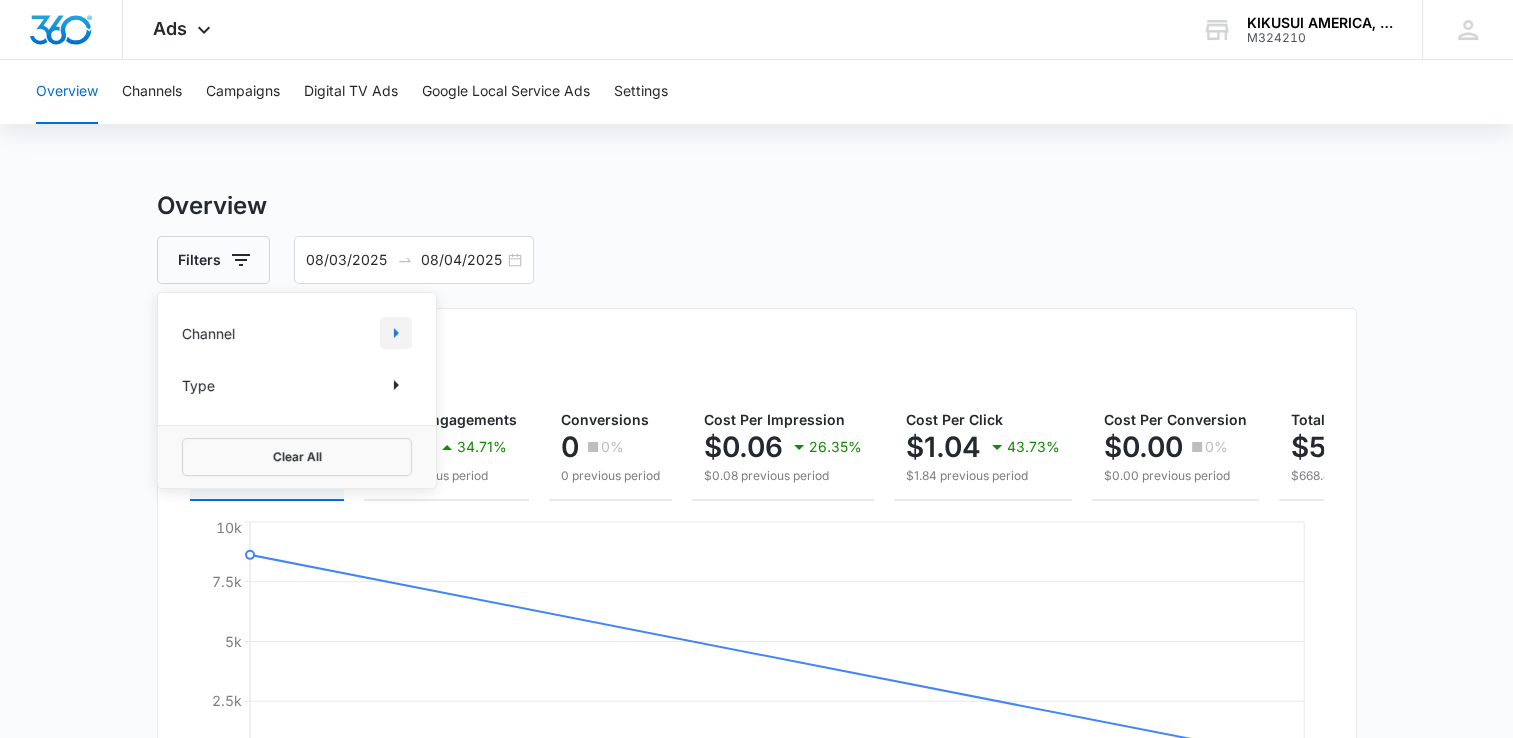 click 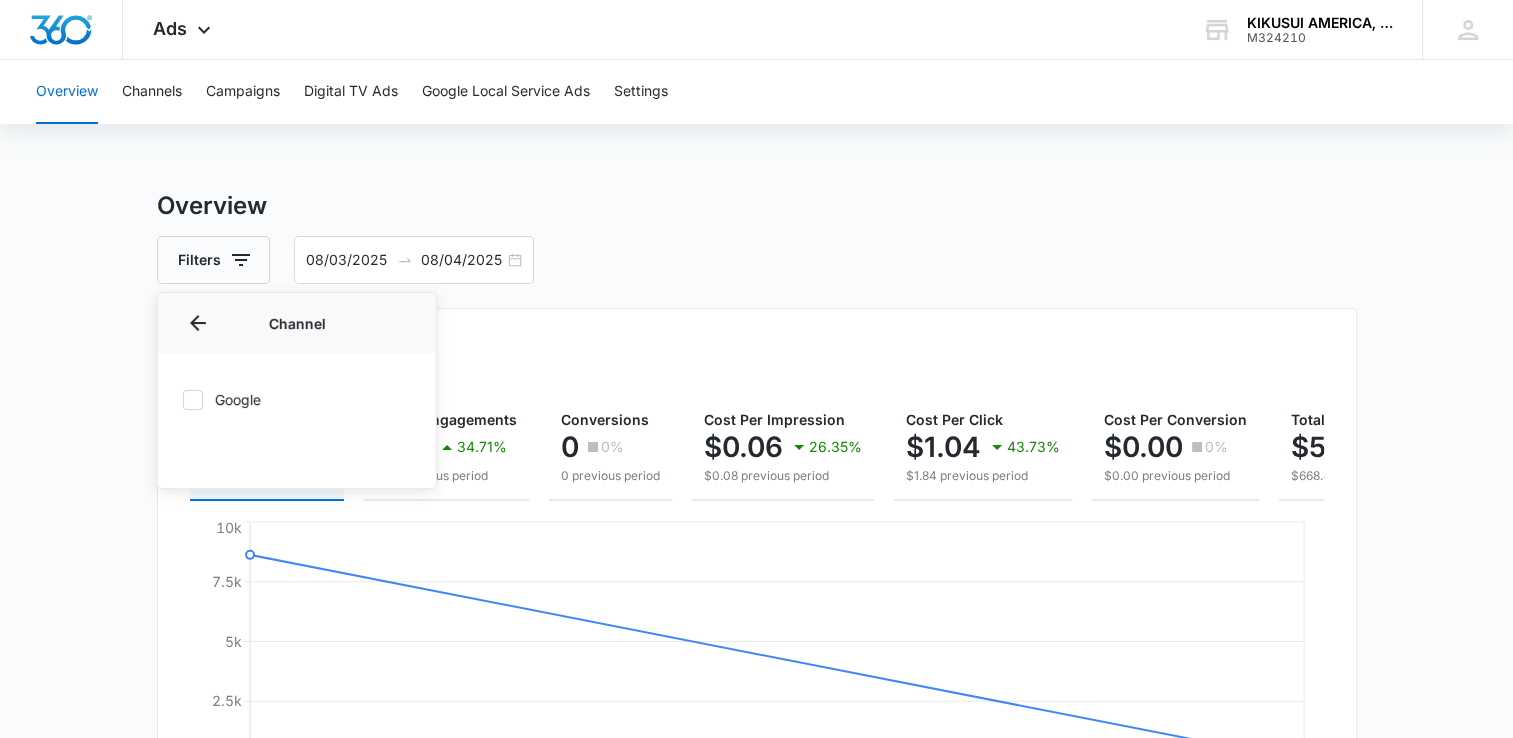 click on "Overview Filters Channel Channel Google Type Clear All [MM]/[DD]/[YYYY] [MM]/[DD]/[YYYY] Overall Results Impressions 8.6k 2.93%  8.4k previous period Clicks/Engagements 489 34.71%  363 previous period Conversions 0 0%  0 previous period Cost Per Impression $0.06 26.35%  $0.08 previous period Cost Per Click $1.04 43.73%  $1.84 previous period Cost Per Conversion $0.00 0%  $0.00 previous period Total Spend $506.75 24.19%  $668.48 previous period Aug [DD] Aug [DD] 0 2.5k 5k 7.5k 10k Google Overall Visibility Aug. [DD] - Aug. [DD], [YEAR] Impressions 8,629 2.93%  from 8,383 Aug [DD], [YEAR] Aug [DD], [YEAR] 0 5k 10k Aug. [DD] - Aug. [DD], [YEAR] Aug. [DD] - Aug. [DD], [YEAR] Market Share (Search channels only) 0% 0%  from 0% Cost Per Impression $0.06 26.35%  from $0.08 Overall Conversions Aug. [DD] - Aug. [DD], [YEAR] 0 Aug [DD], [YEAR] Aug [DD], [YEAR] 0 2 4 Aug. [DD] - Aug. [DD], [YEAR] Aug. [DD] - Aug. [DD], [YEAR] Conversion Rate 0% 0%  from 0% Cost Per Conversion $0.00 0%  from $0.00 Overall Engagement Aug. [DD] - Aug. [DD], [YEAR] Clicks/Engagements 489 34.71%  from 363 Aug [DD], [YEAR] 0" at bounding box center [757, 906] 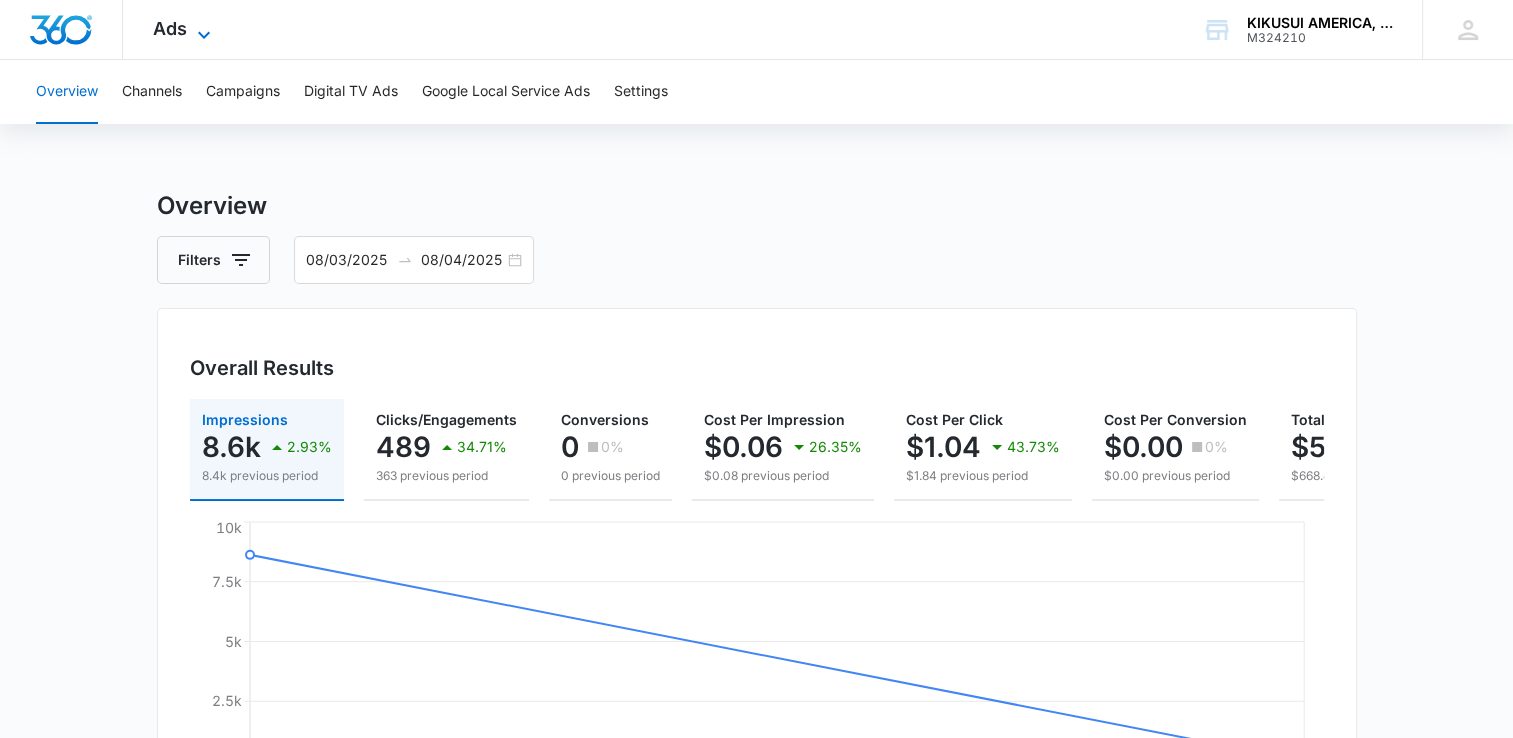 click 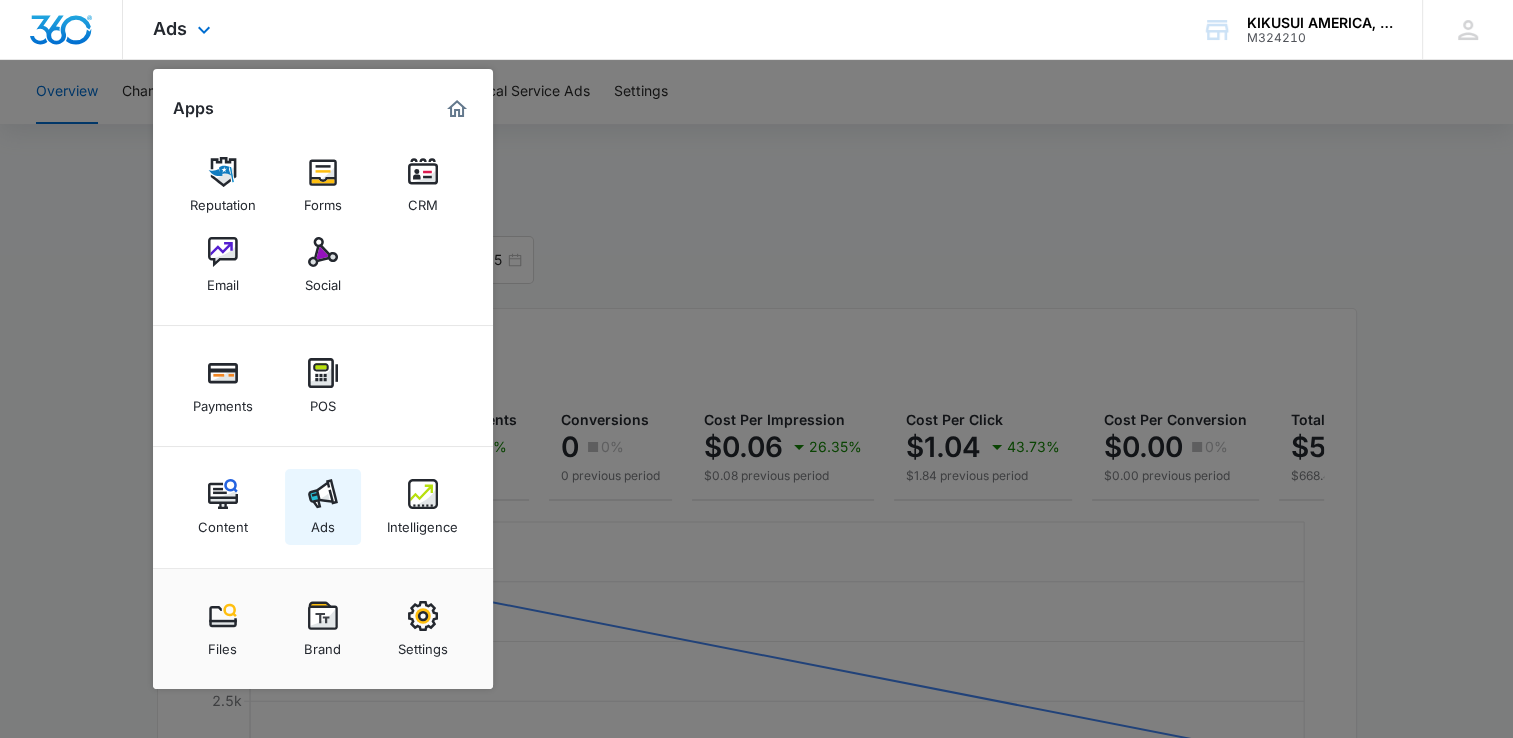 click at bounding box center [323, 494] 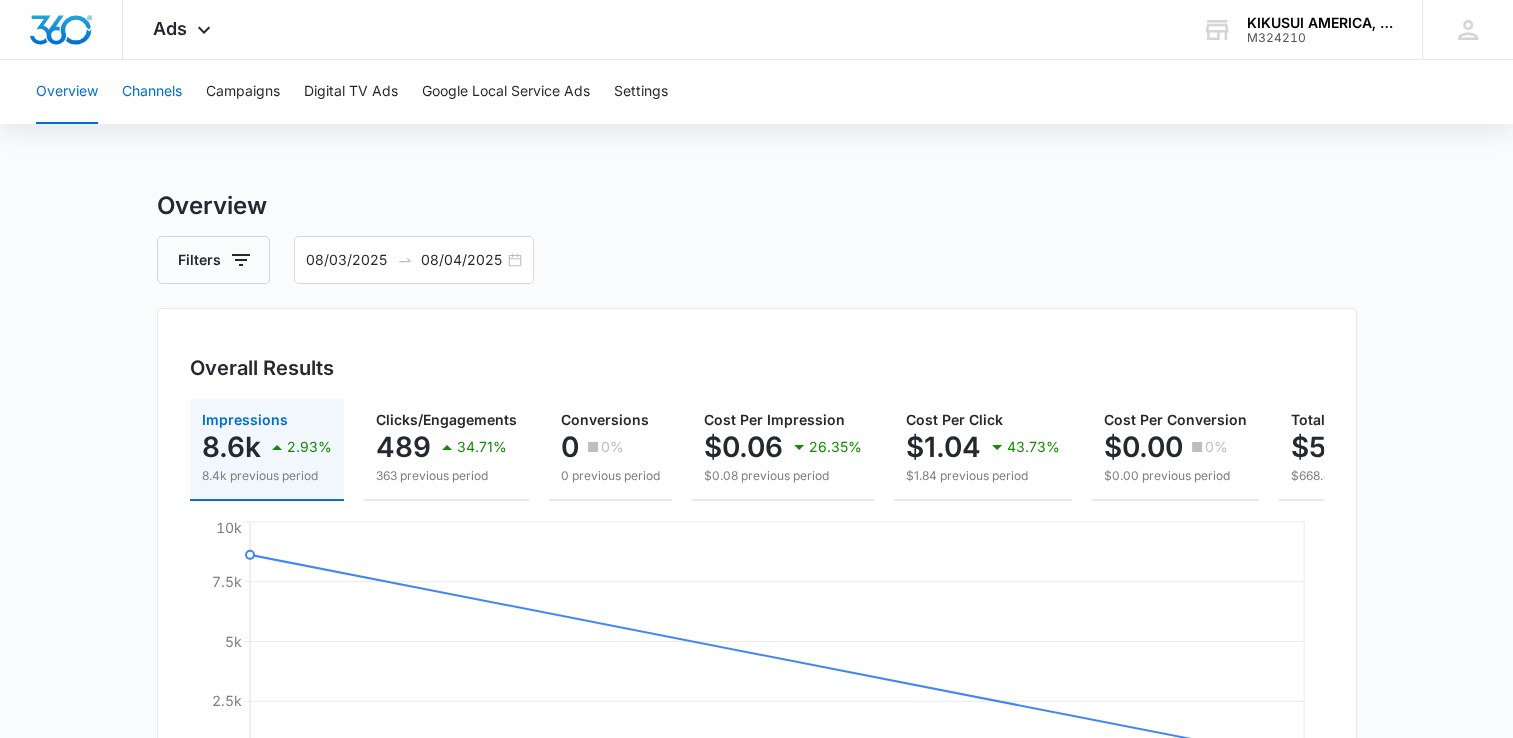 click on "Channels" at bounding box center (152, 92) 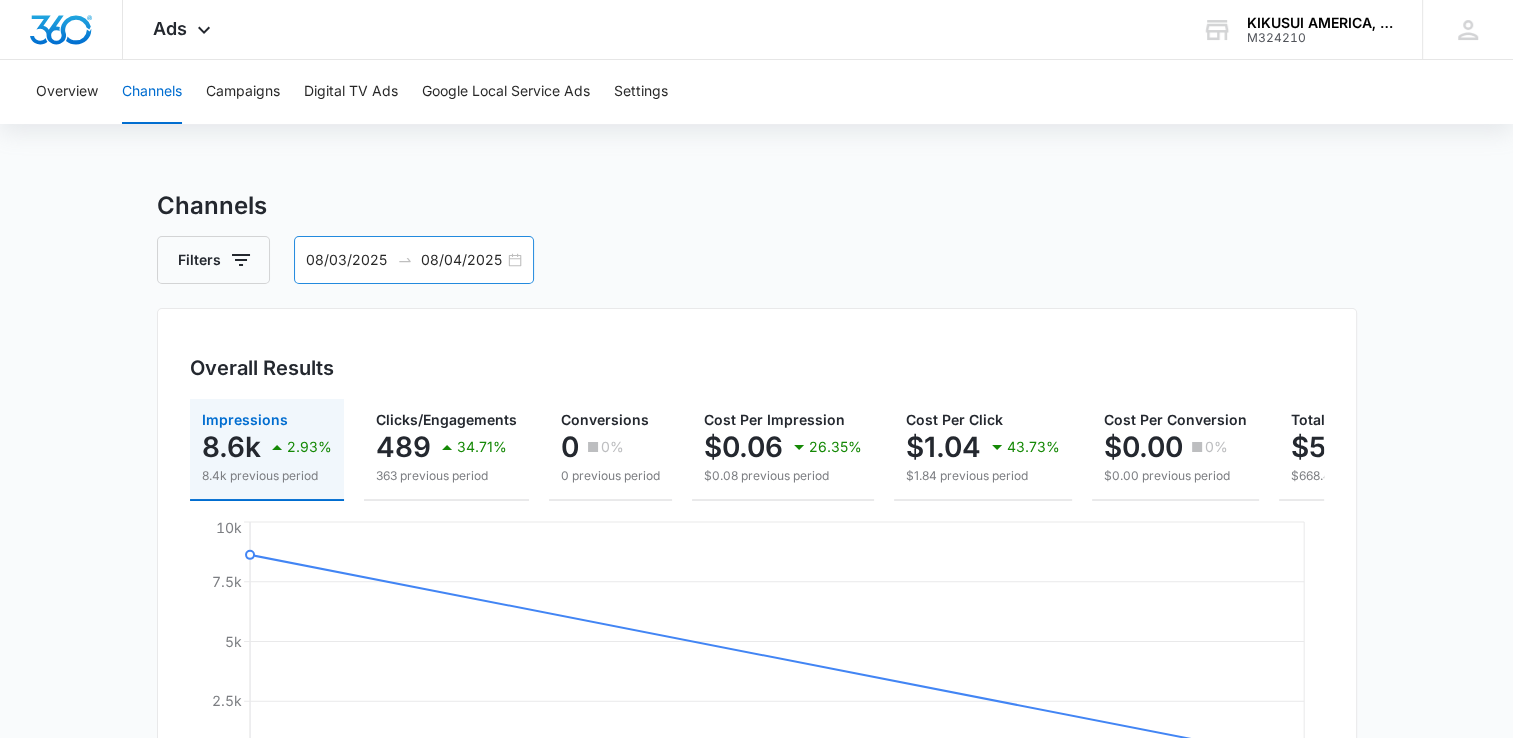 click on "08/03/2025" at bounding box center (347, 260) 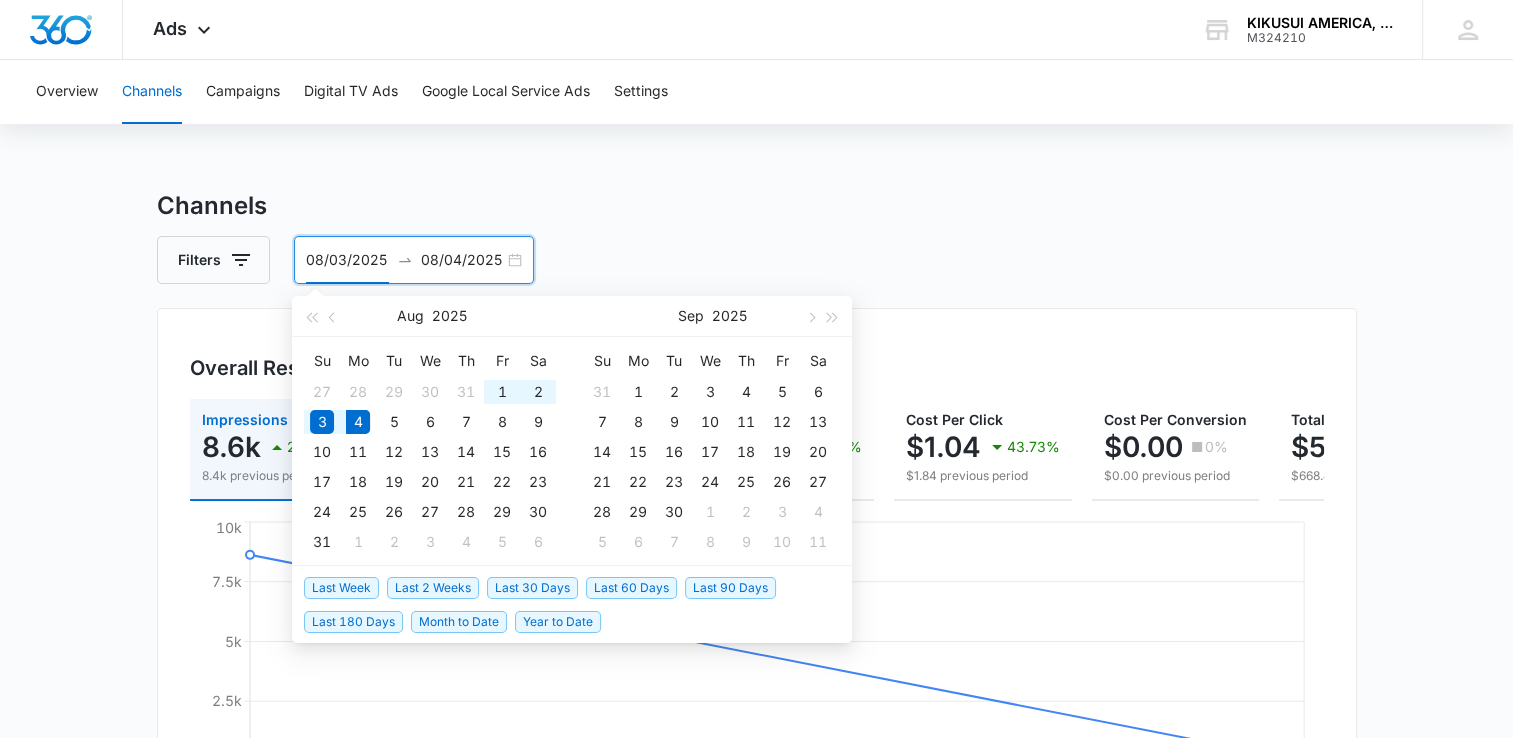click on "Last 30 Days" at bounding box center (532, 588) 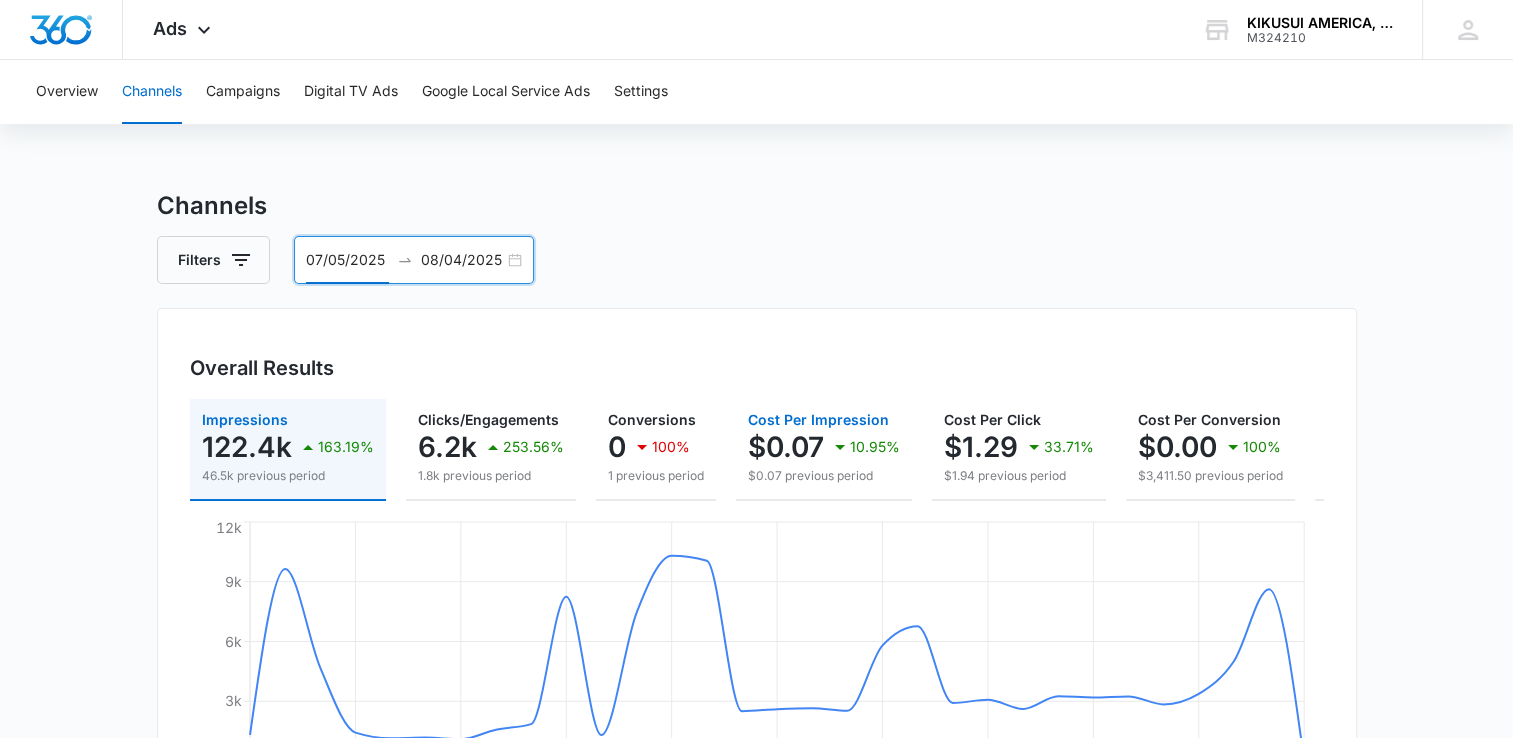 scroll, scrollTop: 100, scrollLeft: 0, axis: vertical 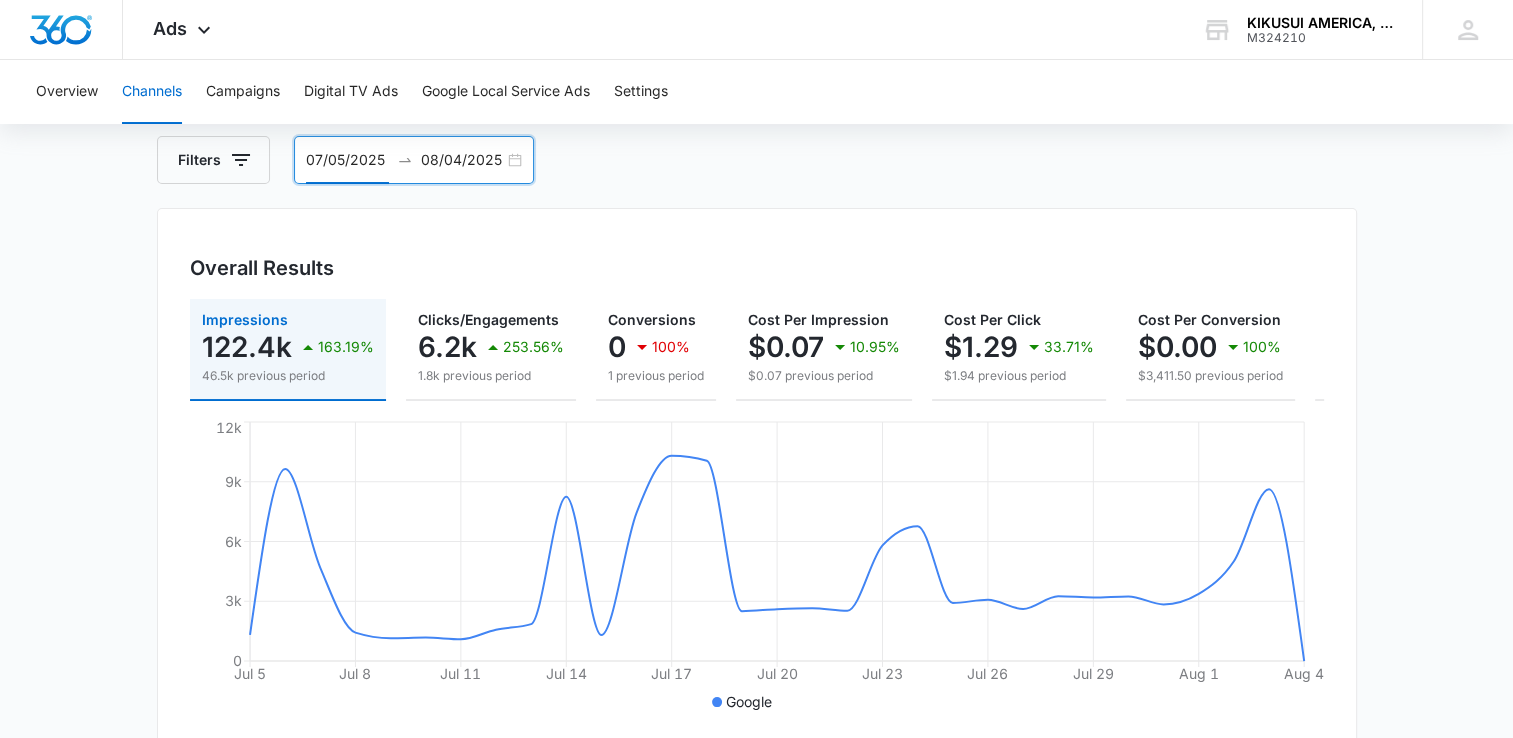 click on "07/05/2025 08/04/2025" at bounding box center [414, 160] 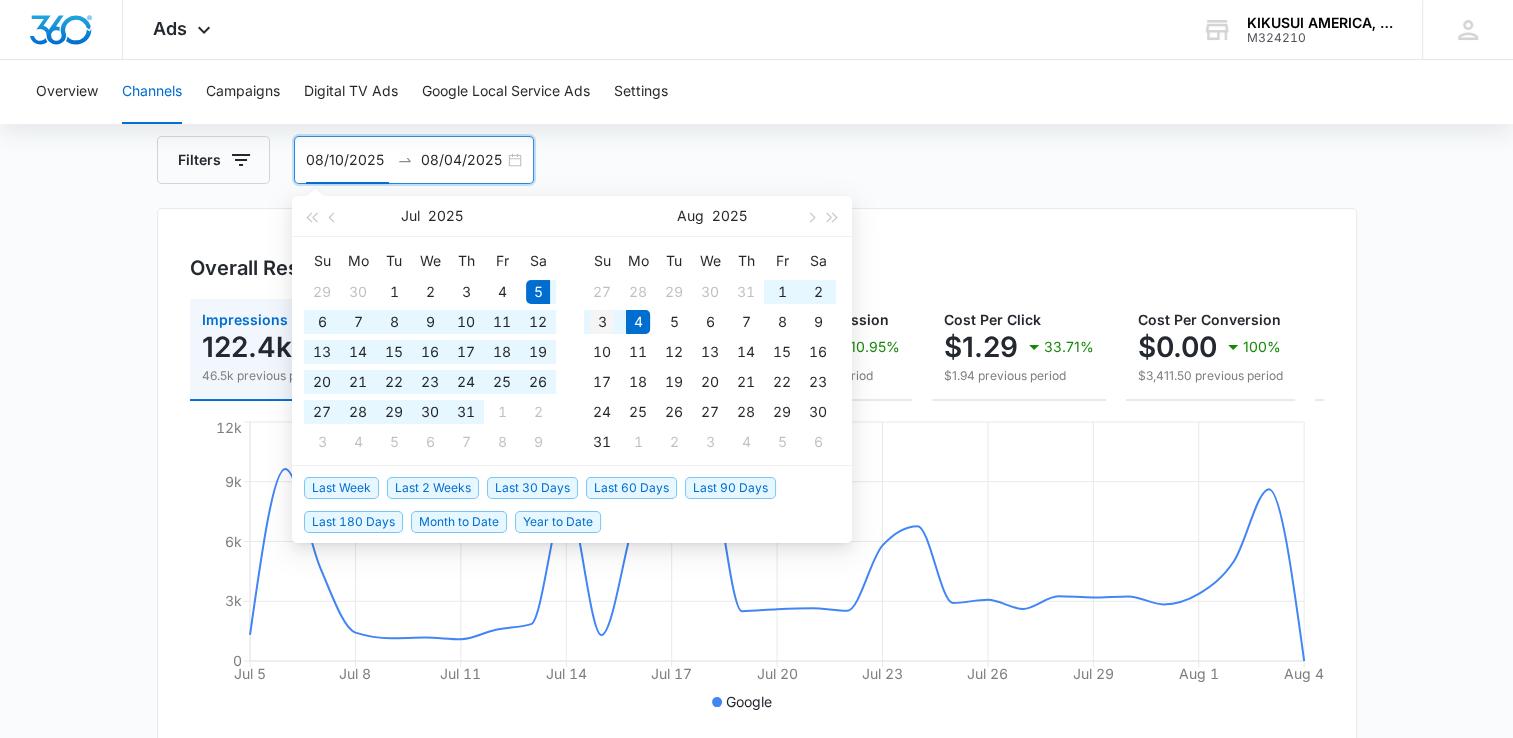 type on "08/03/2025" 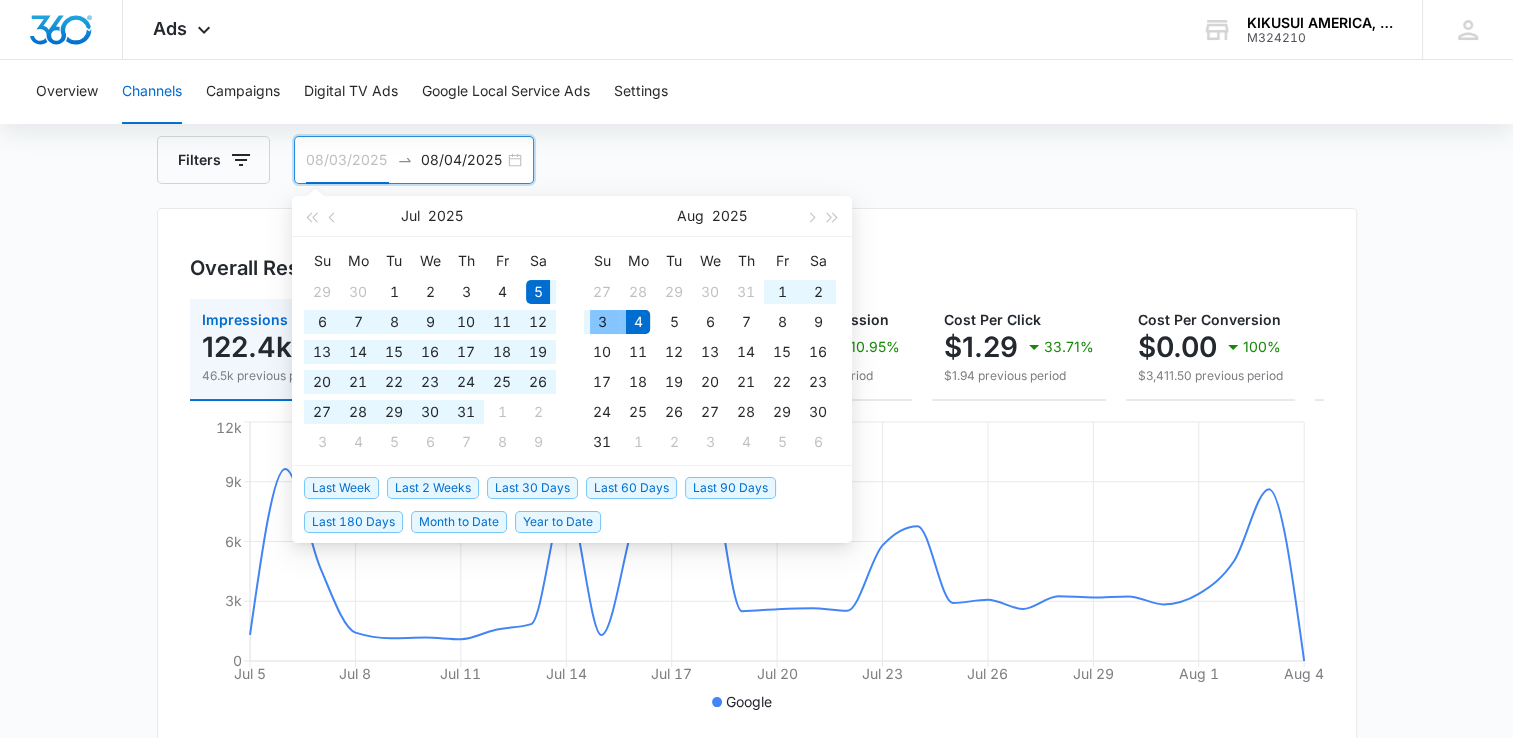 click on "3" at bounding box center [602, 322] 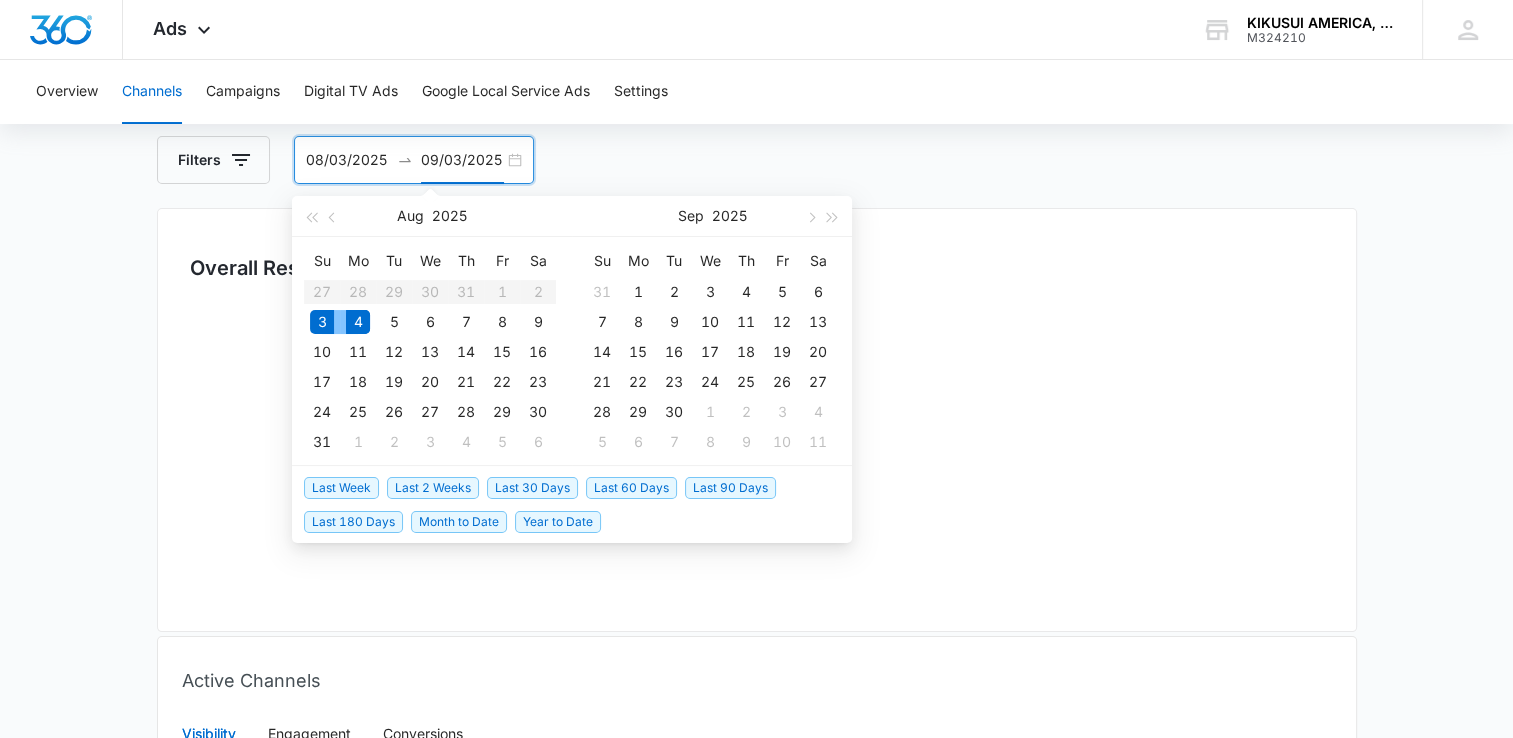 type on "08/04/2025" 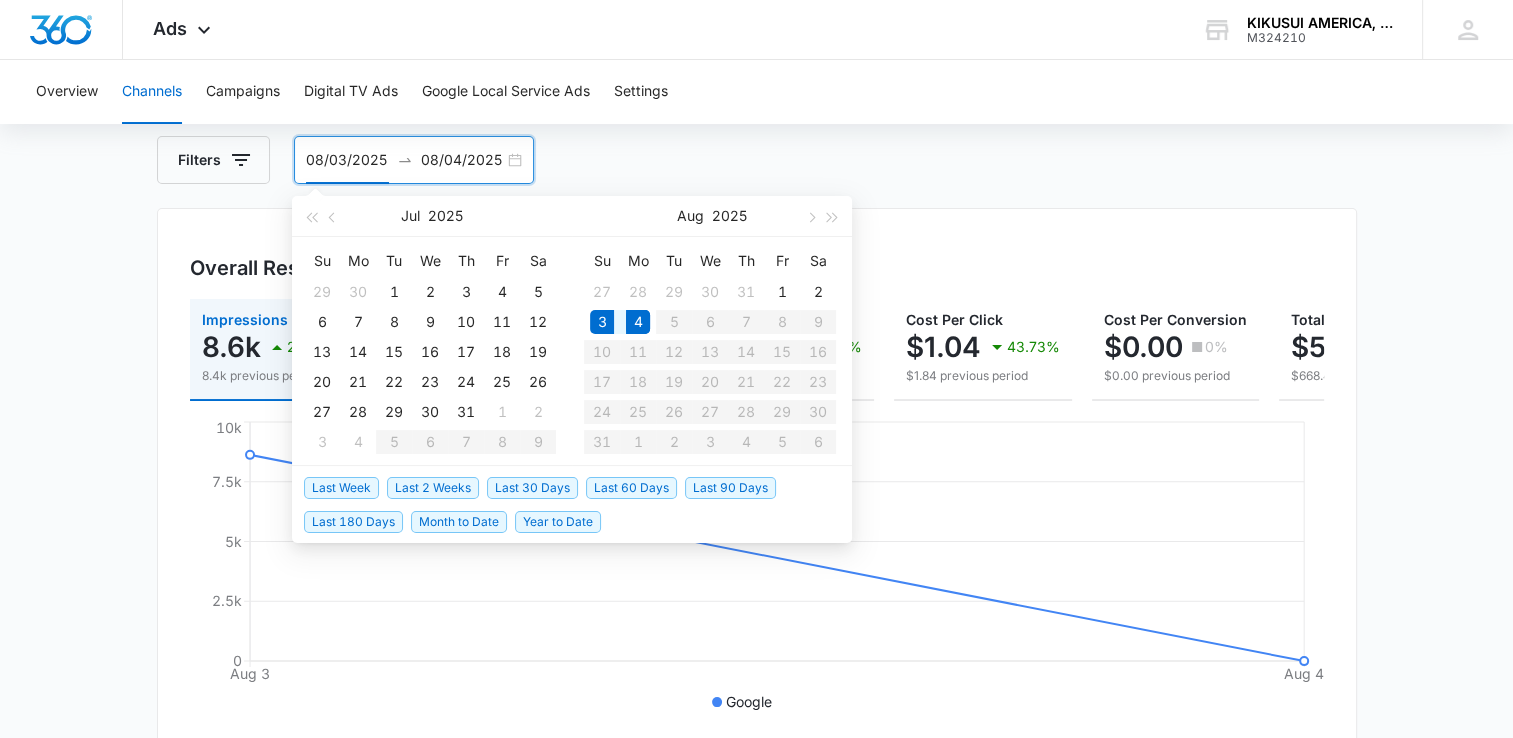 click on "08/03/2025" at bounding box center [347, 160] 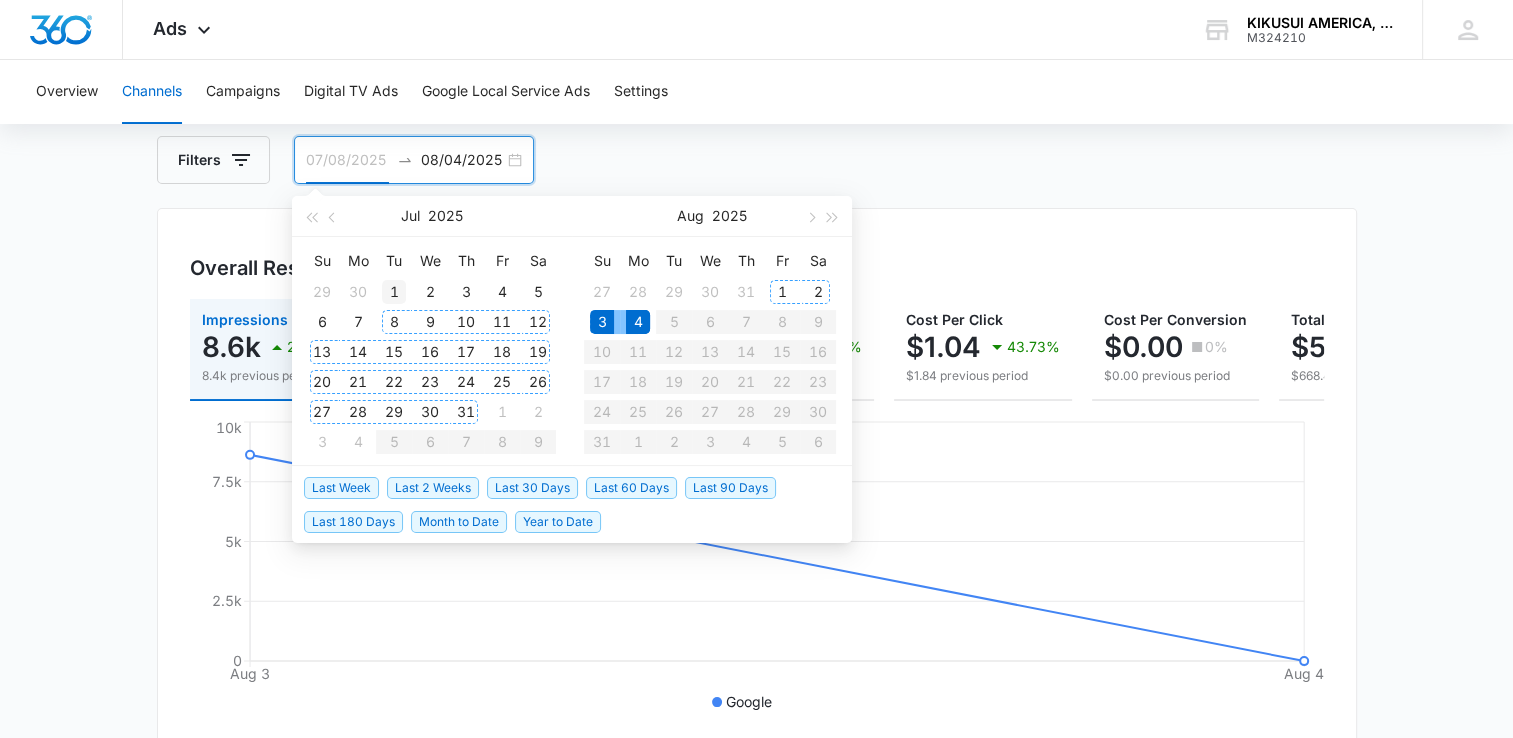 type on "07/01/2025" 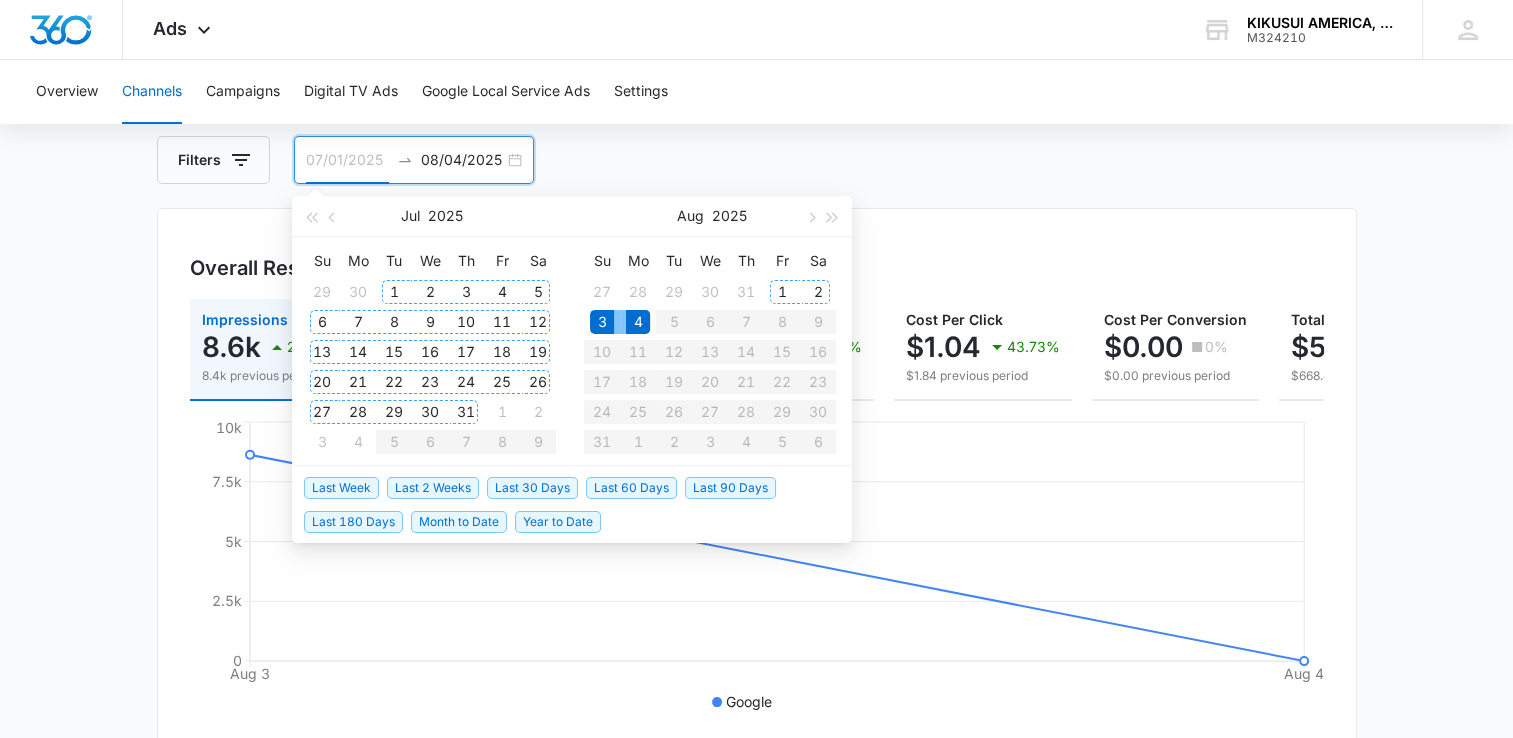 click on "1" at bounding box center [394, 292] 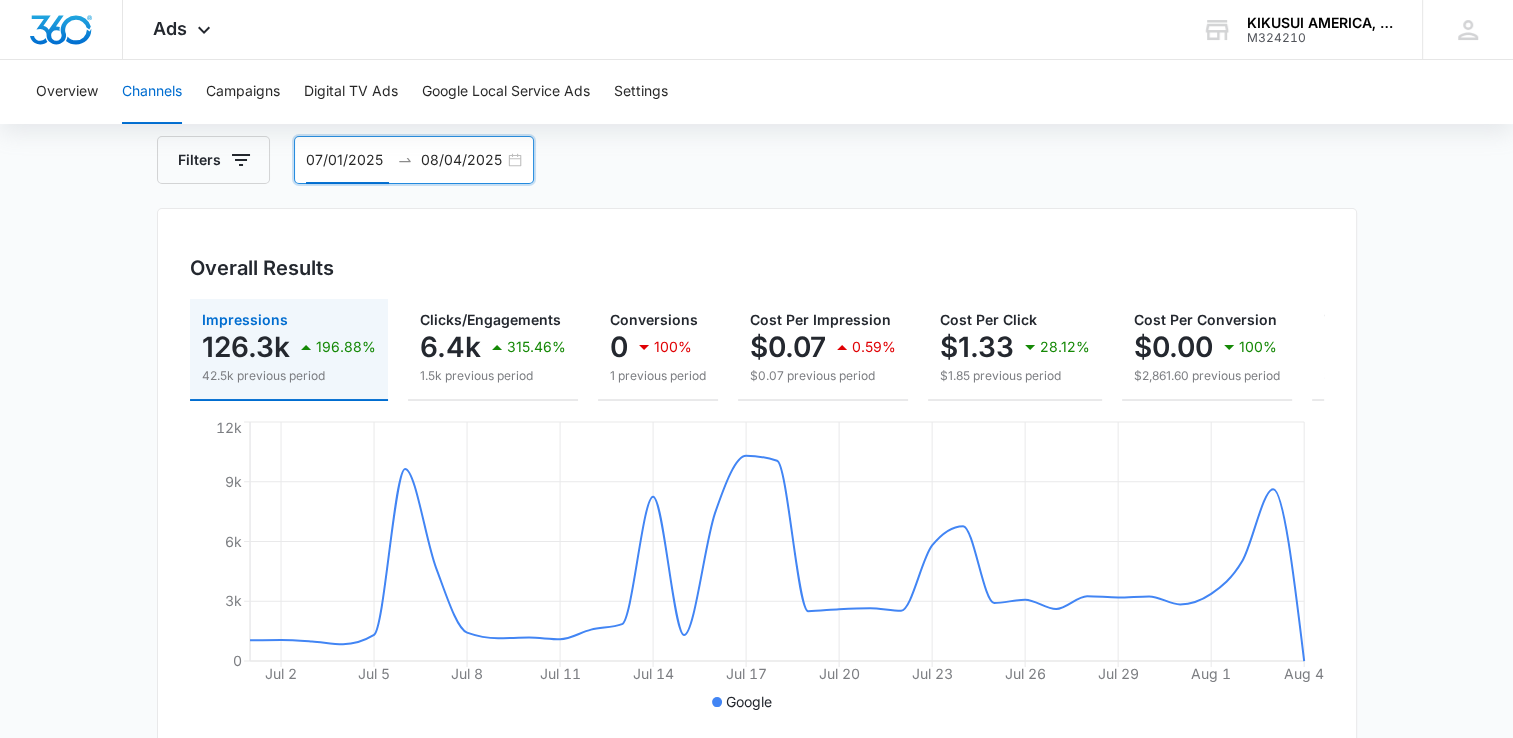 click on "08/04/2025" at bounding box center [462, 160] 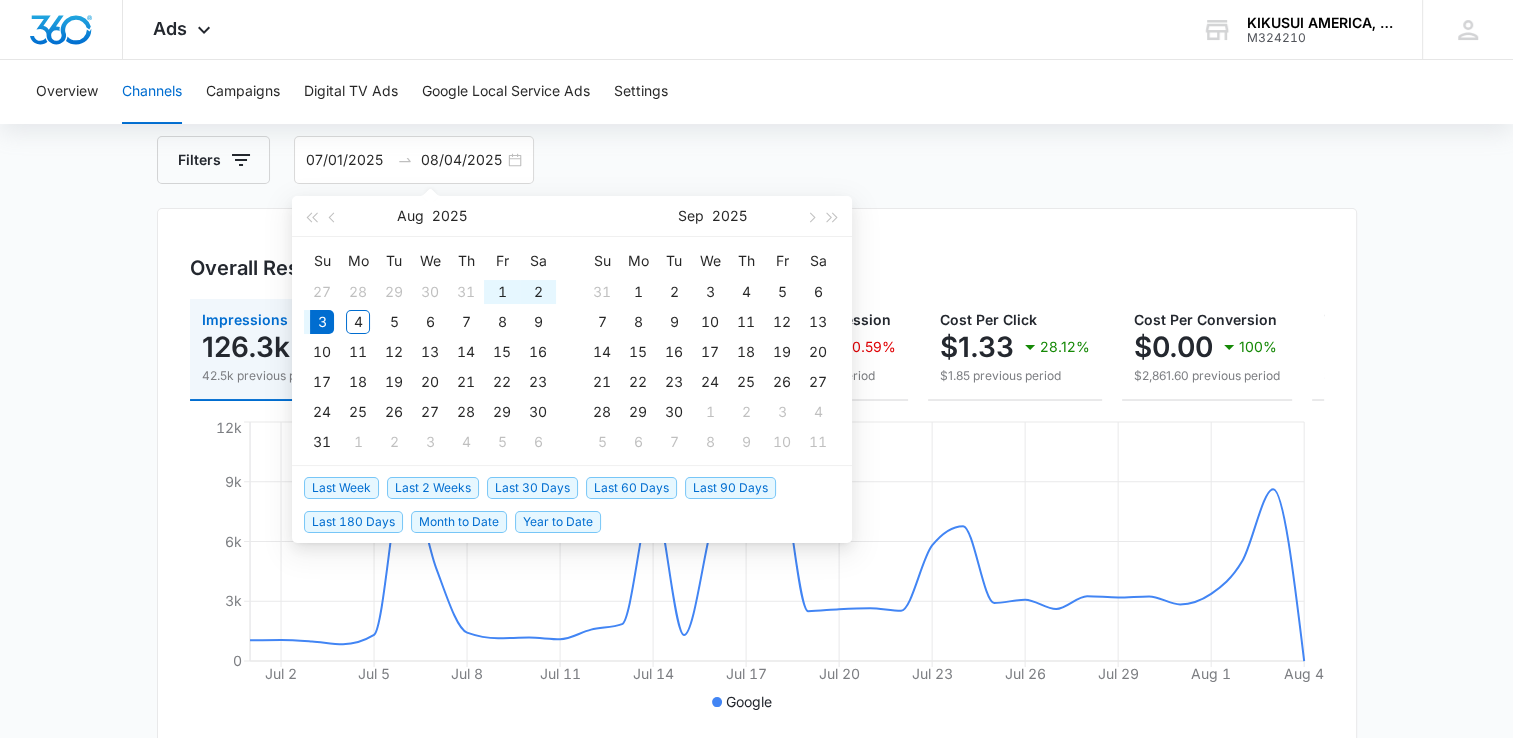 click on "Channels Filters 07/01/2025 08/04/2025 Overall Results Impressions 126.3k 196.88%  42.5k previous period Clicks/Engagements 6.4k 315.46%  1.5k previous period Conversions 0 100%  1 previous period Cost Per Impression $0.07 0.59%  $0.07 previous period Cost Per Click $1.33 28.12%  $1.85 previous period Cost Per Conversion $0.00 100%  $2,861.60 previous period Total Spend $8,545.50 198.62%  $2,861.60 previous period Jul 2 Jul 5 Jul 8 Jul 11 Jul 14 Jul 17 Jul 20 Jul 23 Jul 26 Jul 29 Aug 1 Aug 4 0 3k 6k 9k 12k Google Active Channels Visibility Engagement Conversions Channel Impressions Cost Per Impression       126,301 197 % $0.07 0.6 % Totals 126,301 197 % $0.07 0.6 % Spend Aug 2025 Su Mo Tu We Th Fr Sa 27 28 29 30 31 1 2 3 4 5 6 7 8 9 10 11 12 13 14 15 16 17 18 19 20 21 22 23 24 25 26 27 28 29 30 31 1 2 3 4 5 6 Sep 2025 Su Mo Tu We Th Fr Sa 31 1 2 3 4 5 6 7 8 9 10 11 12 13 14 15 16 17 18 19 20 21 22 23 24 25 26 27 28 29 30 1 2 3 4 5 6 7 8 9 10 11 Last  Week Last 2 Weeks Last 30 Days Last 60 Days Last 90 Days" at bounding box center [756, 628] 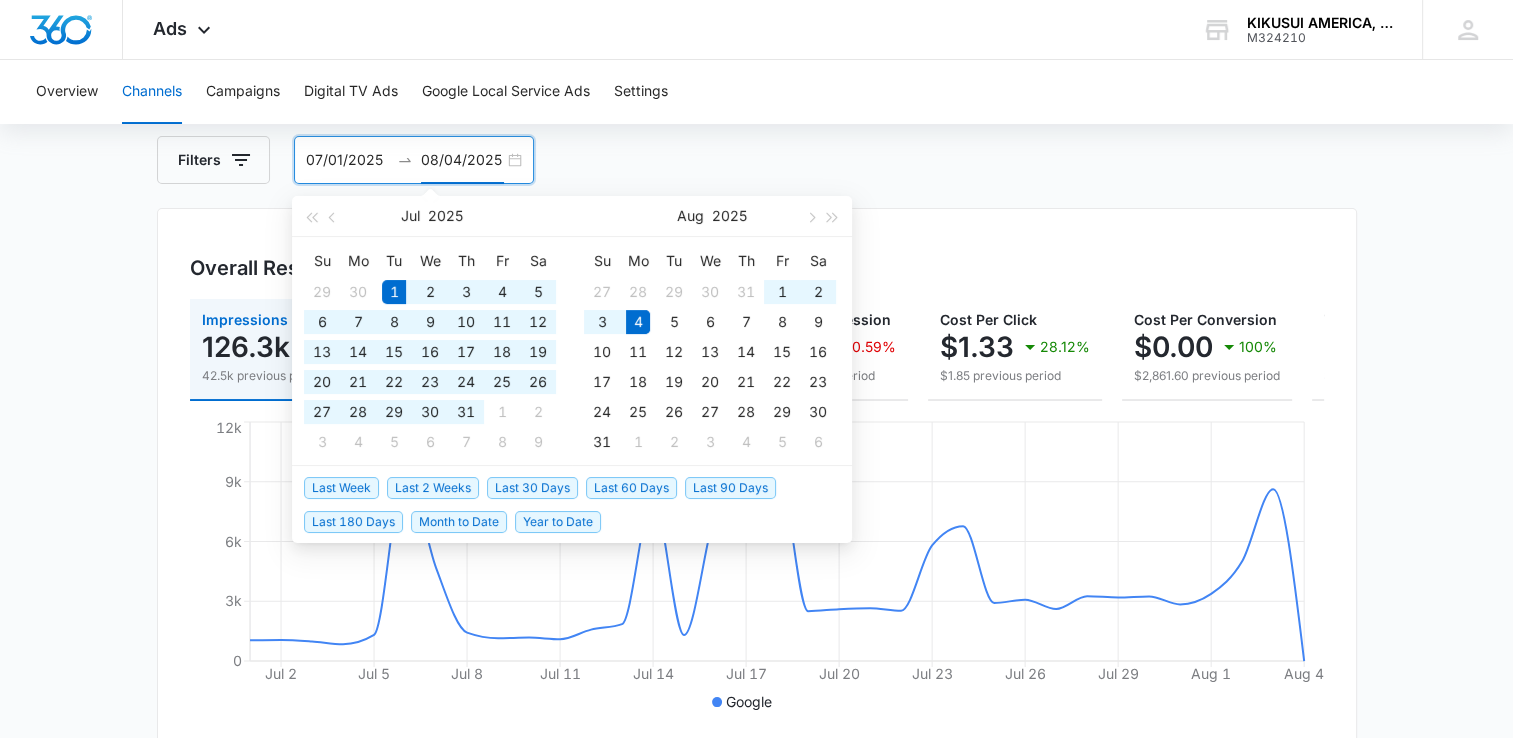 click on "08/04/2025" at bounding box center [462, 160] 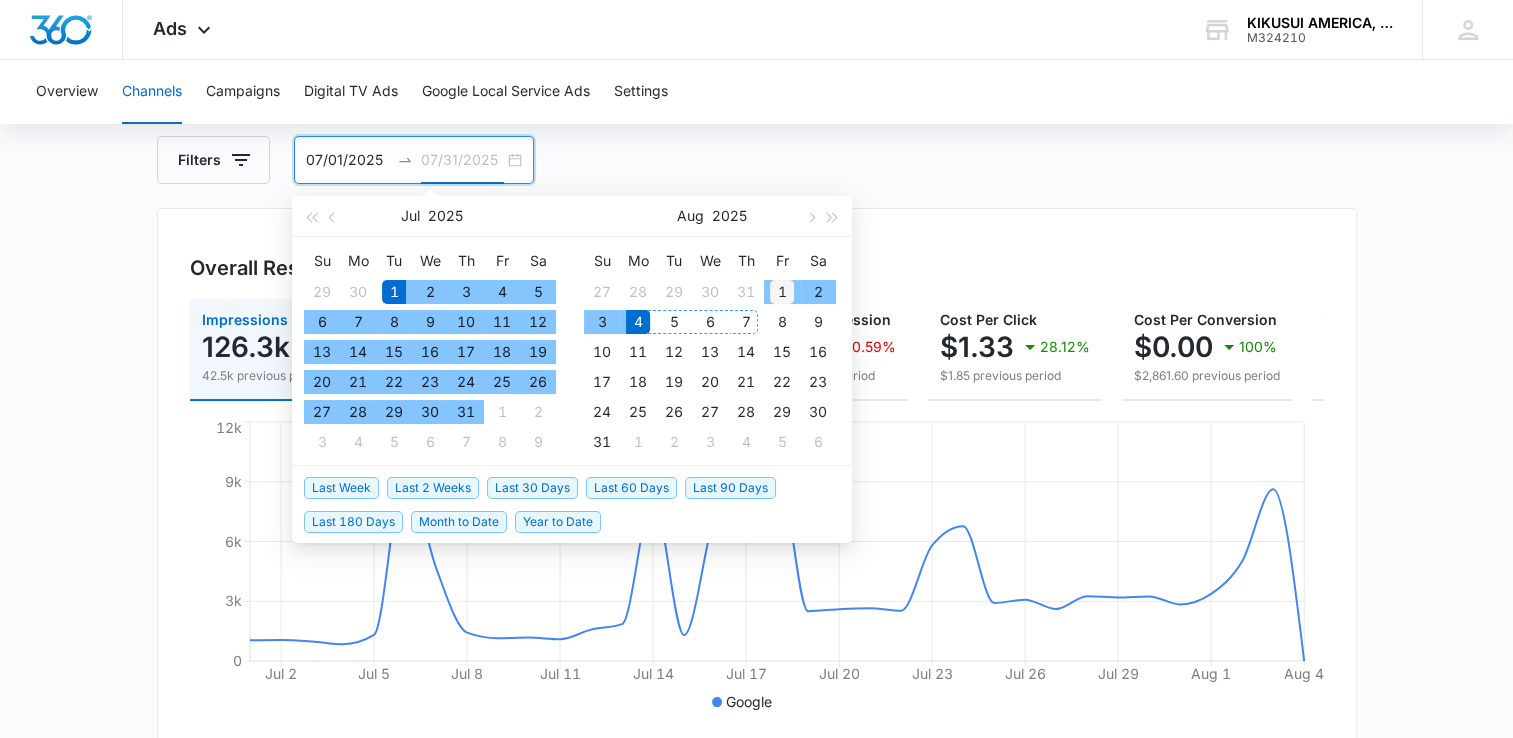 type on "08/01/2025" 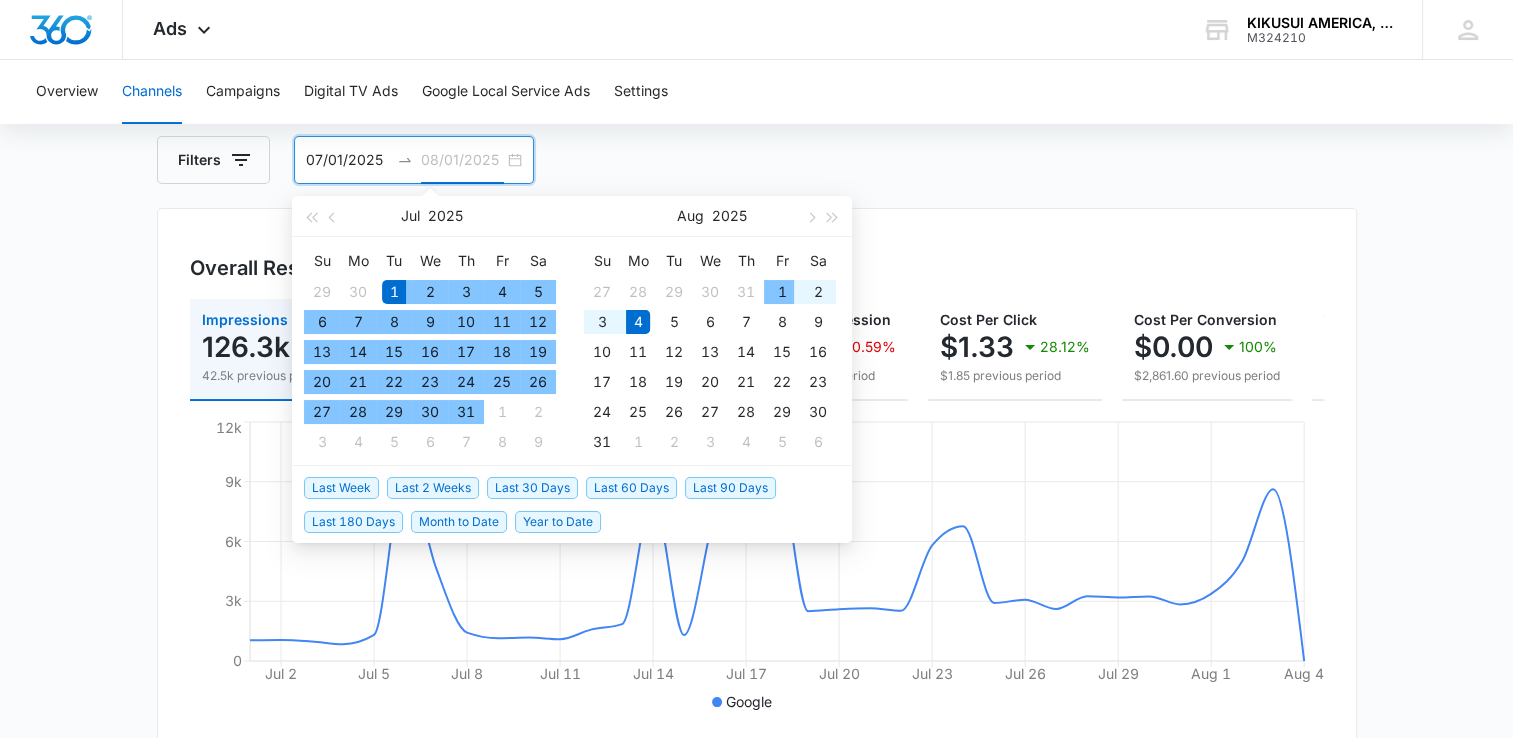 click on "1" at bounding box center (782, 292) 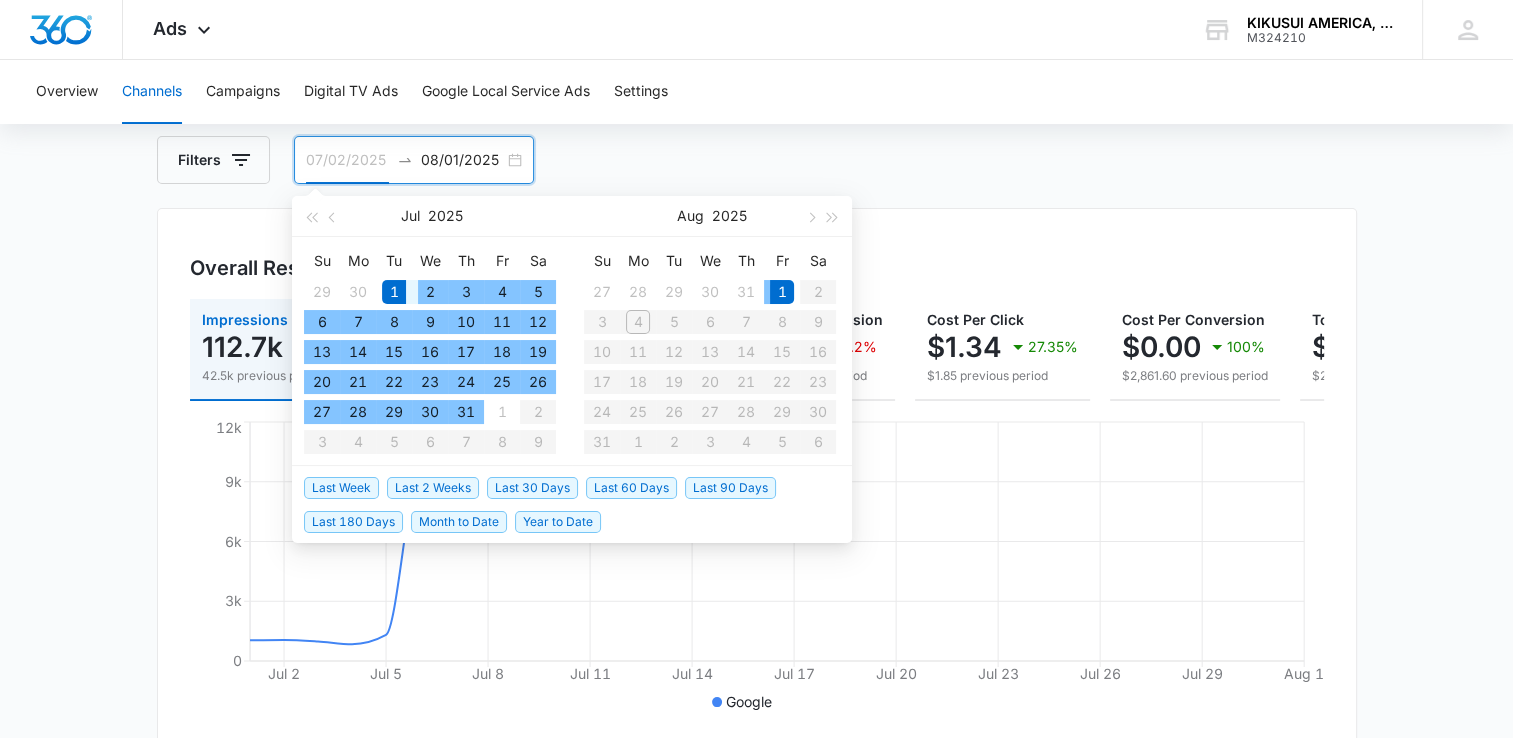 type on "07/01/2025" 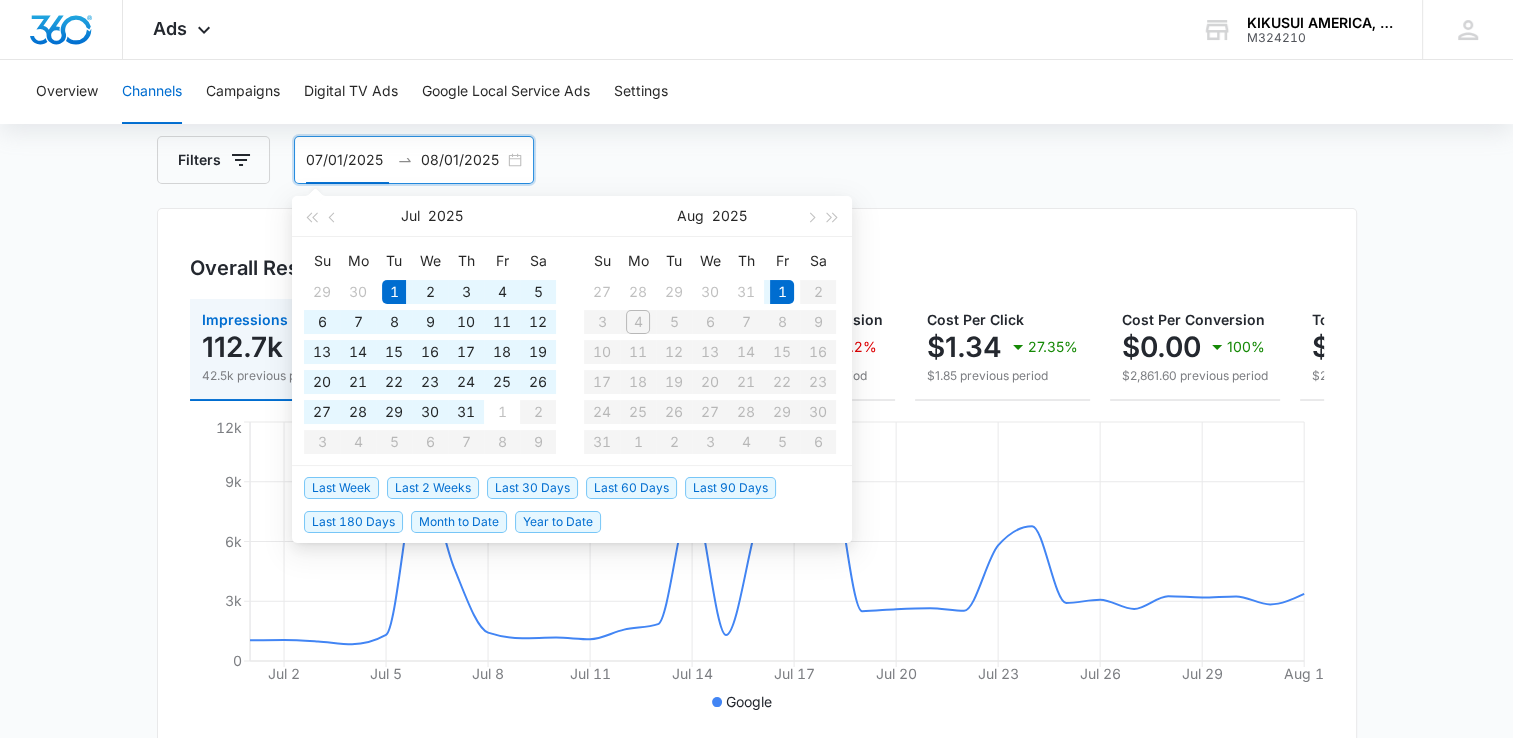 click on "Filters 07/01/2025 08/01/2025" at bounding box center [757, 160] 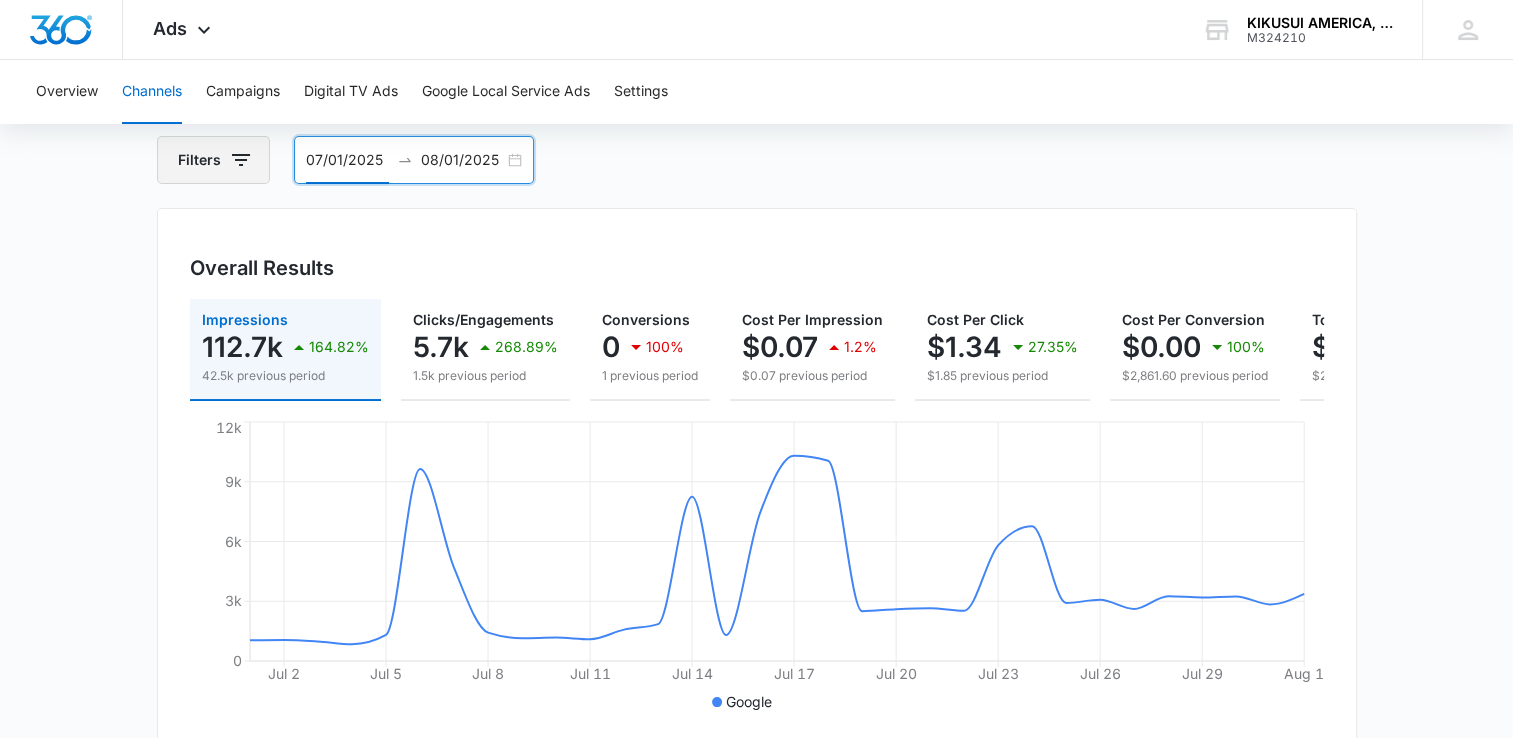 click 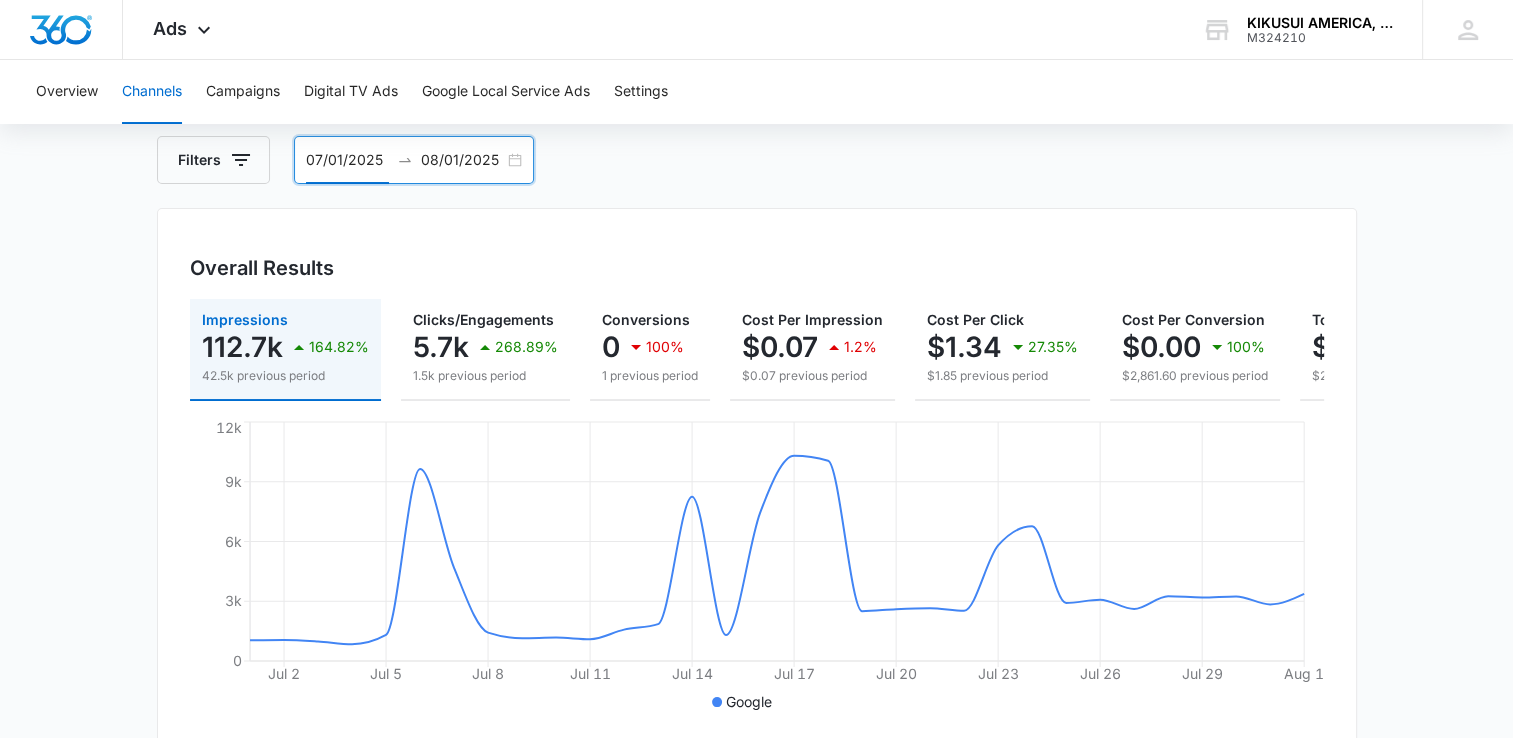 click on "Overall Results Impressions 112.7k 164.82%  42.5k previous period Clicks/Engagements 5.7k 268.89%  1.5k previous period Conversions 0 100%  1 previous period Cost Per Impression $0.07 1.2%  $0.07 previous period Cost Per Click $1.34 27.35%  $1.85 previous period Cost Per Conversion $0.00 100%  $2,861.60 previous period Total Spend $7,668.60 167.98%  $2,861.60 previous period Jul 2 Jul 5 Jul 8 Jul 11 Jul 14 Jul 17 Jul 20 Jul 23 Jul 26 Jul 29 Aug 1 0 3k 6k 9k 12k Google" at bounding box center [757, 479] 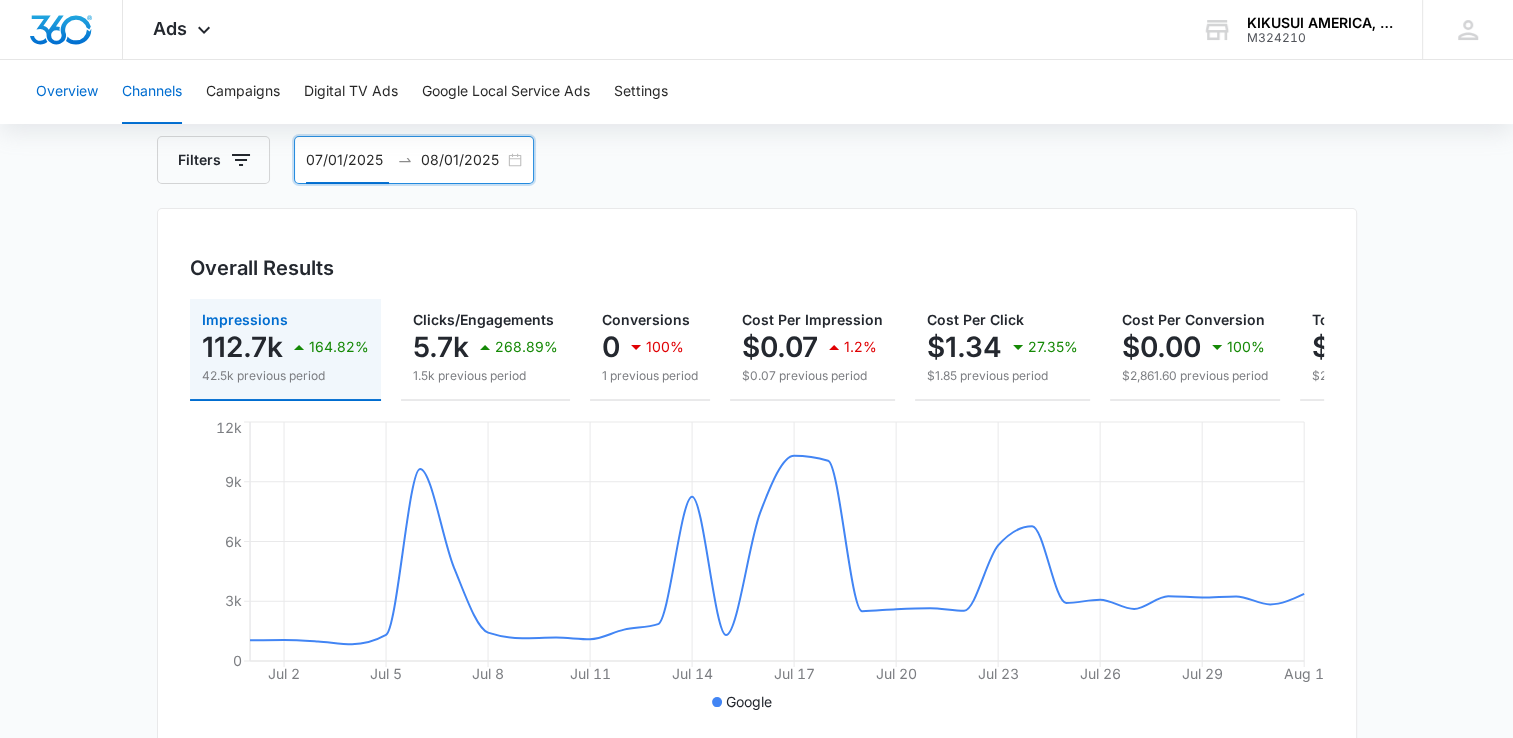 click on "Overview" at bounding box center (67, 92) 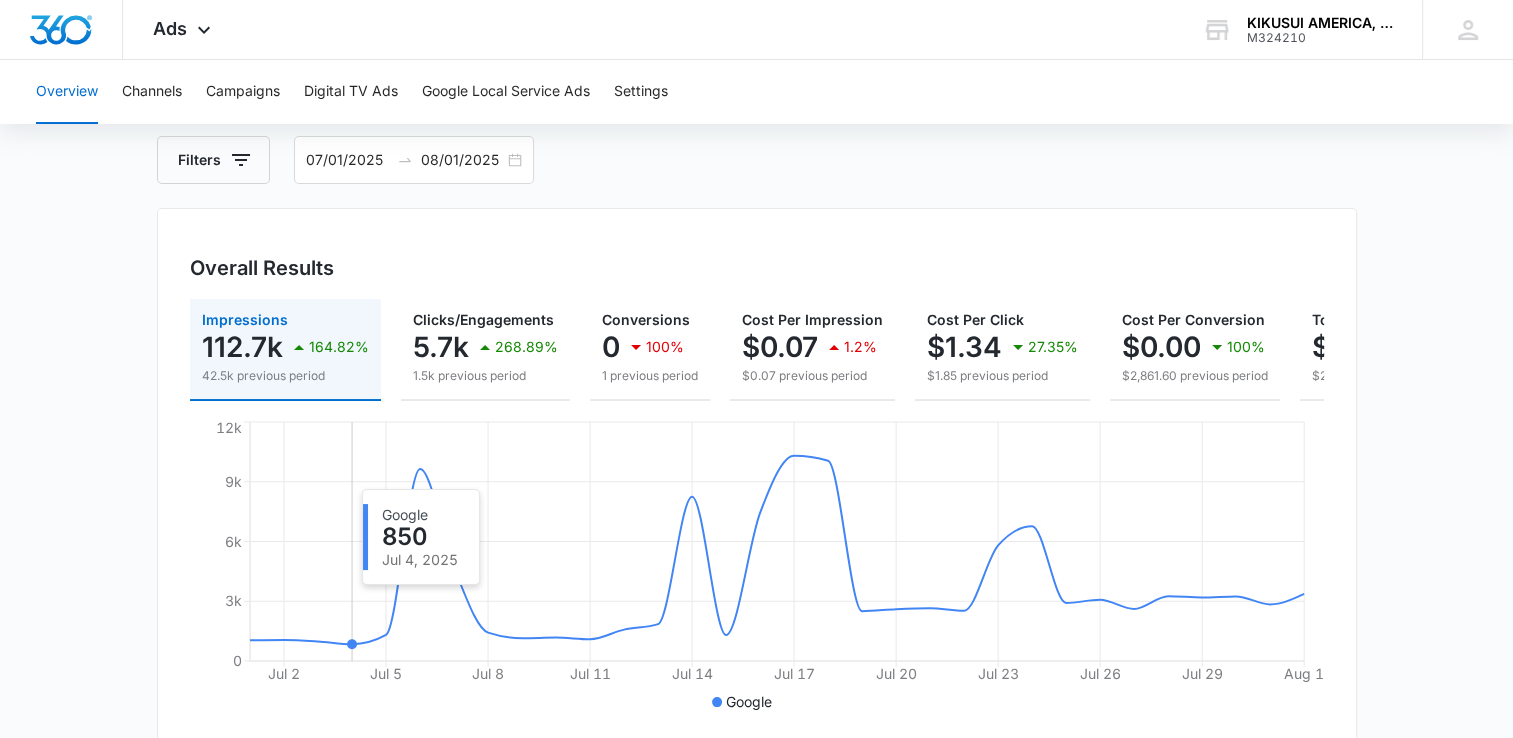 scroll, scrollTop: 0, scrollLeft: 0, axis: both 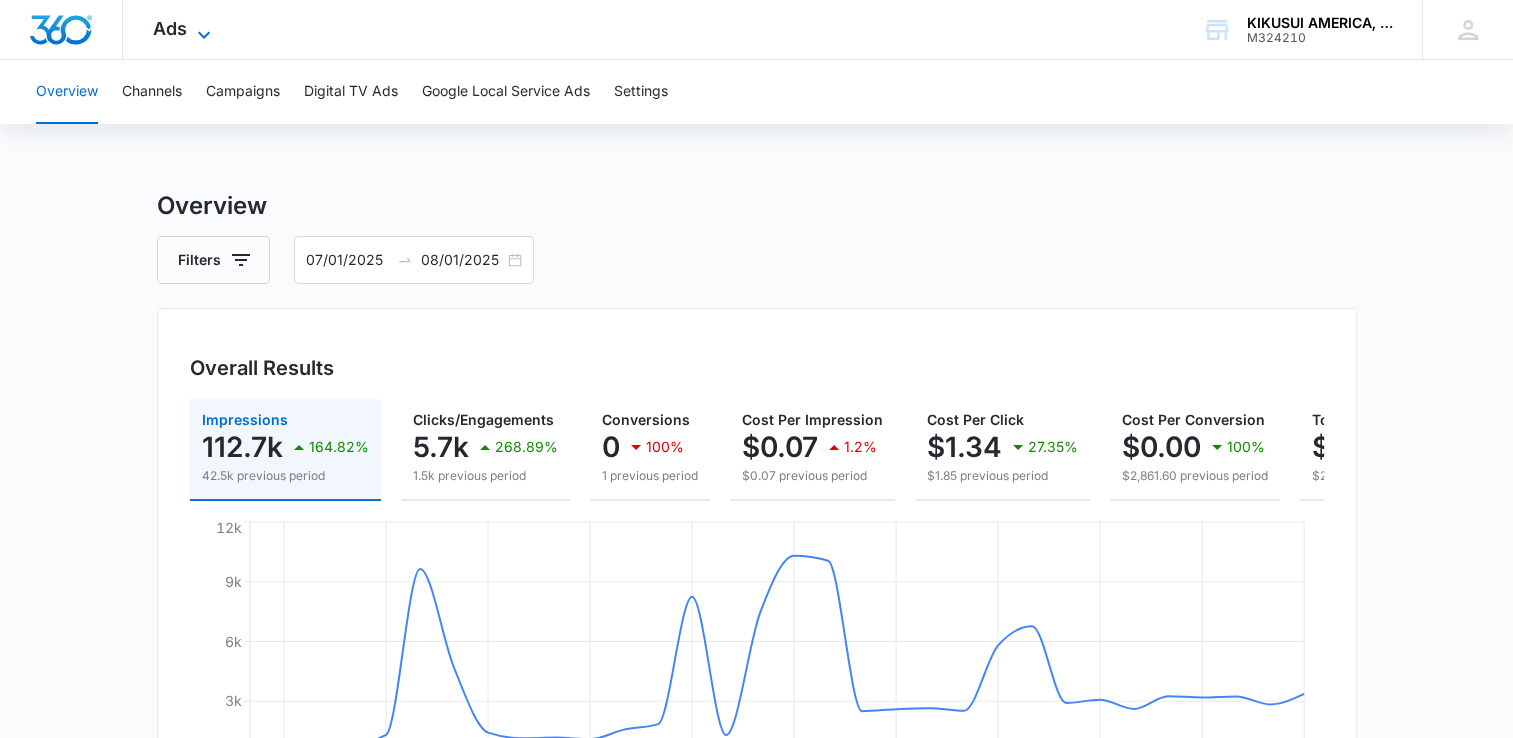 click 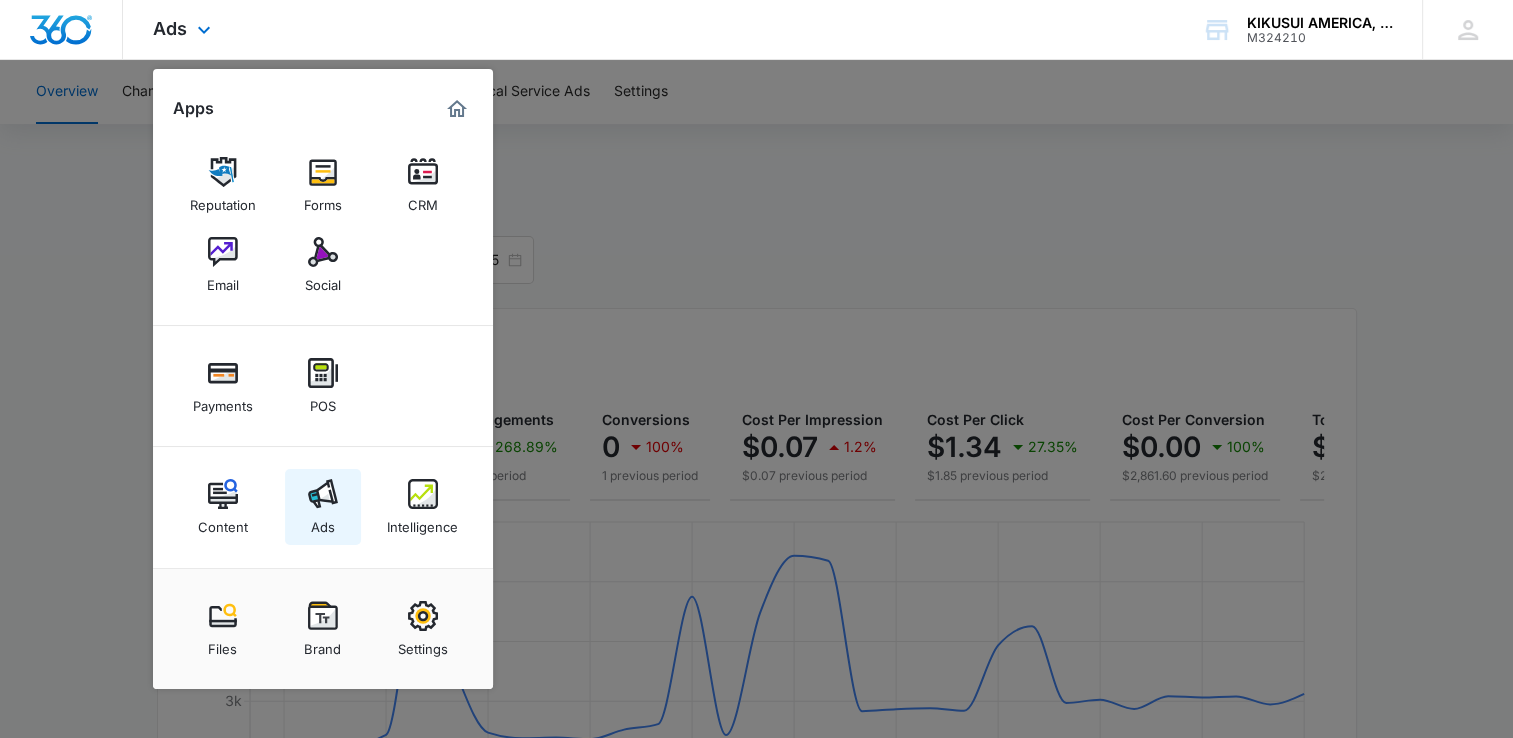 click on "Ads" at bounding box center [323, 522] 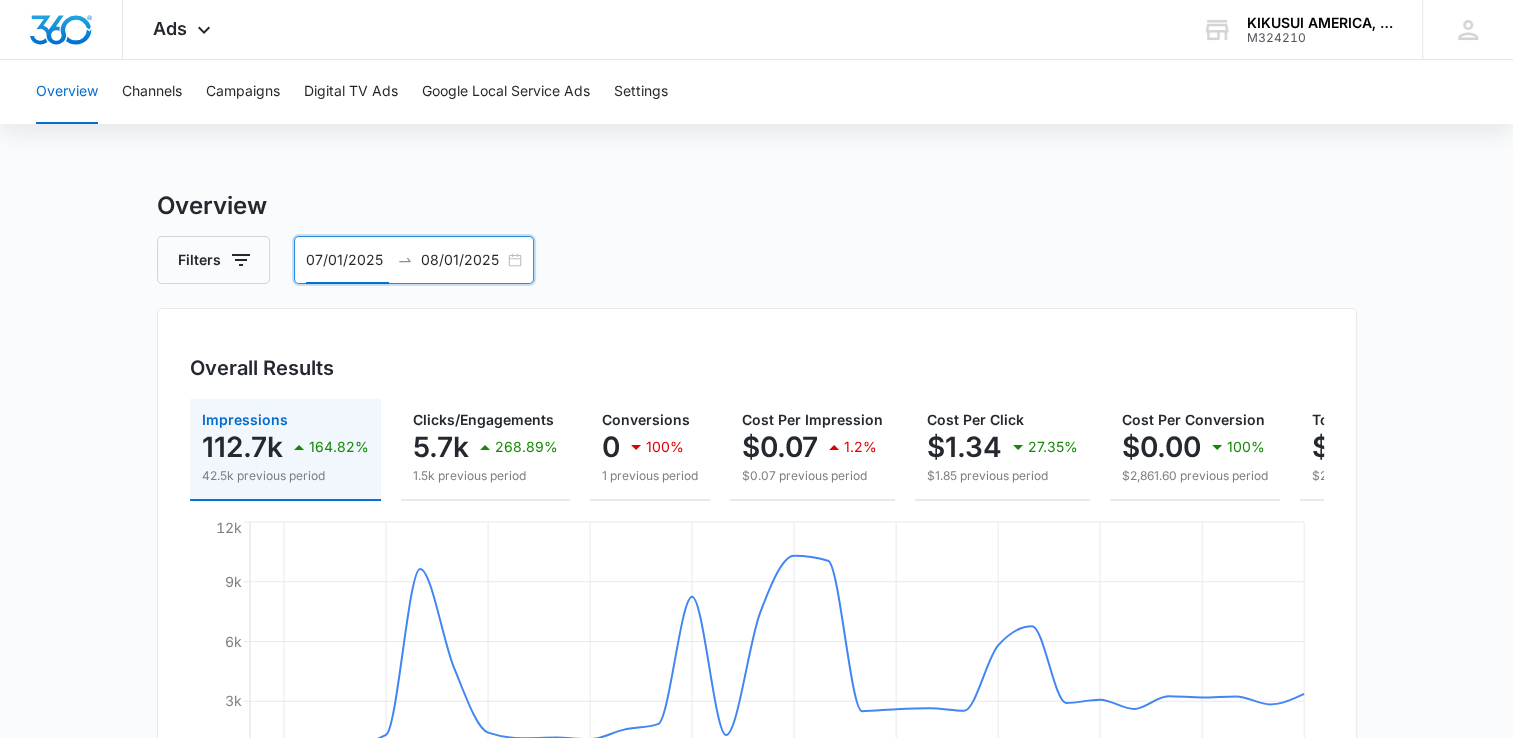 click on "07/01/2025" at bounding box center (347, 260) 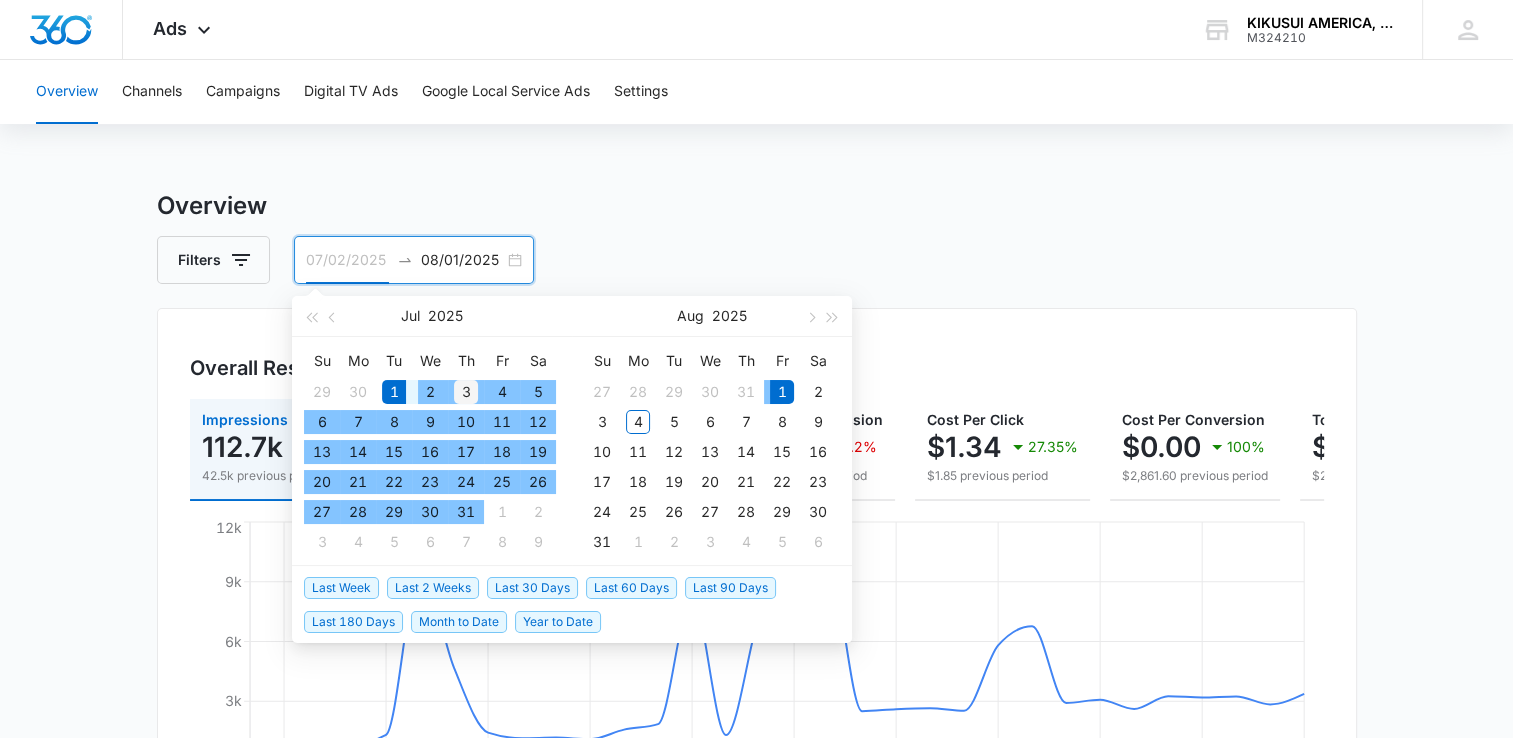 type on "07/03/2025" 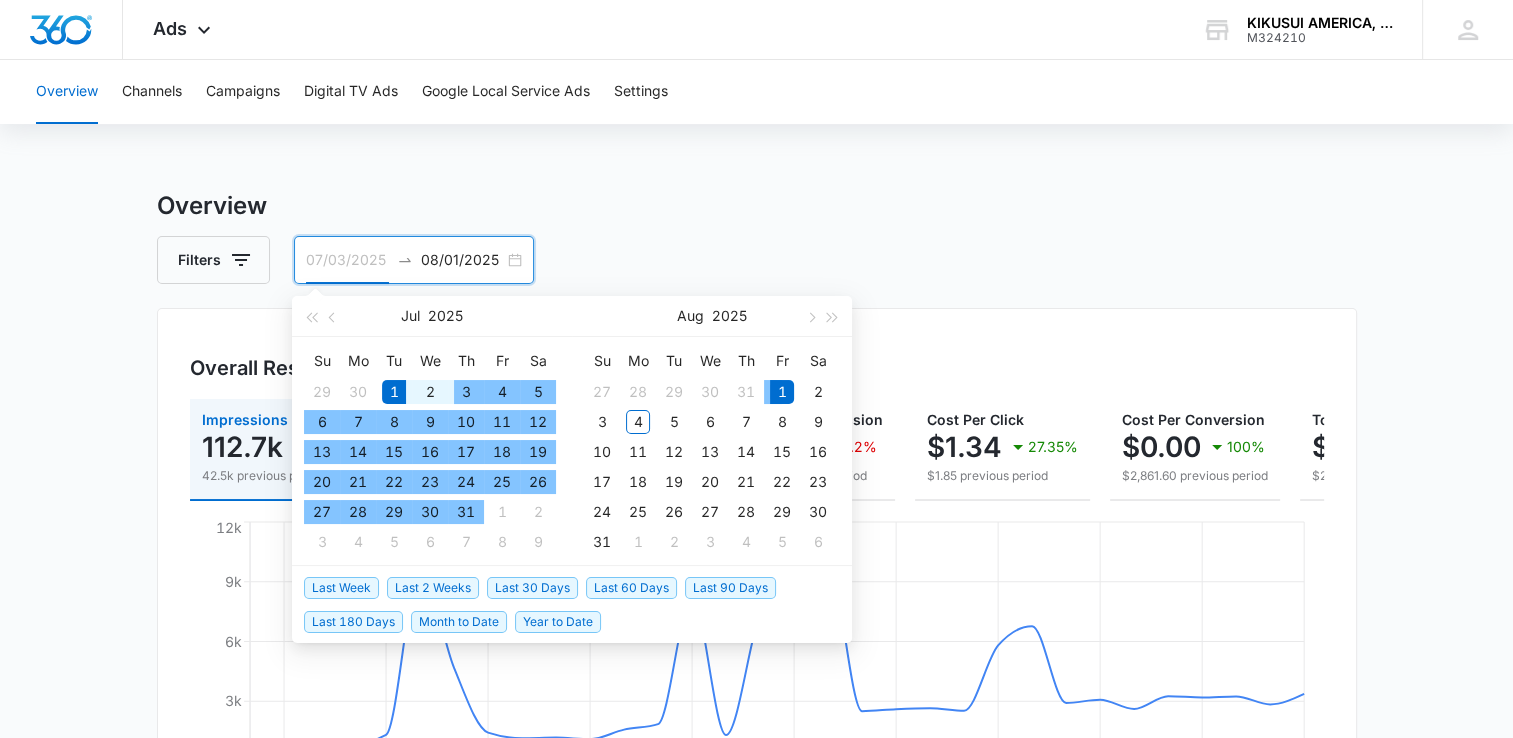 click on "3" at bounding box center (466, 392) 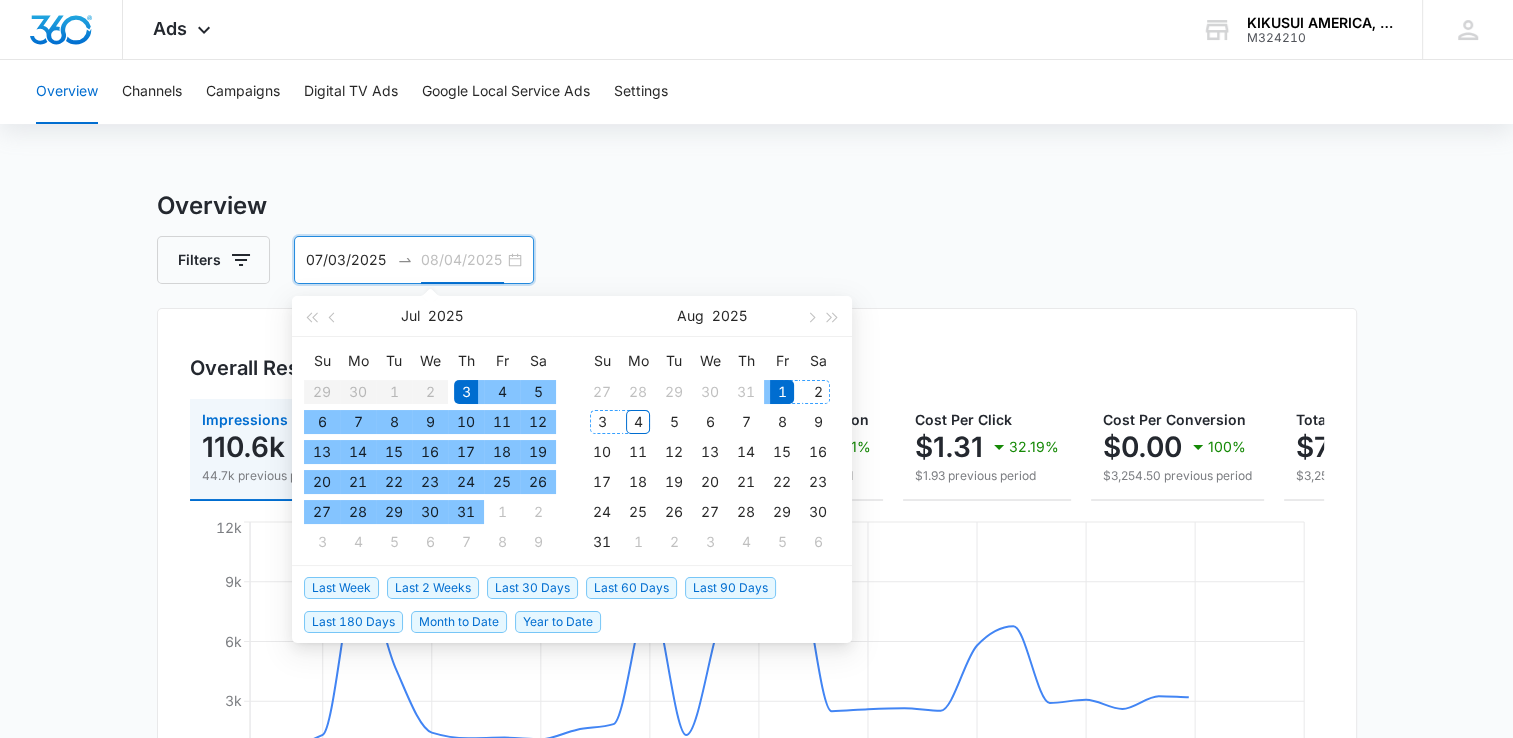 click on "4" at bounding box center (638, 422) 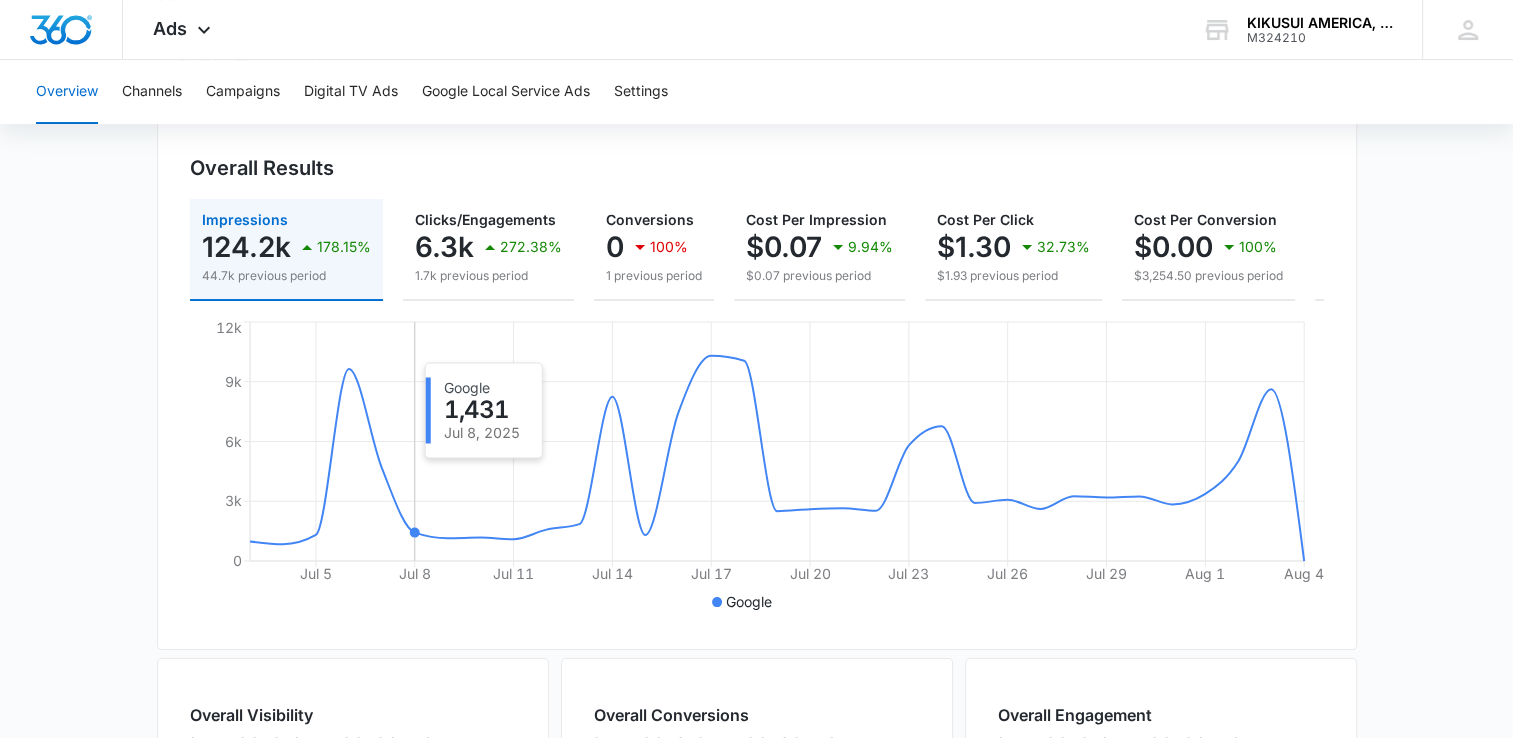scroll, scrollTop: 0, scrollLeft: 0, axis: both 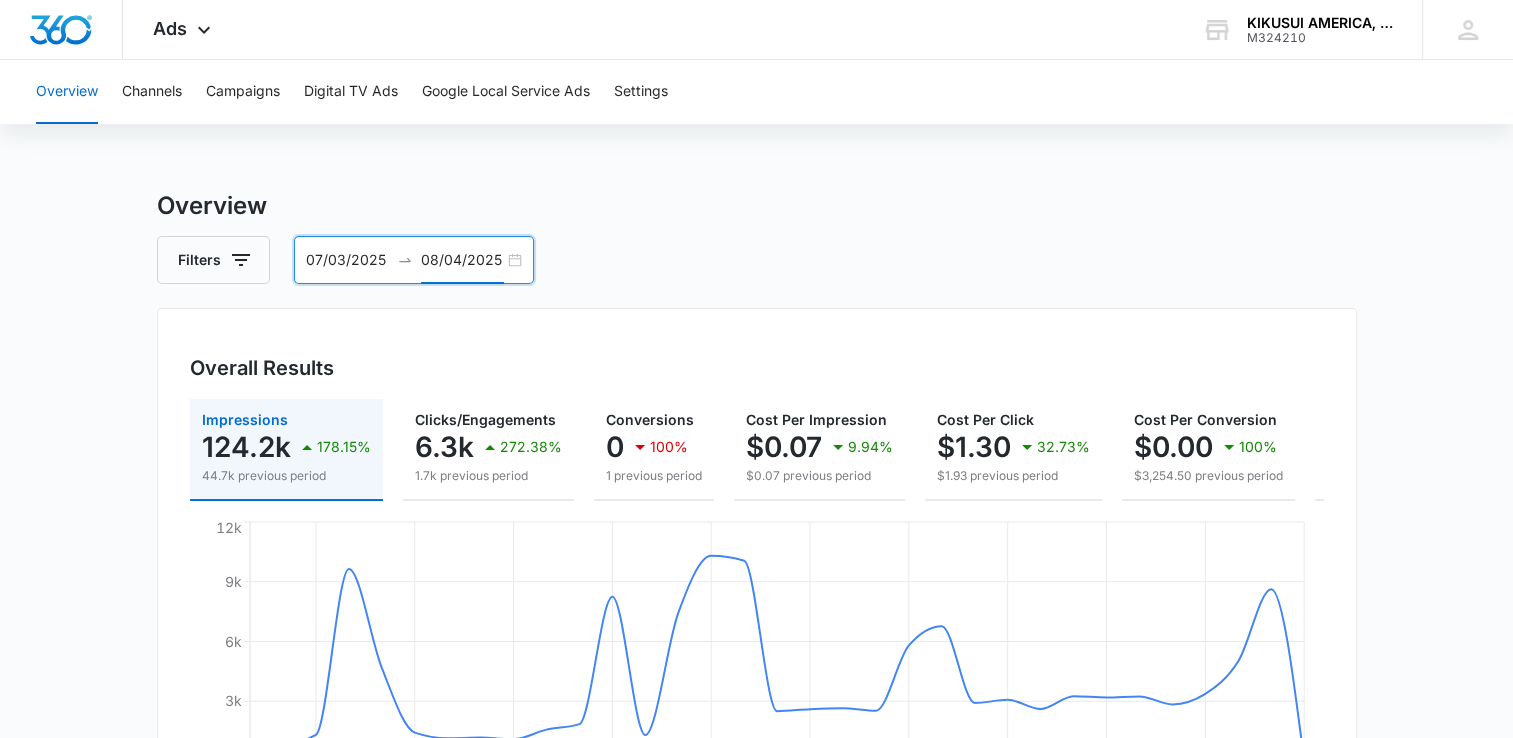 click on "08/04/2025" at bounding box center (462, 260) 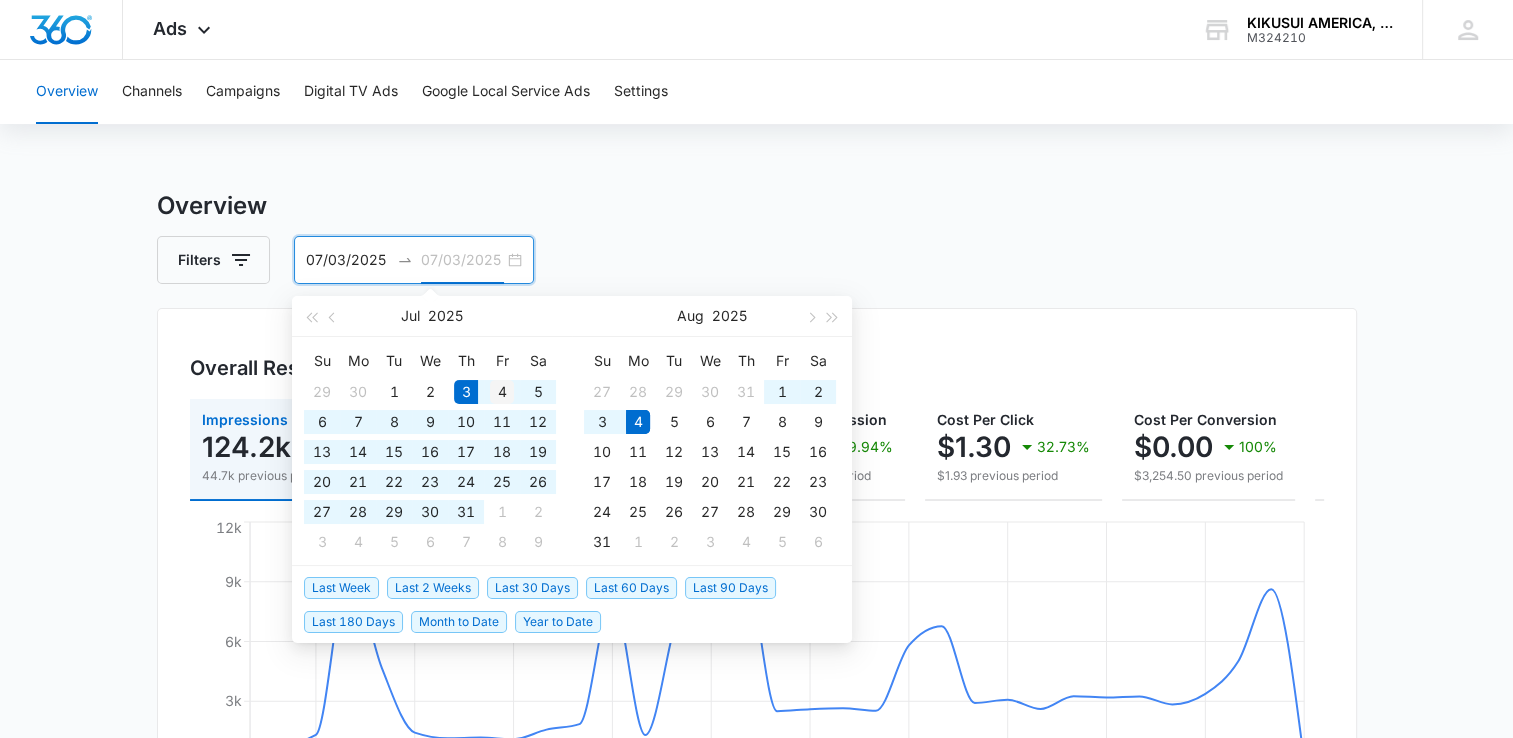 type on "07/04/2025" 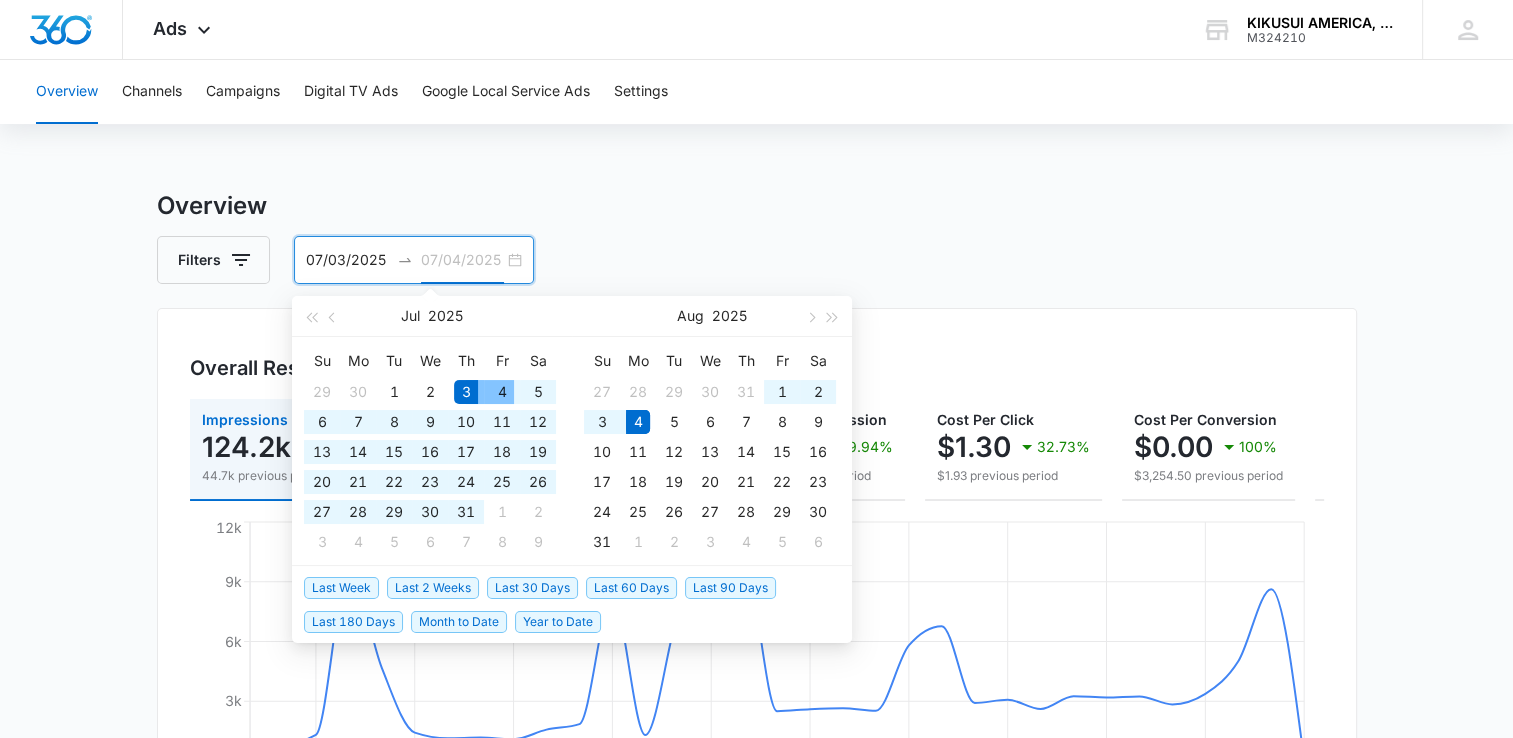 click on "4" at bounding box center (502, 392) 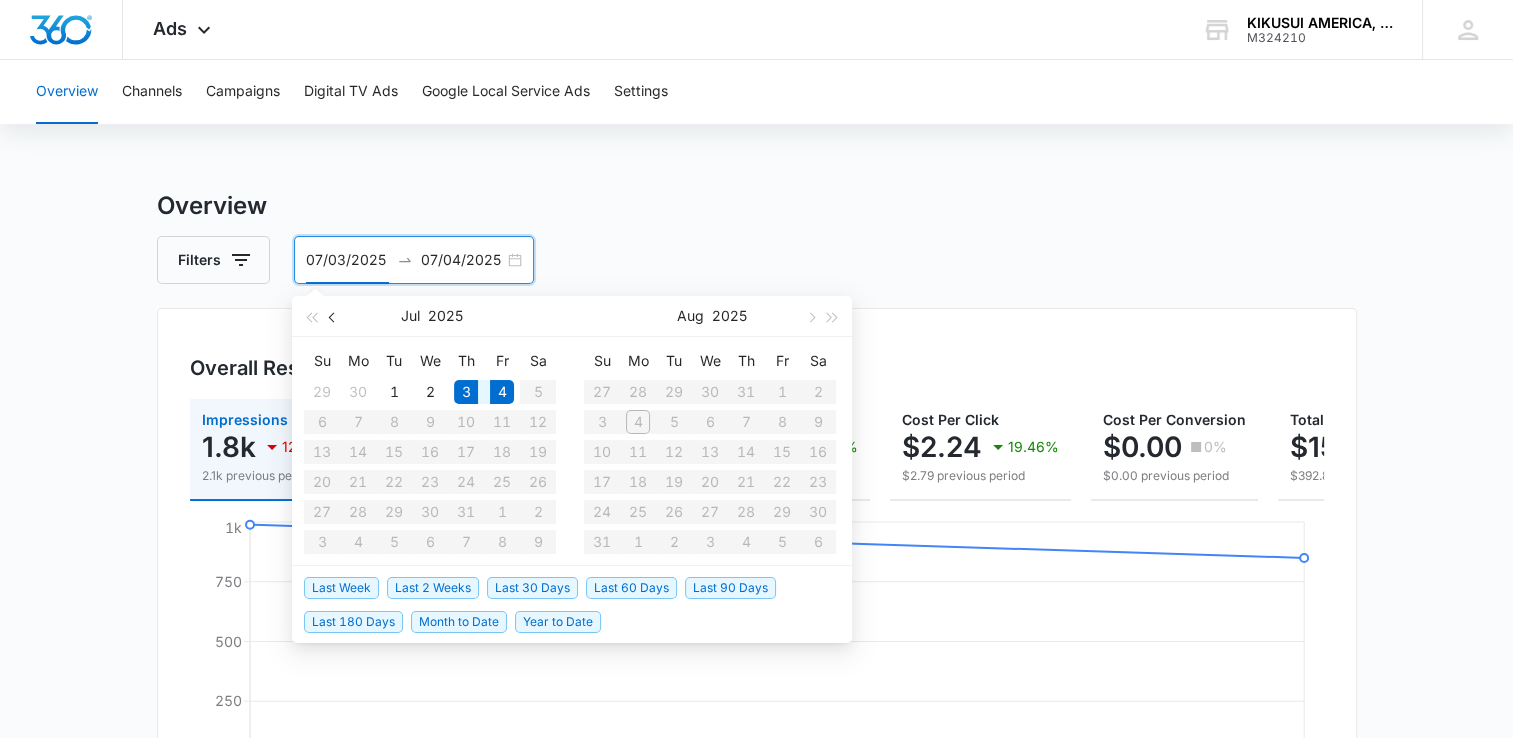 click at bounding box center (334, 317) 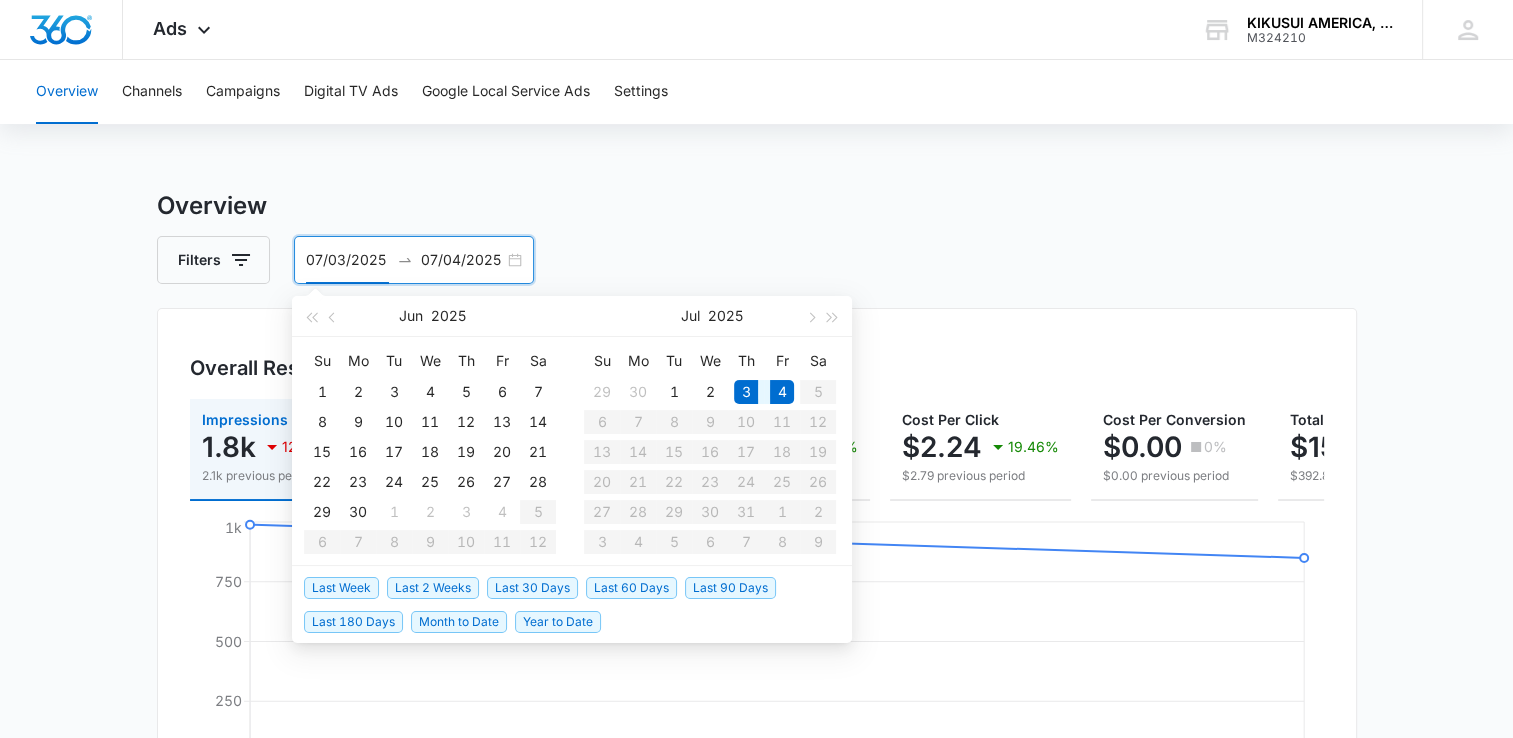 type on "07/04/2025" 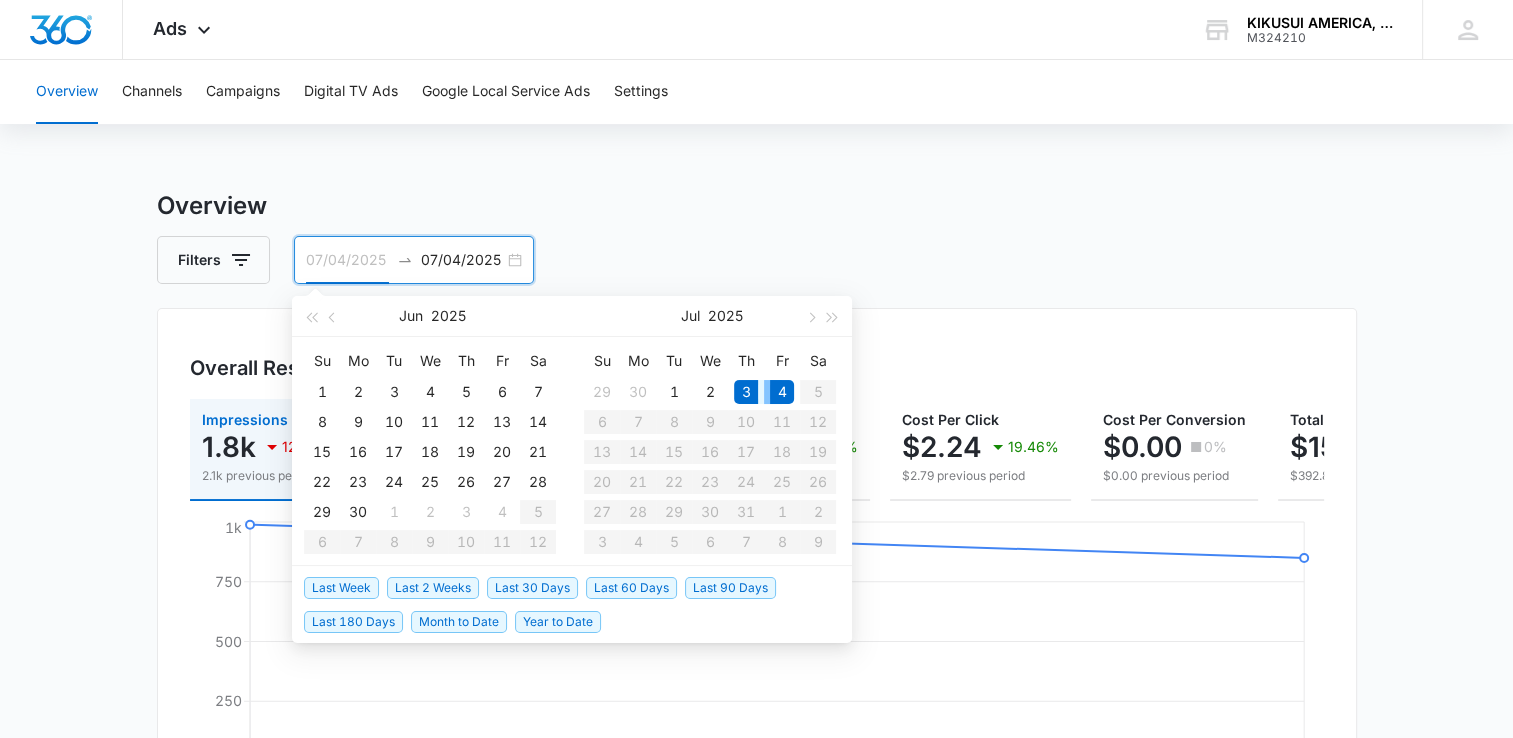 click on "4" at bounding box center (782, 392) 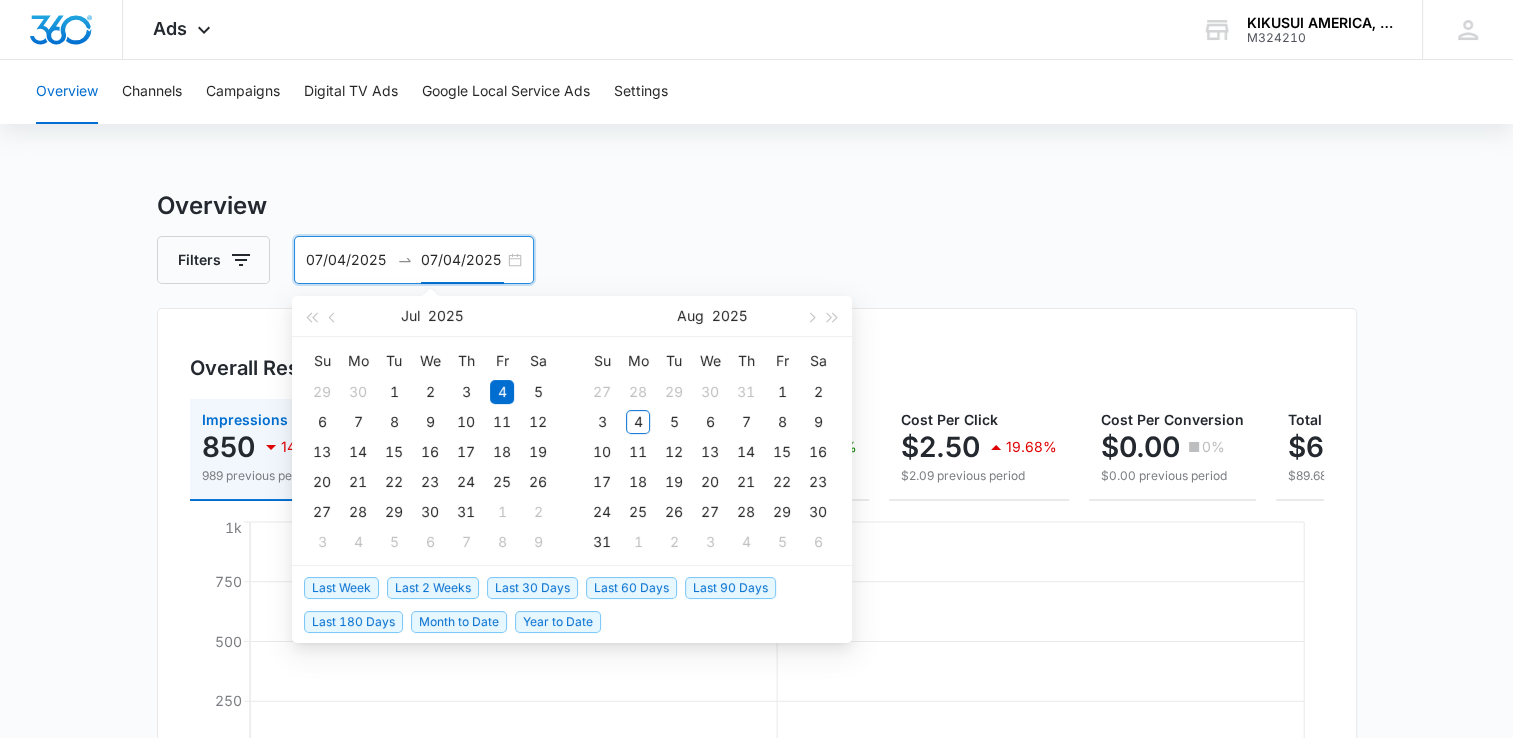 click on "07/04/2025" at bounding box center (462, 260) 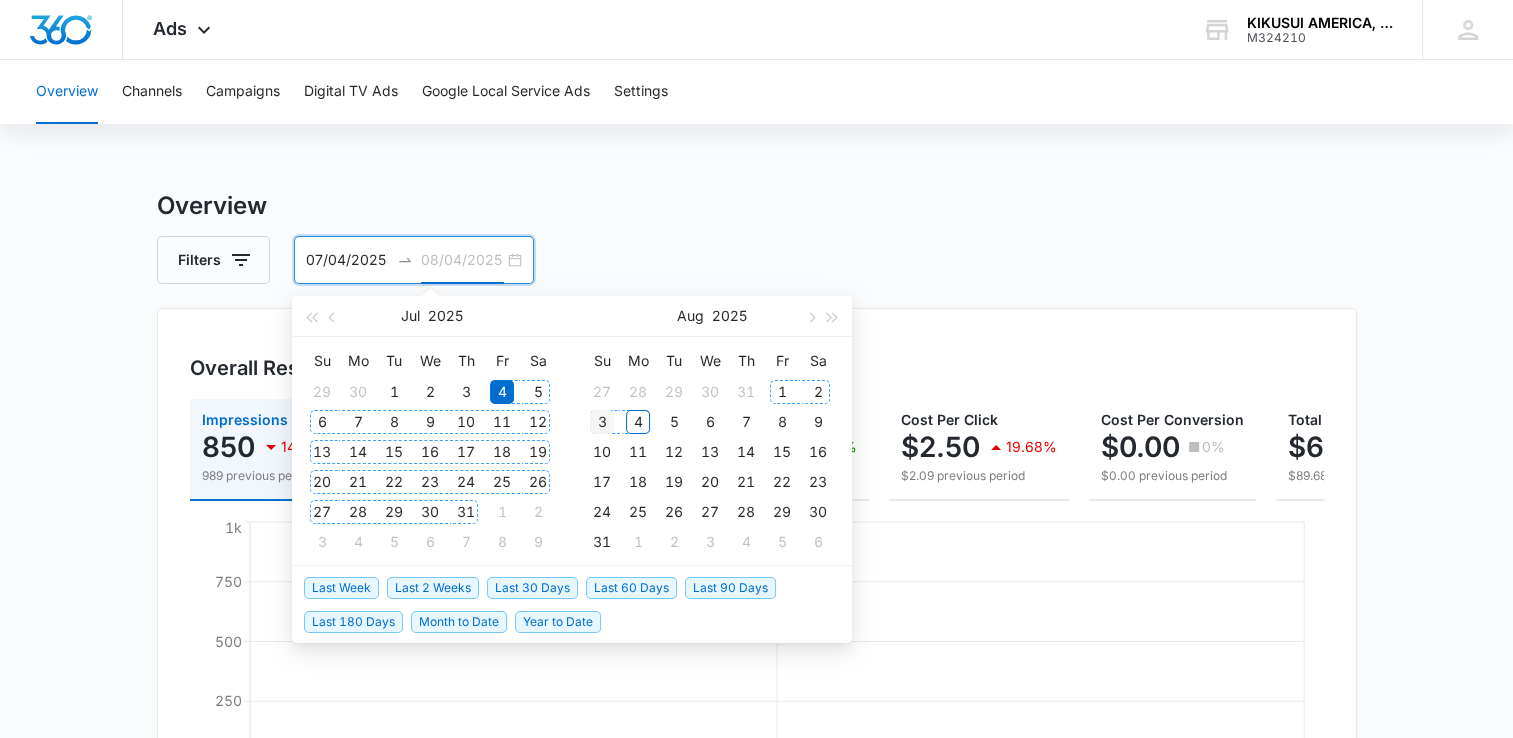 type on "08/03/2025" 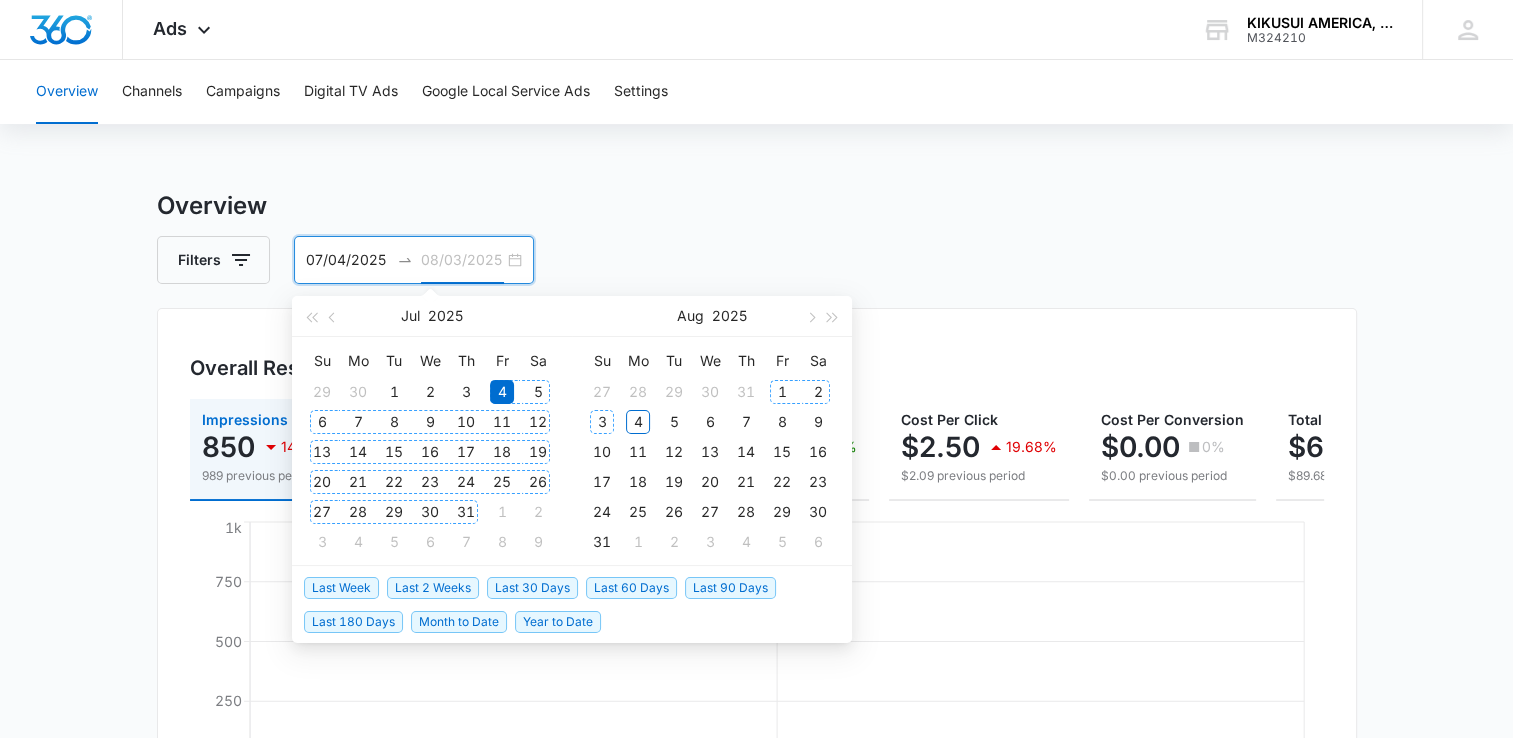 click on "3" at bounding box center (602, 422) 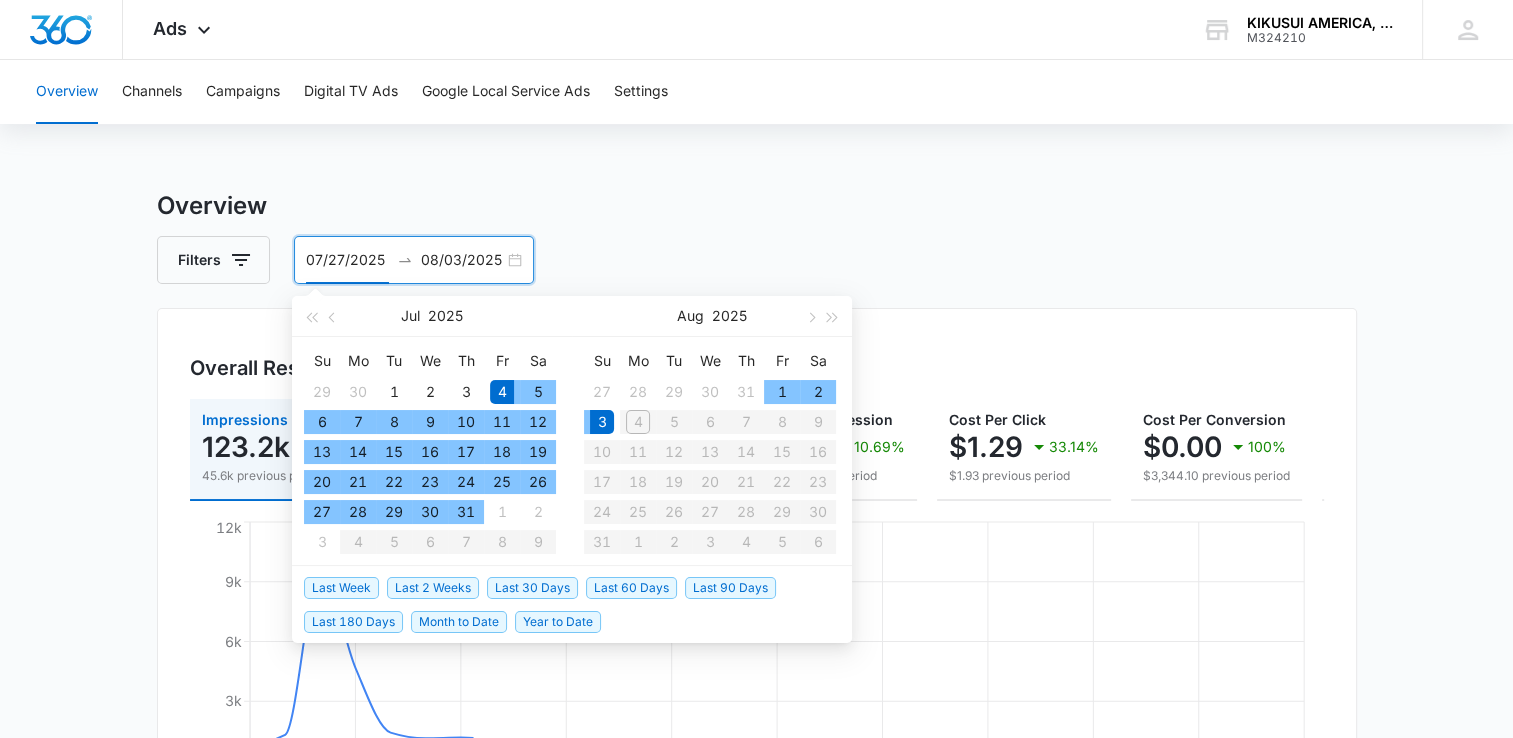 type on "07/04/2025" 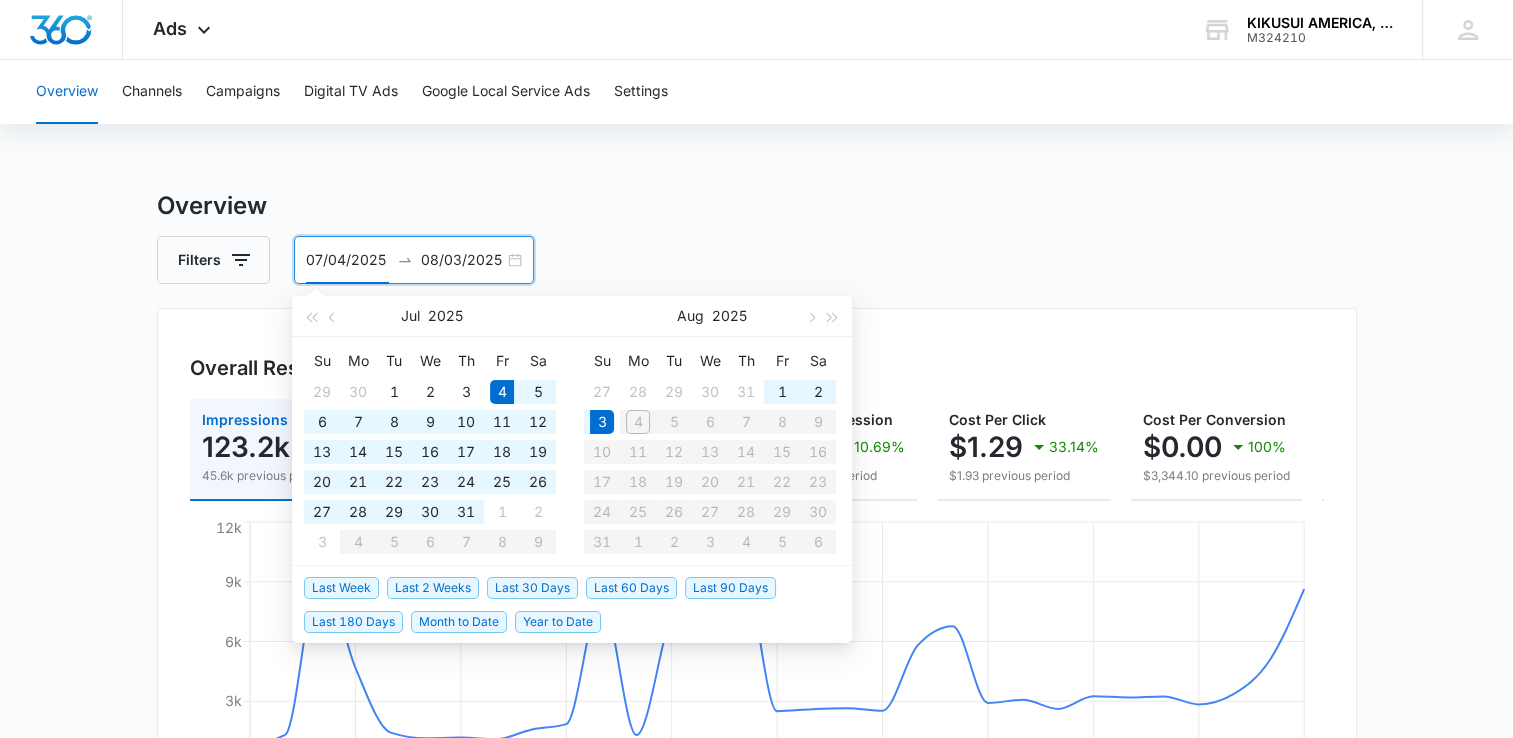 click on "Filters 07/04/2025 08/03/2025" at bounding box center (757, 260) 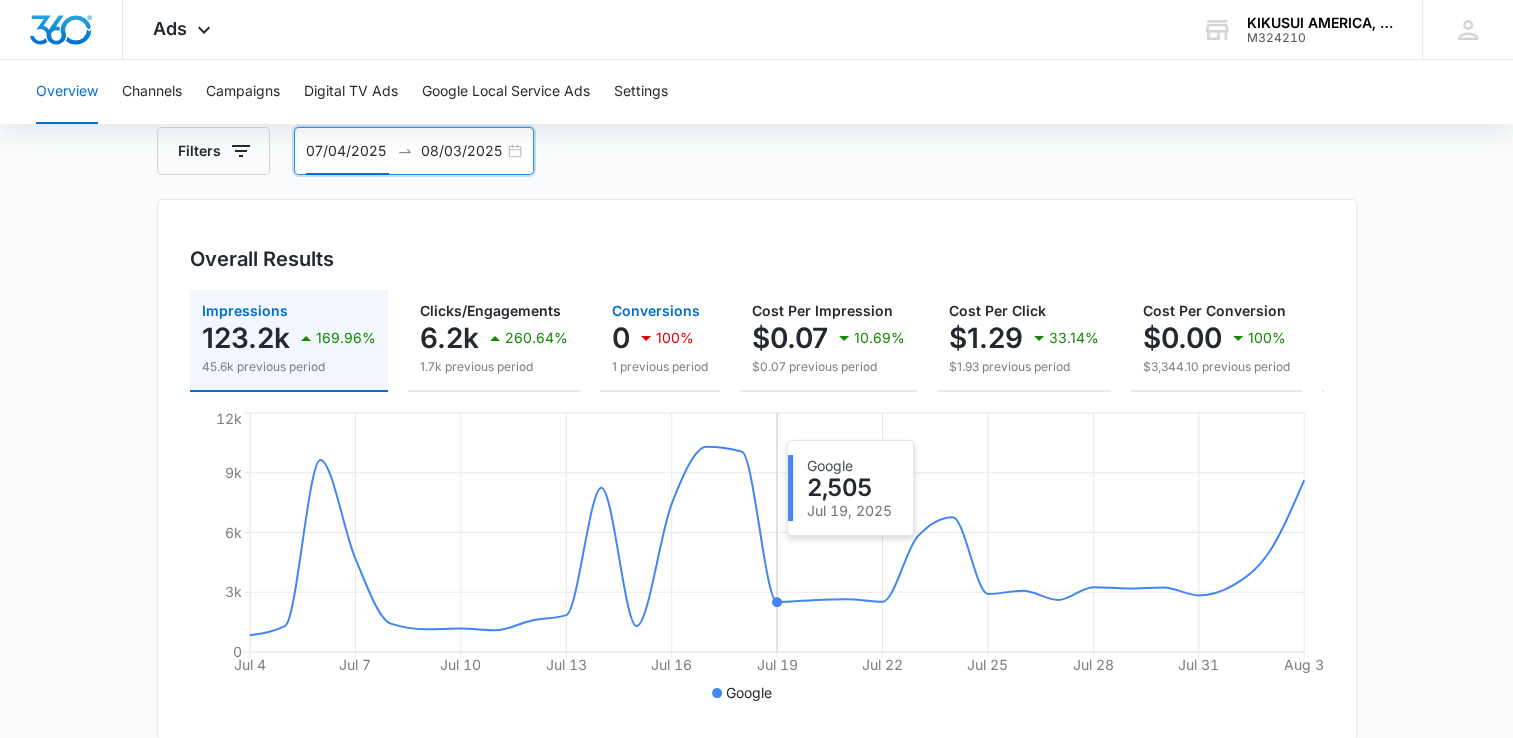 scroll, scrollTop: 0, scrollLeft: 0, axis: both 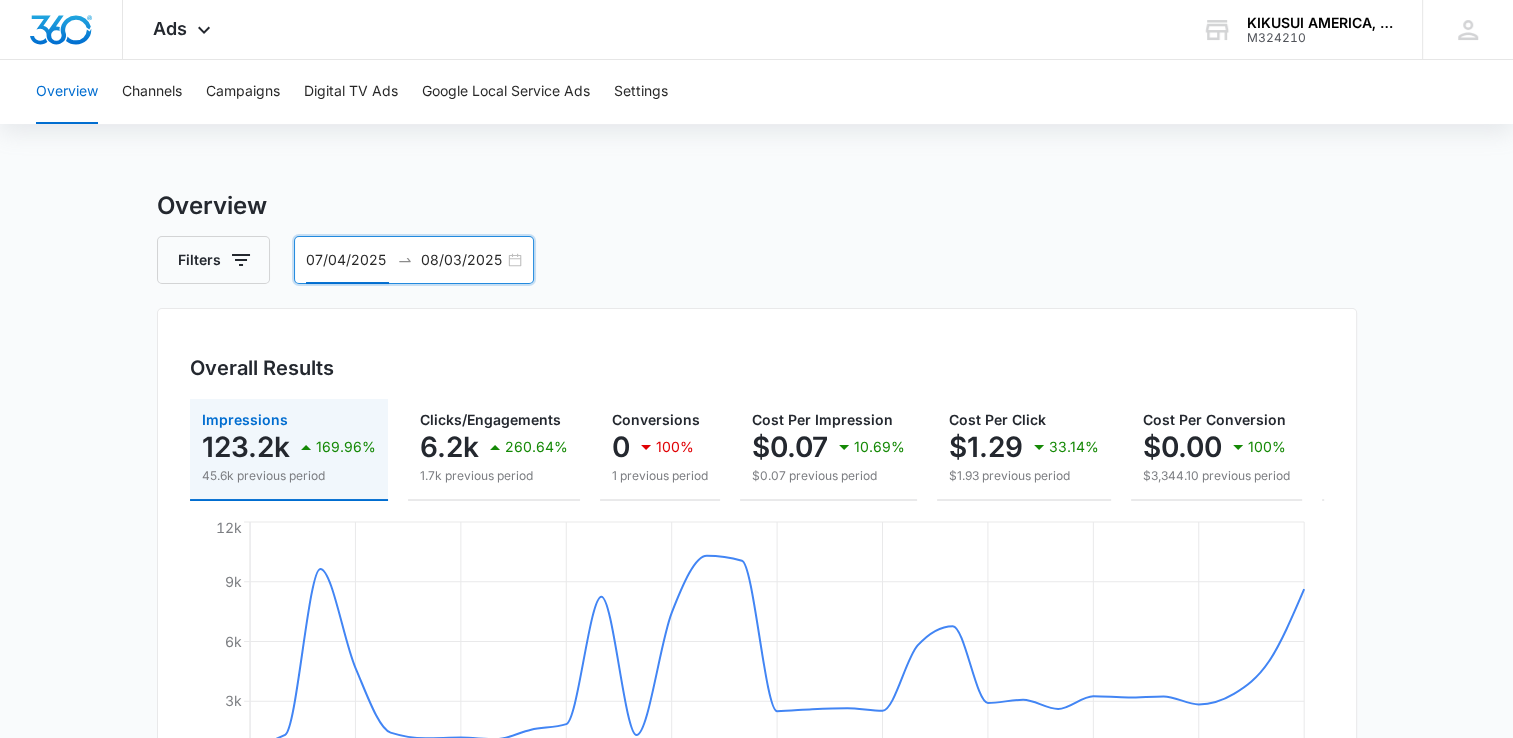 click on "Filters 07/04/2025 08/03/2025" at bounding box center (757, 260) 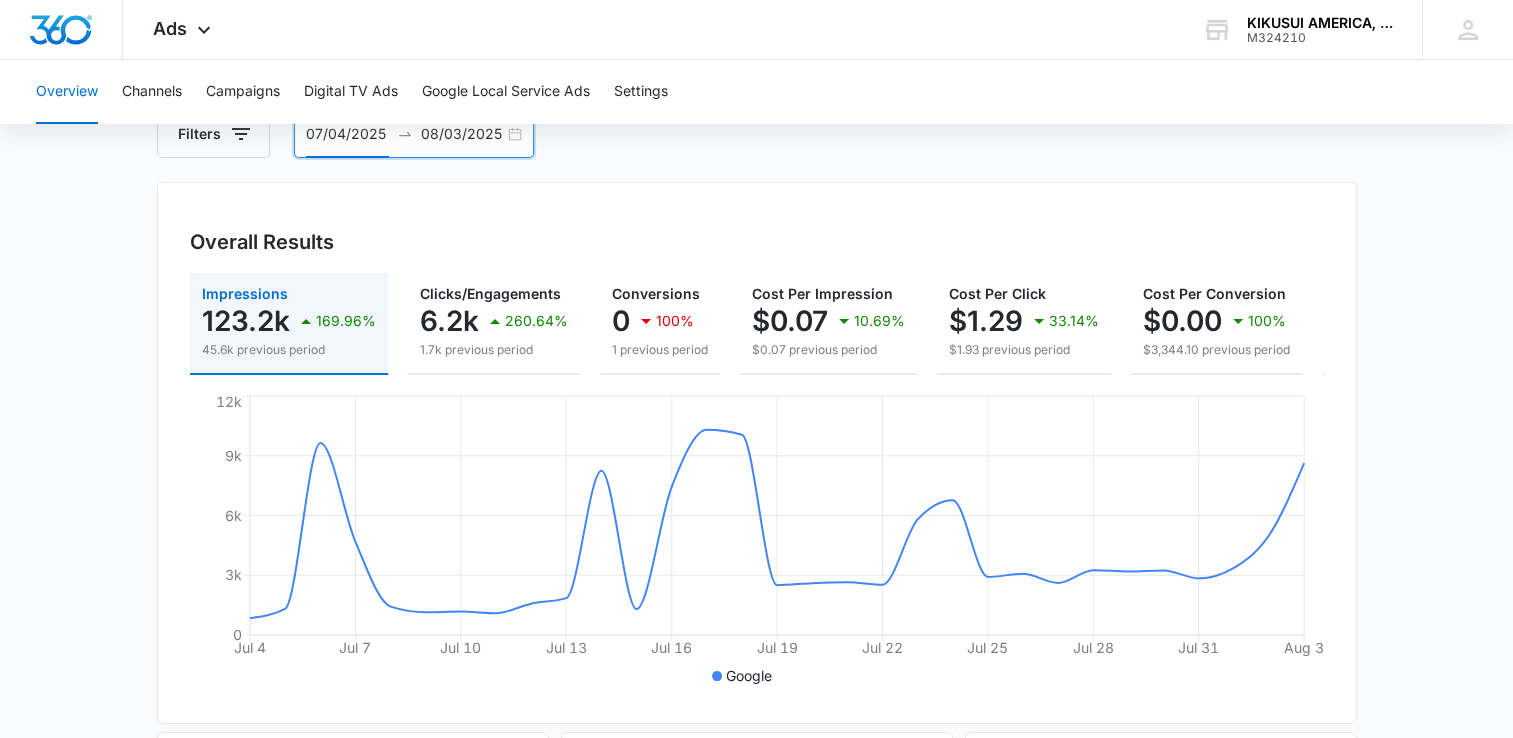 scroll, scrollTop: 0, scrollLeft: 0, axis: both 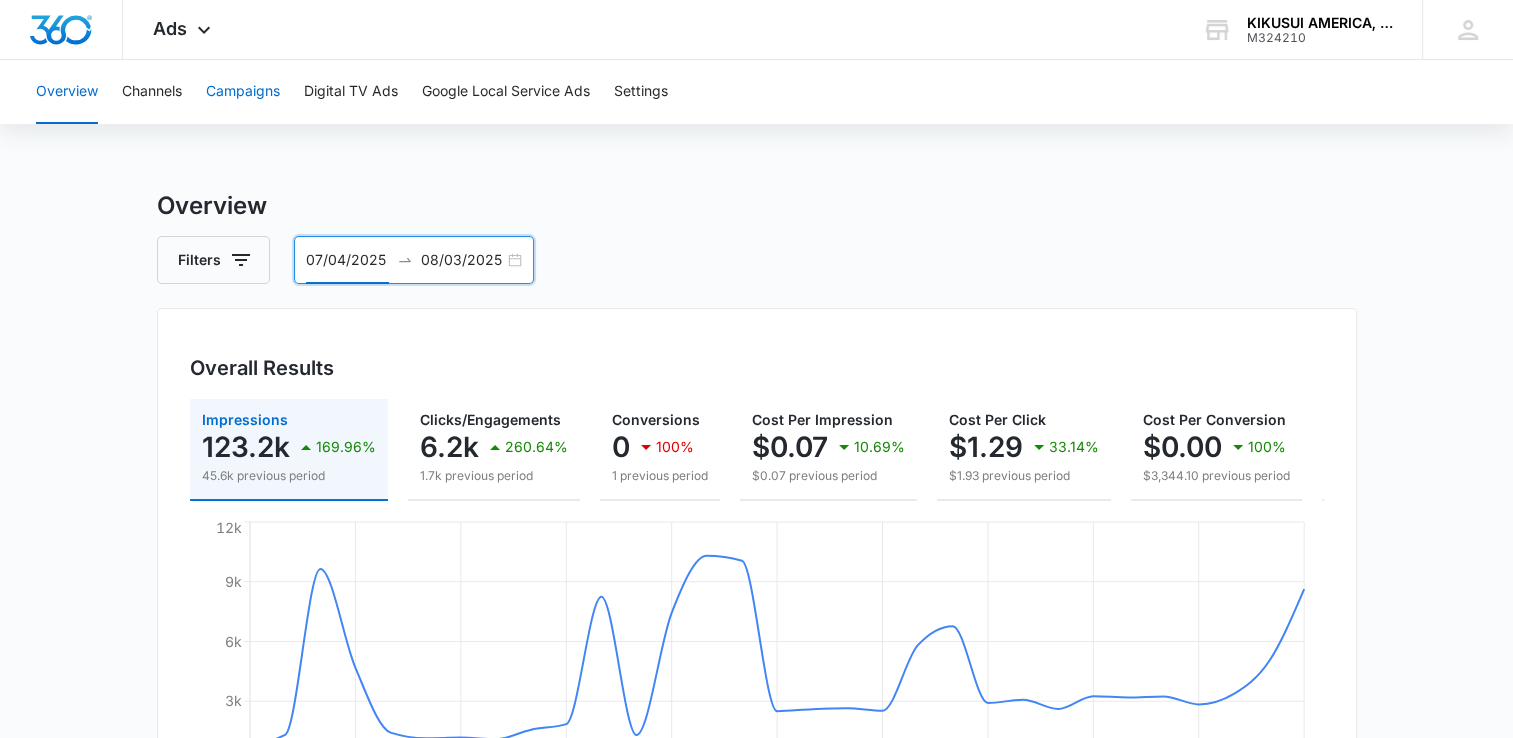 click on "Campaigns" at bounding box center (243, 92) 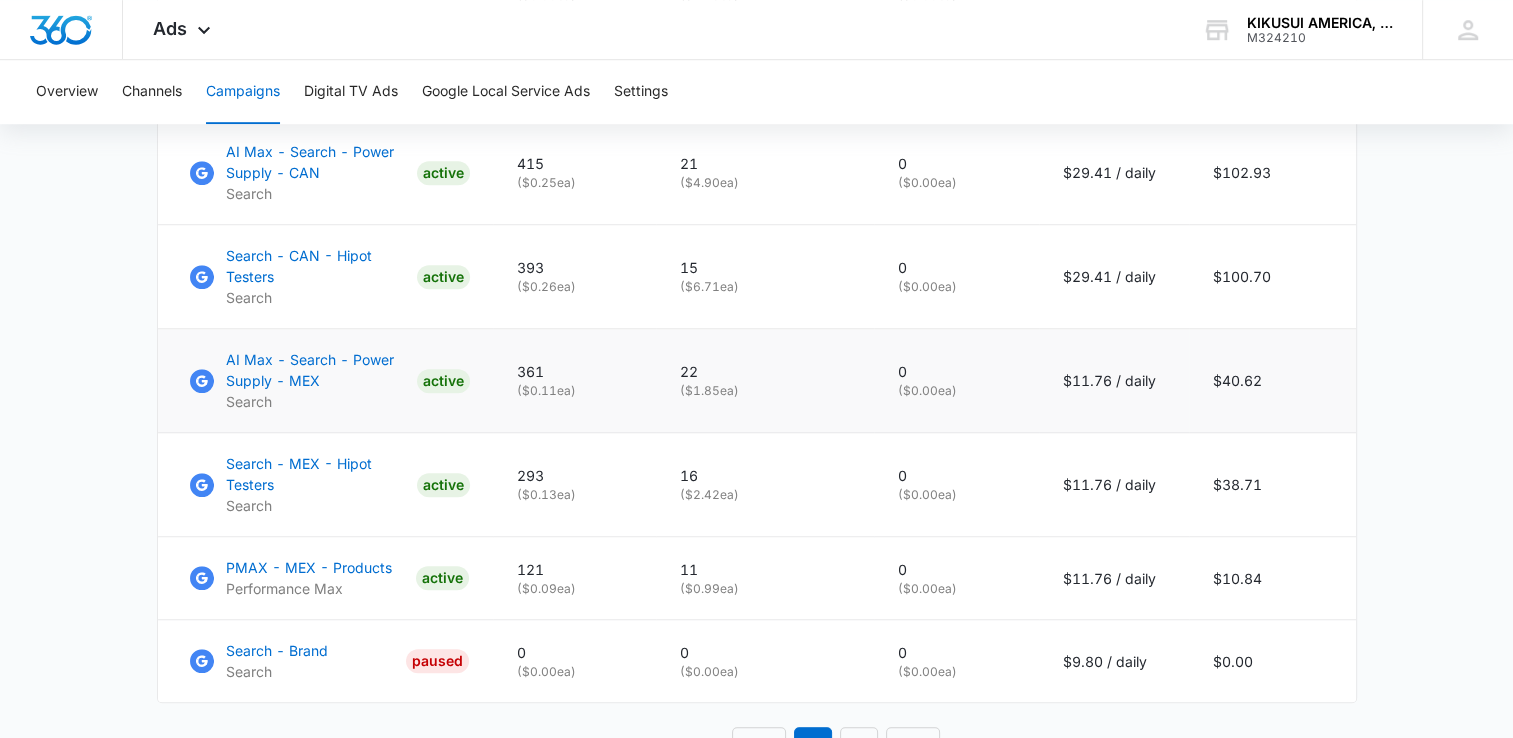 scroll, scrollTop: 1485, scrollLeft: 0, axis: vertical 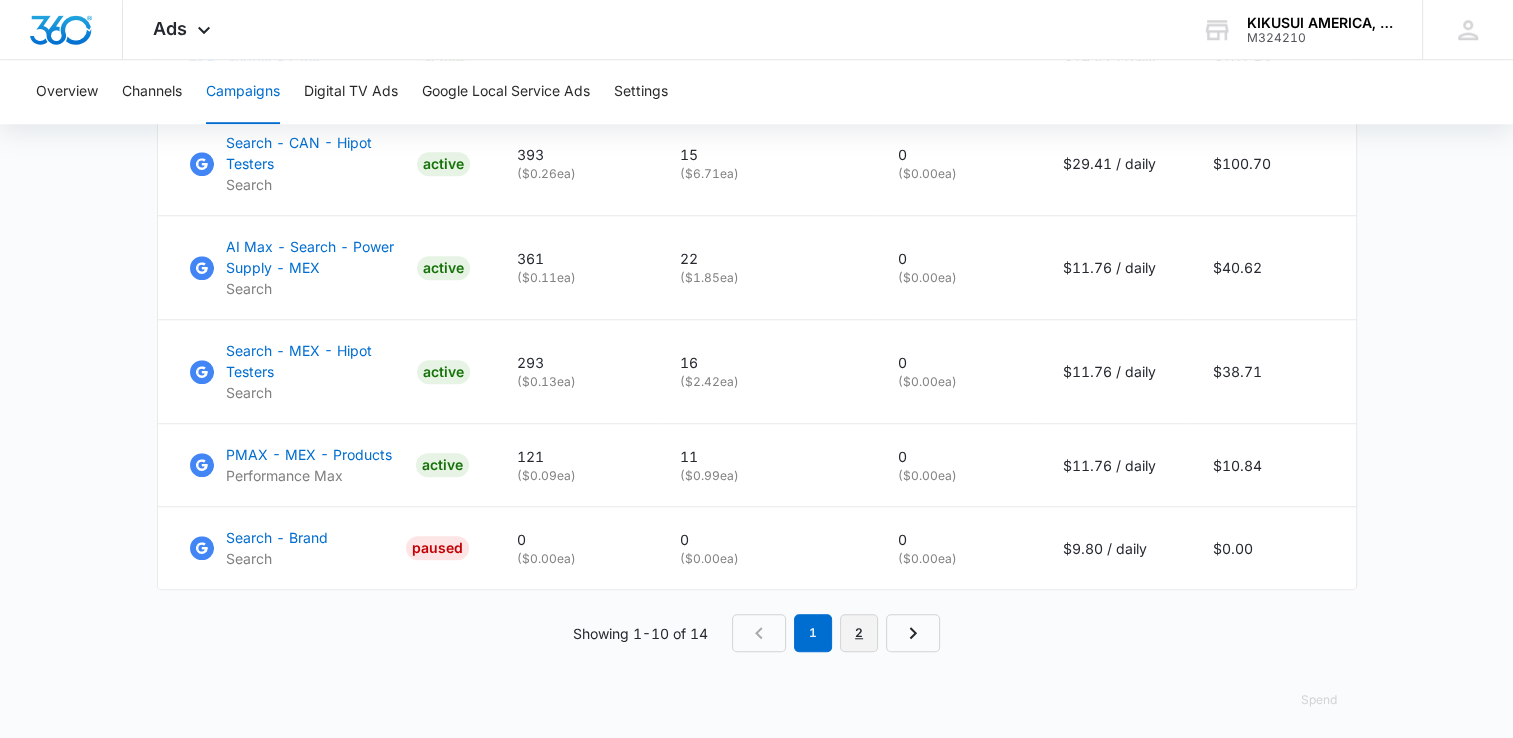 click on "2" at bounding box center (859, 633) 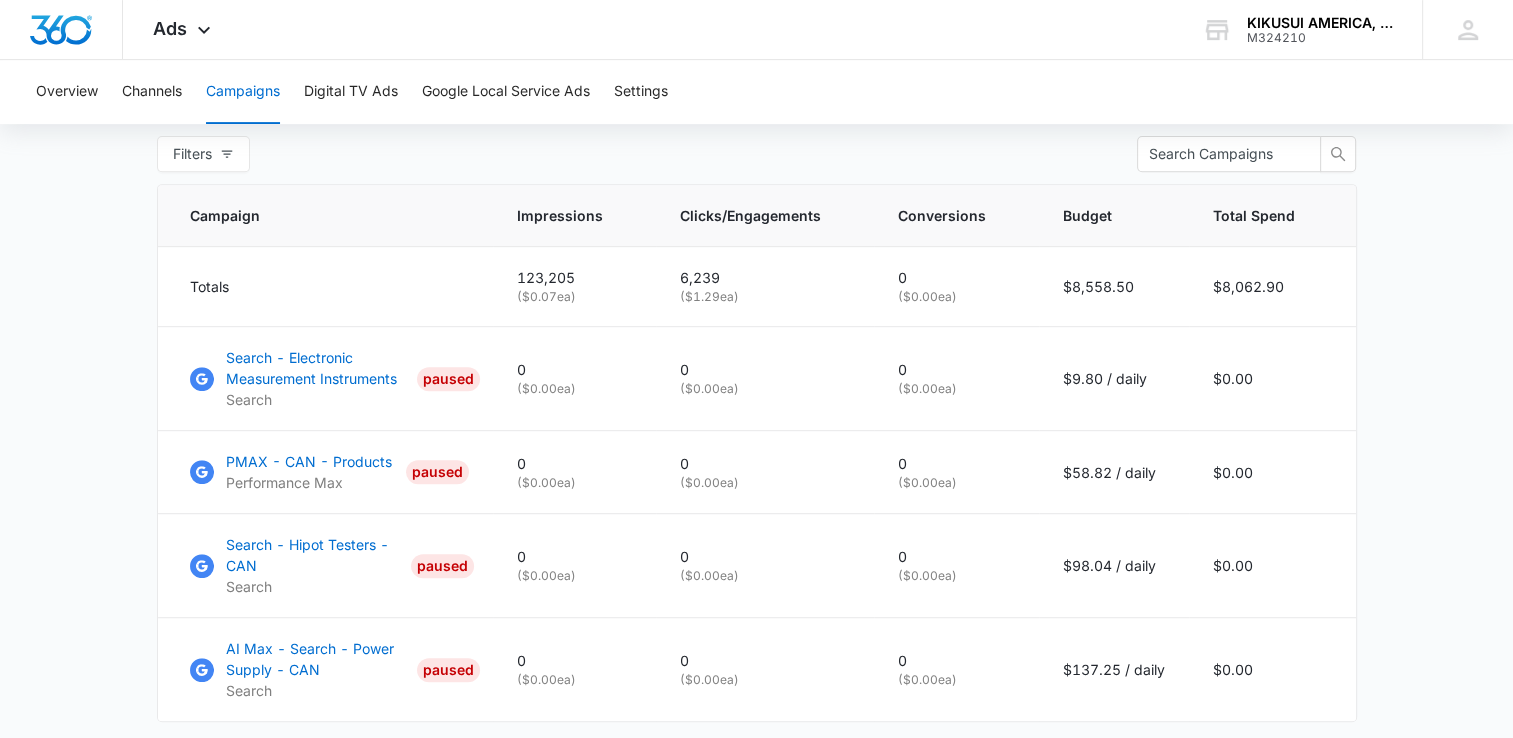 scroll, scrollTop: 946, scrollLeft: 0, axis: vertical 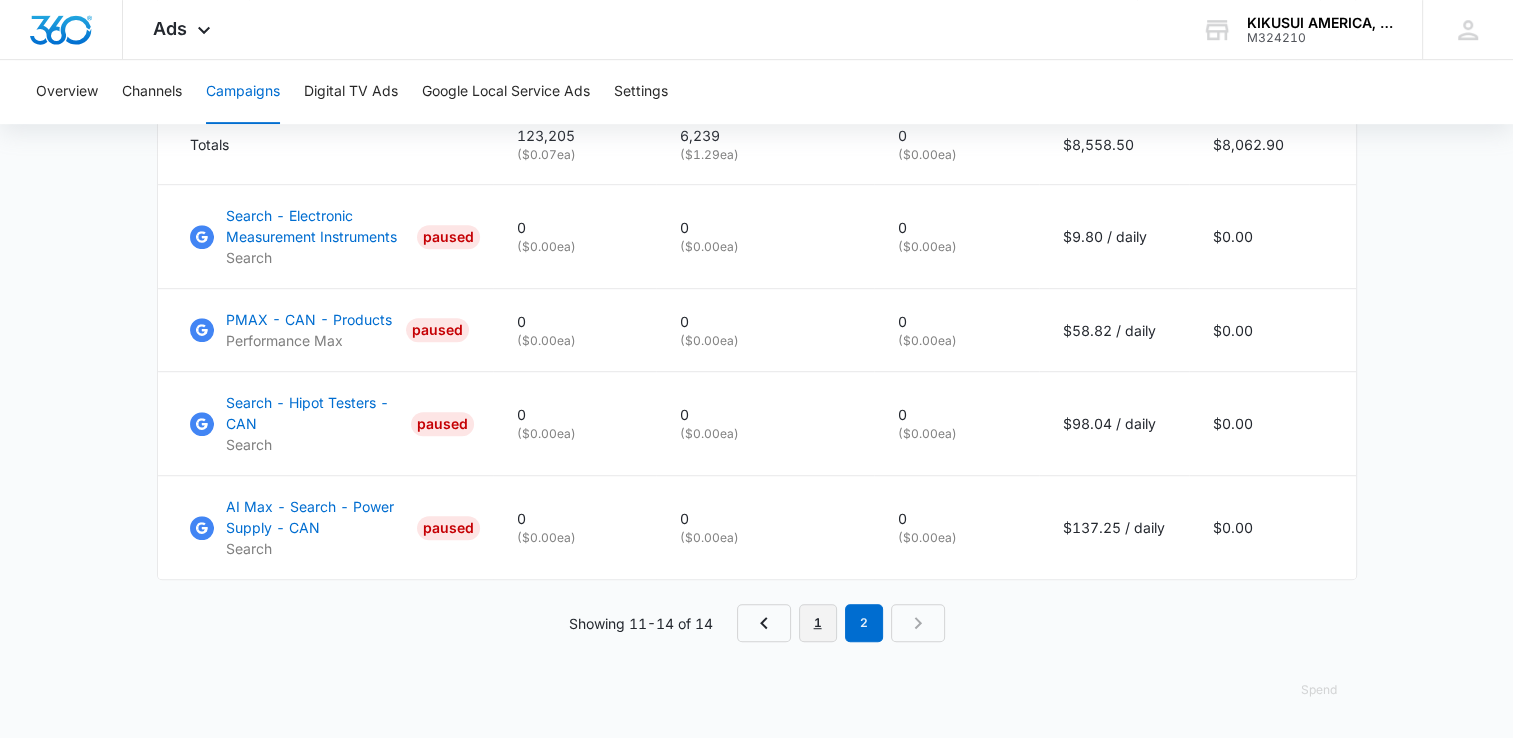 click on "1" at bounding box center (818, 623) 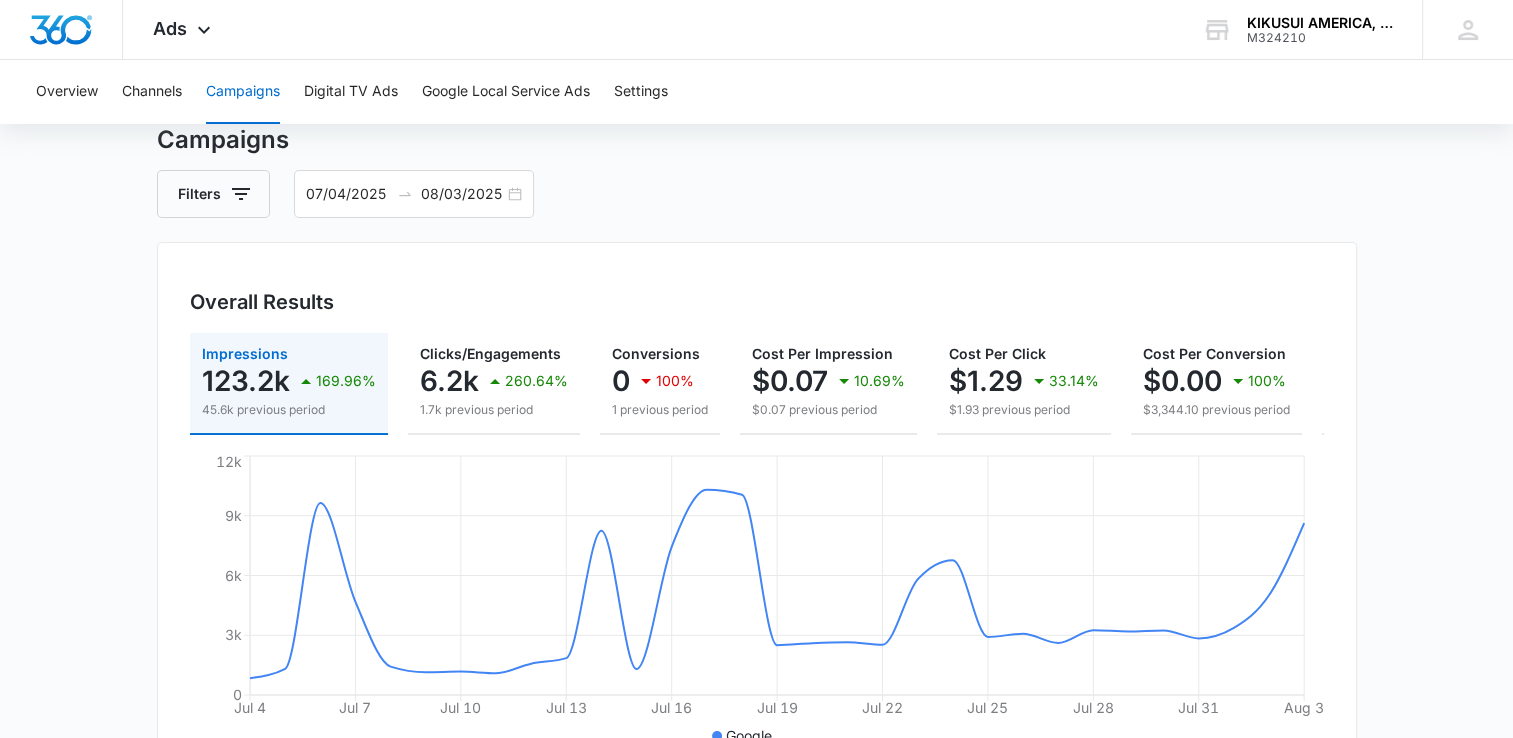 scroll, scrollTop: 100, scrollLeft: 0, axis: vertical 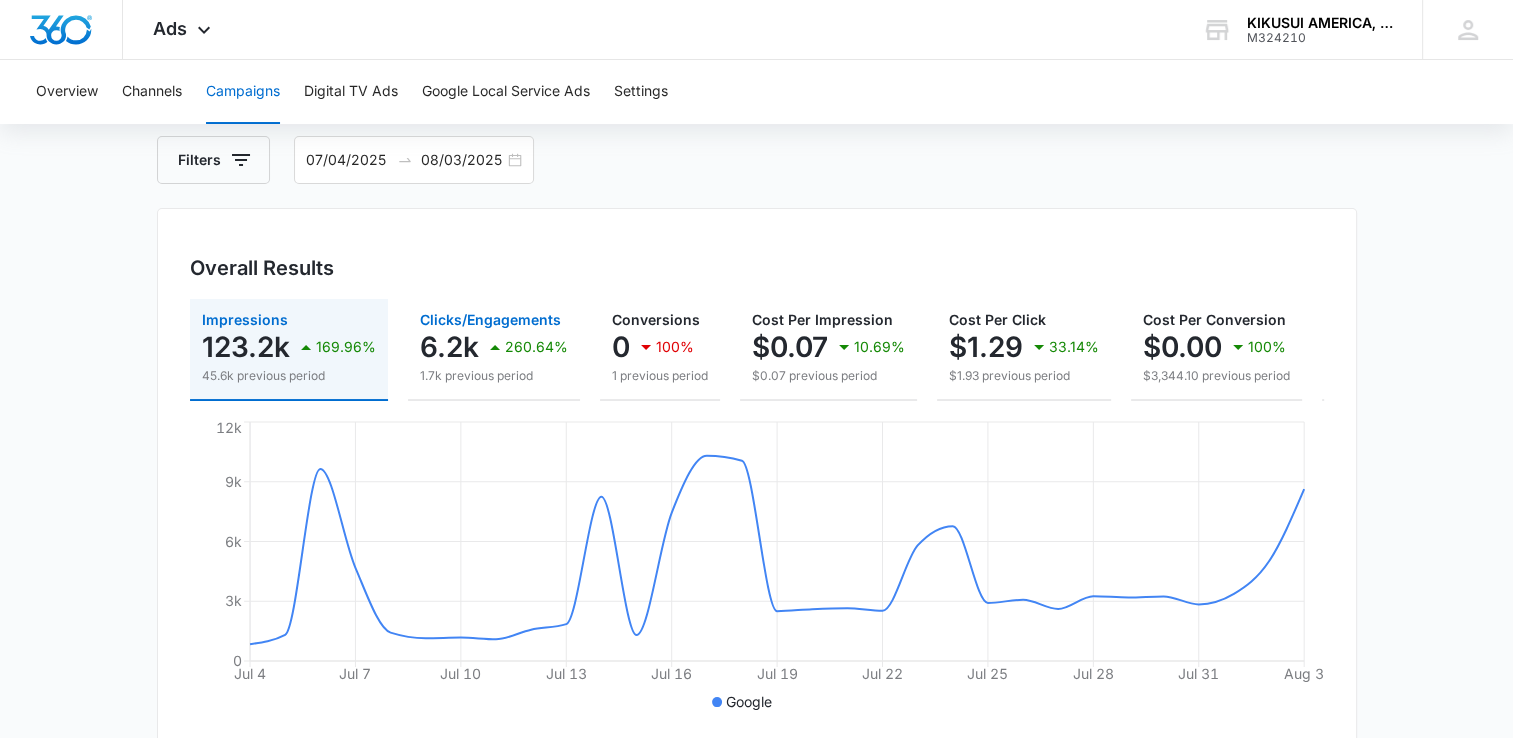 click on "6.2k" at bounding box center (449, 347) 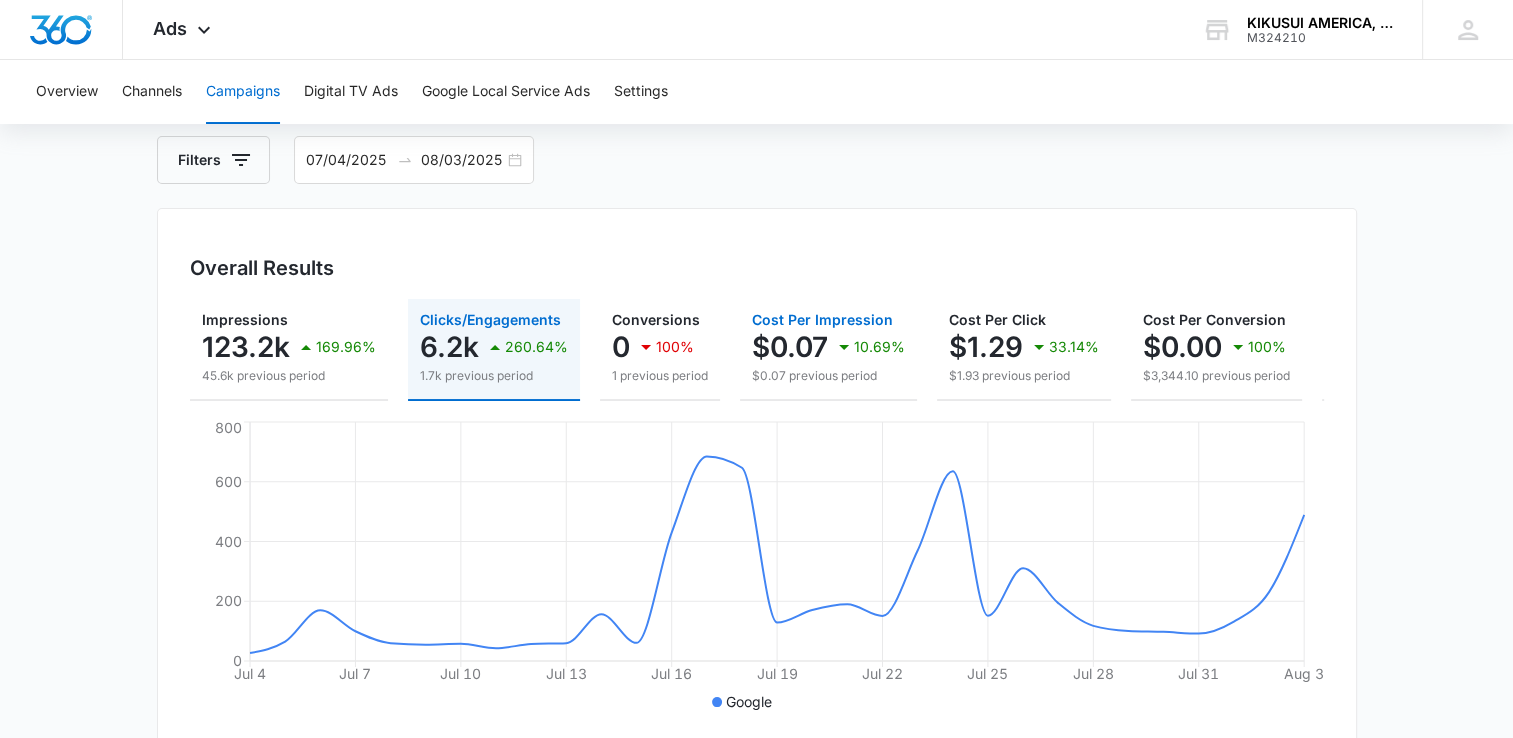 click on "$0.07 10.69%" at bounding box center [828, 347] 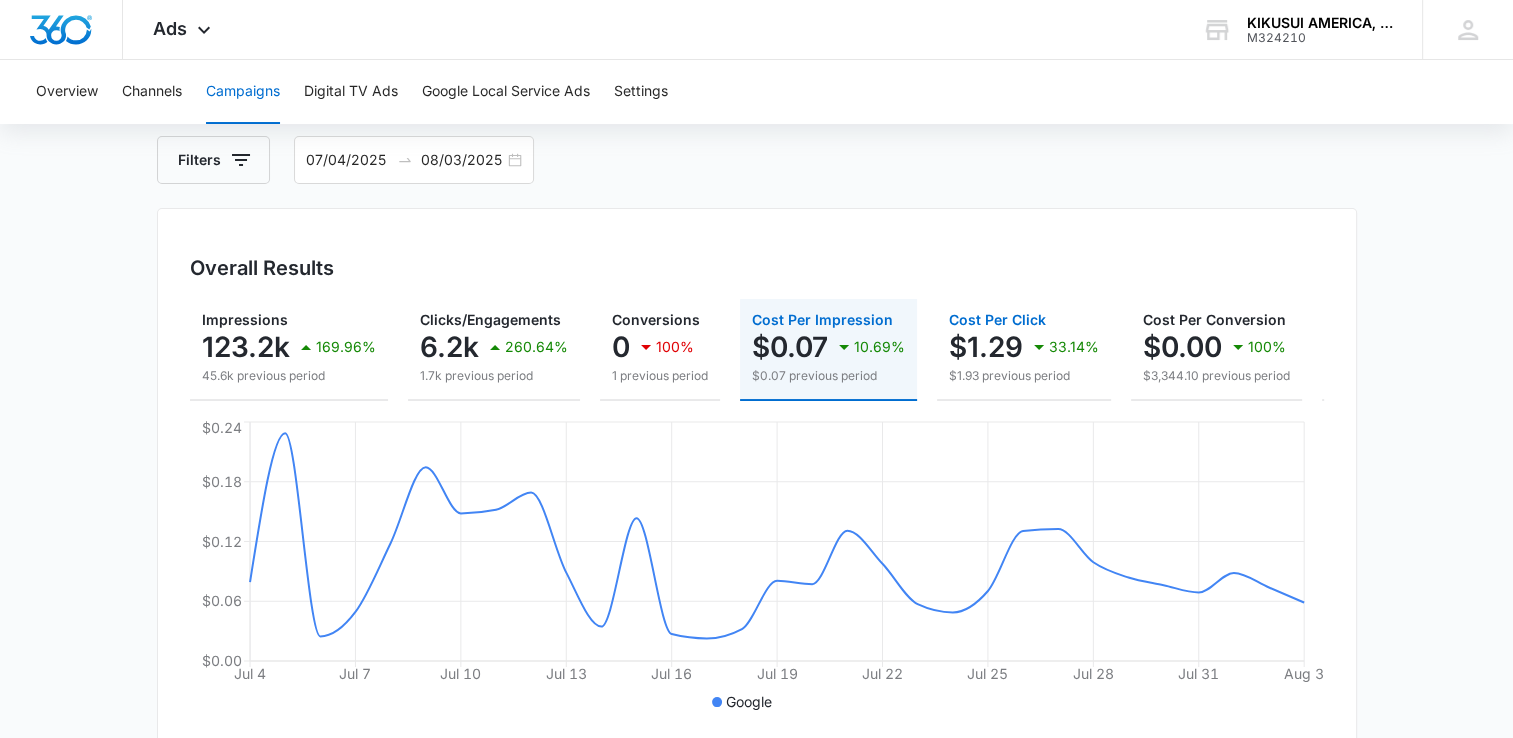 click on "$1.29" at bounding box center [986, 347] 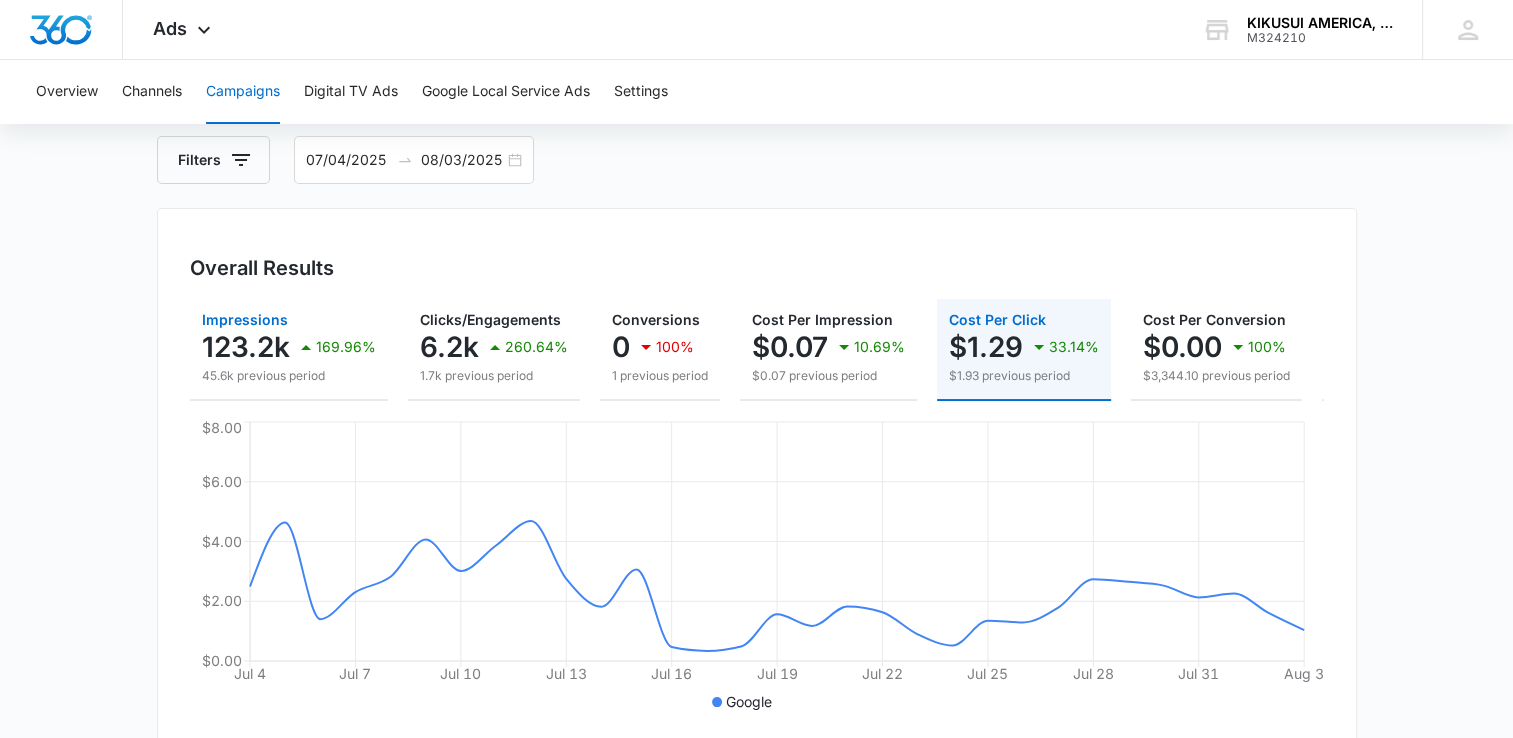 click on "123.2k" at bounding box center (246, 347) 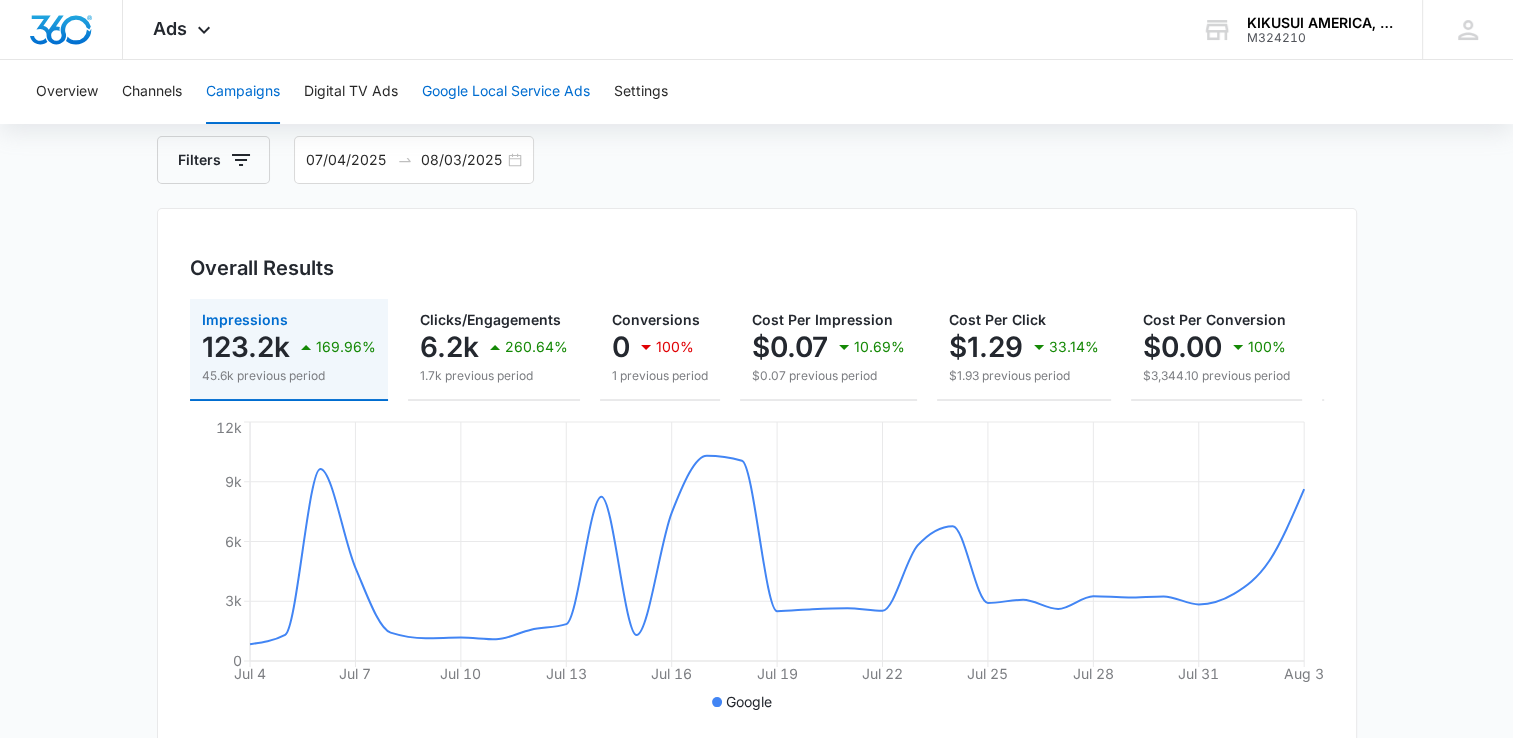 click on "Google Local Service Ads" at bounding box center (506, 92) 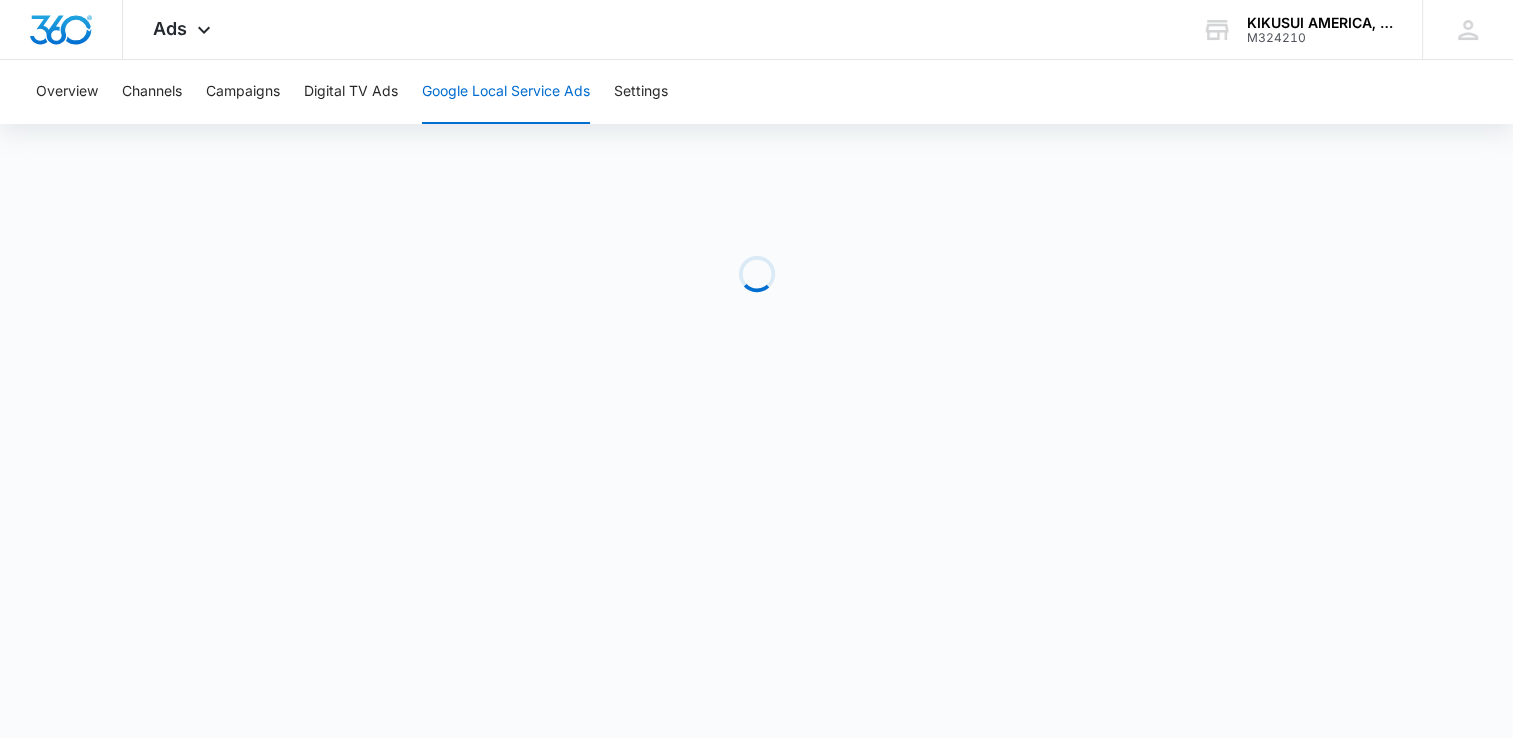 scroll, scrollTop: 0, scrollLeft: 0, axis: both 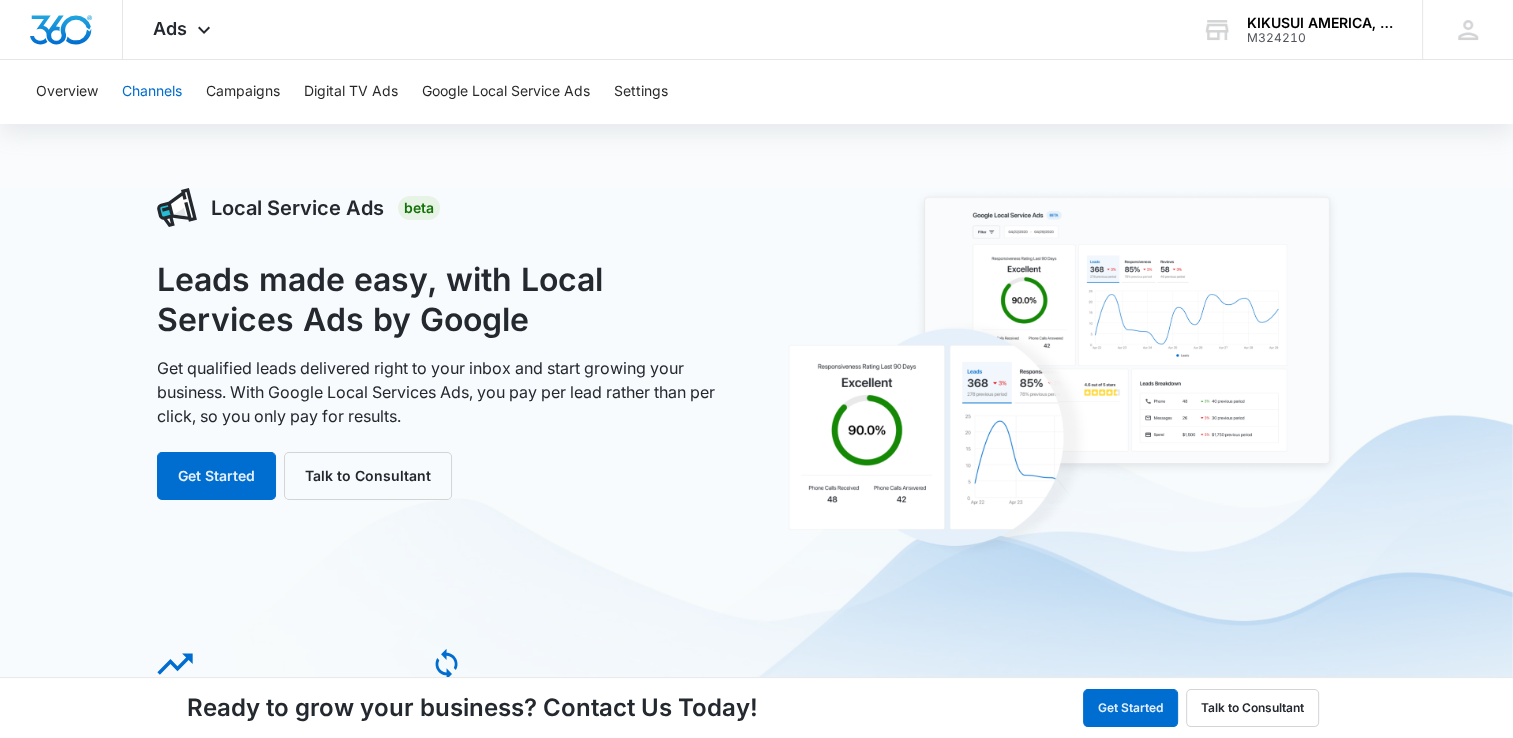 click on "Channels" at bounding box center (152, 92) 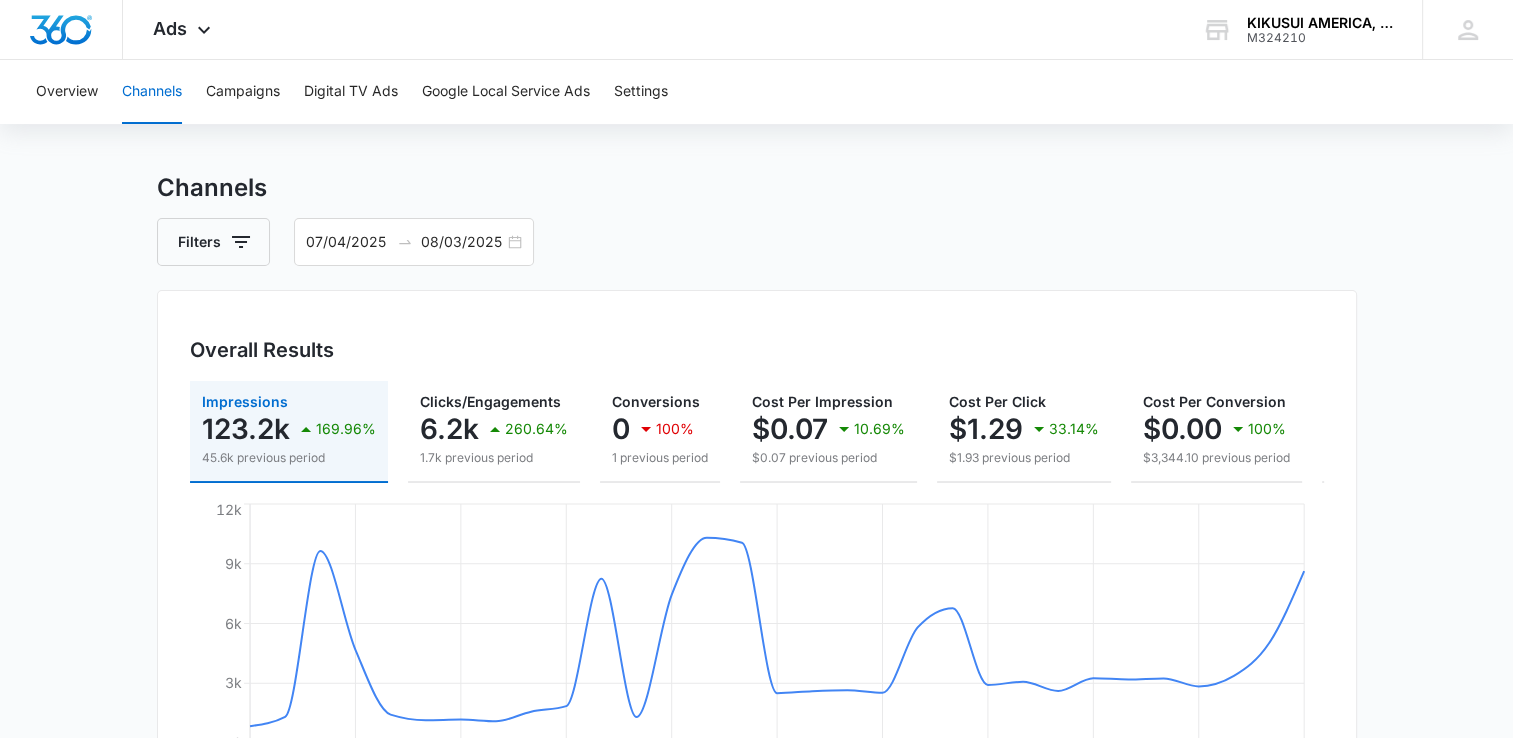 scroll, scrollTop: 0, scrollLeft: 0, axis: both 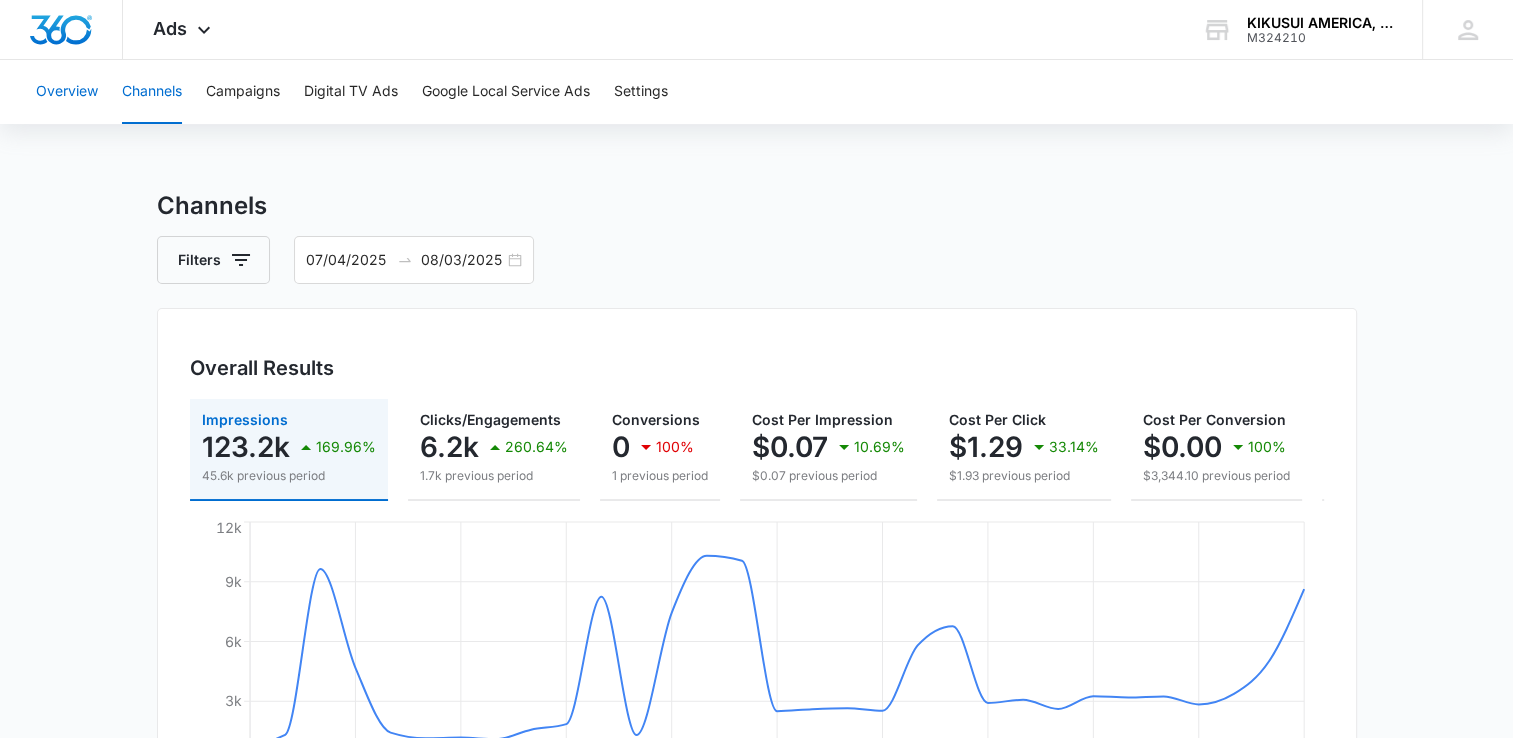 click on "Overview" at bounding box center [67, 92] 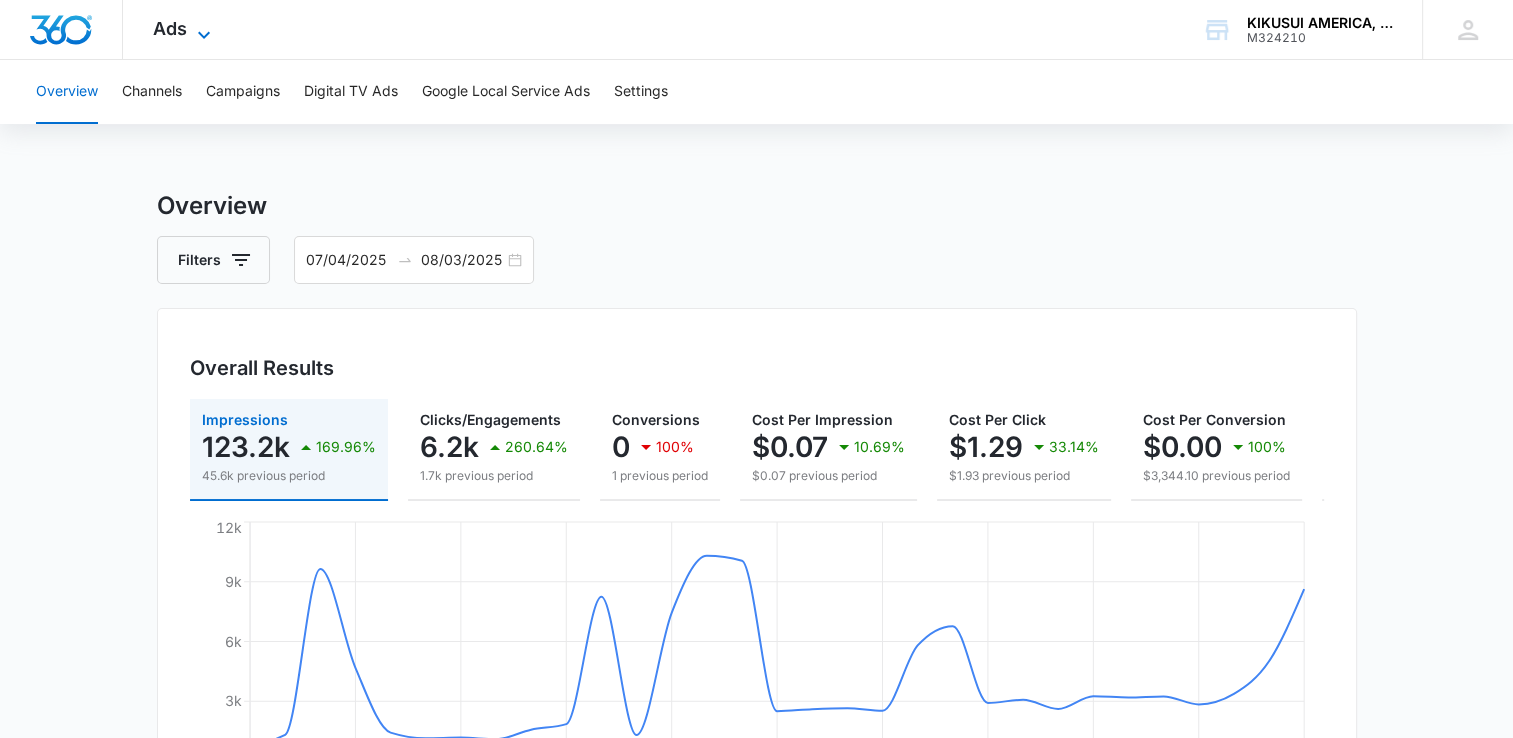 click 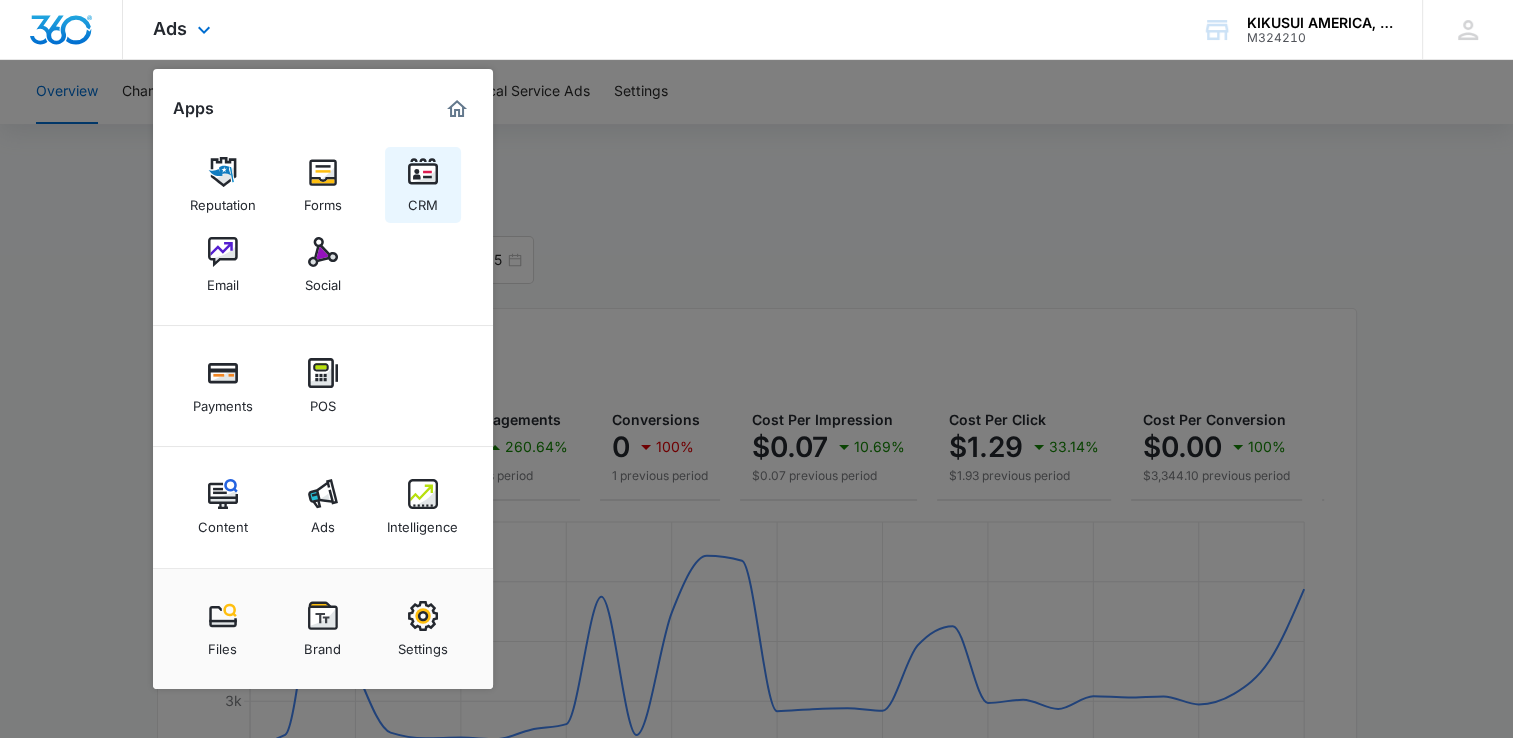 click at bounding box center [423, 172] 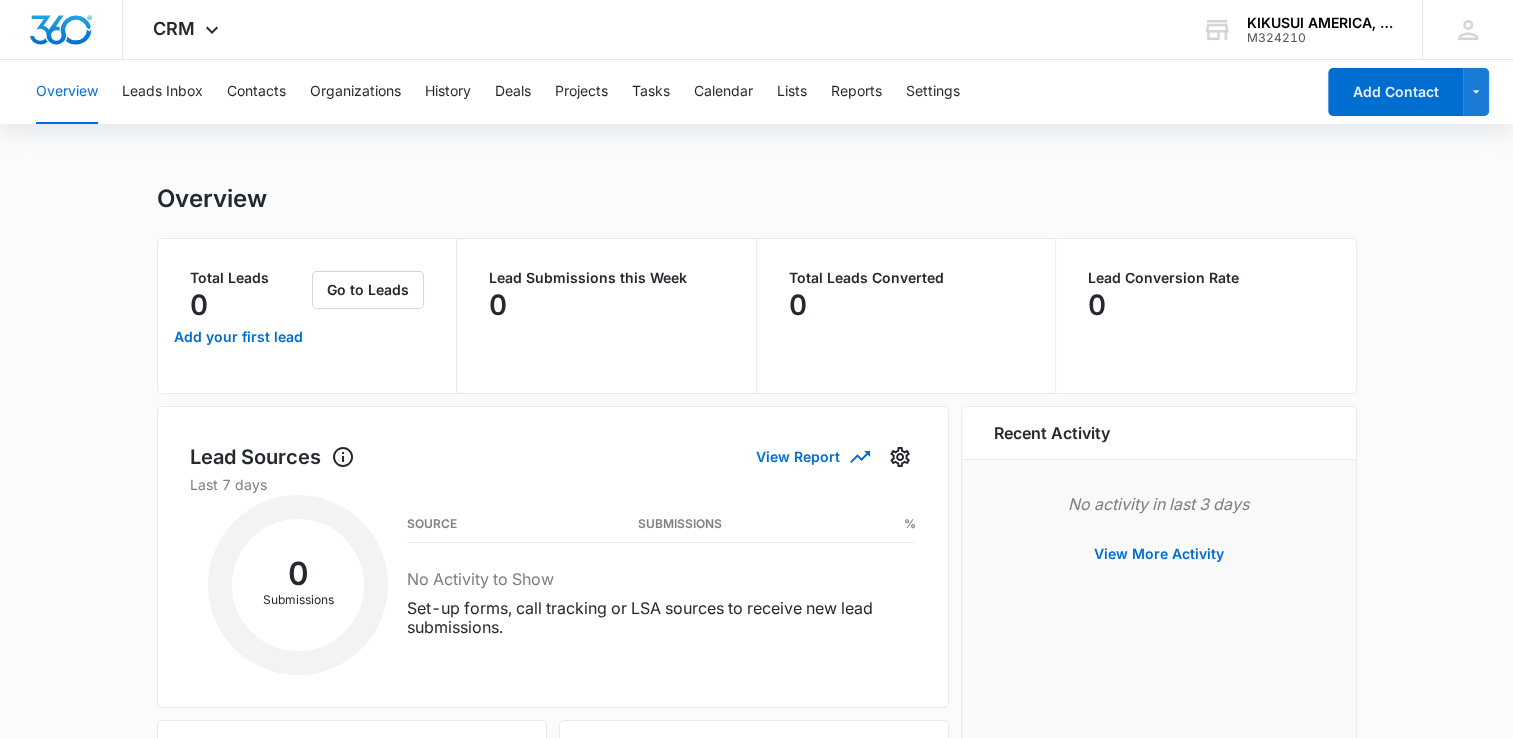 scroll, scrollTop: 0, scrollLeft: 0, axis: both 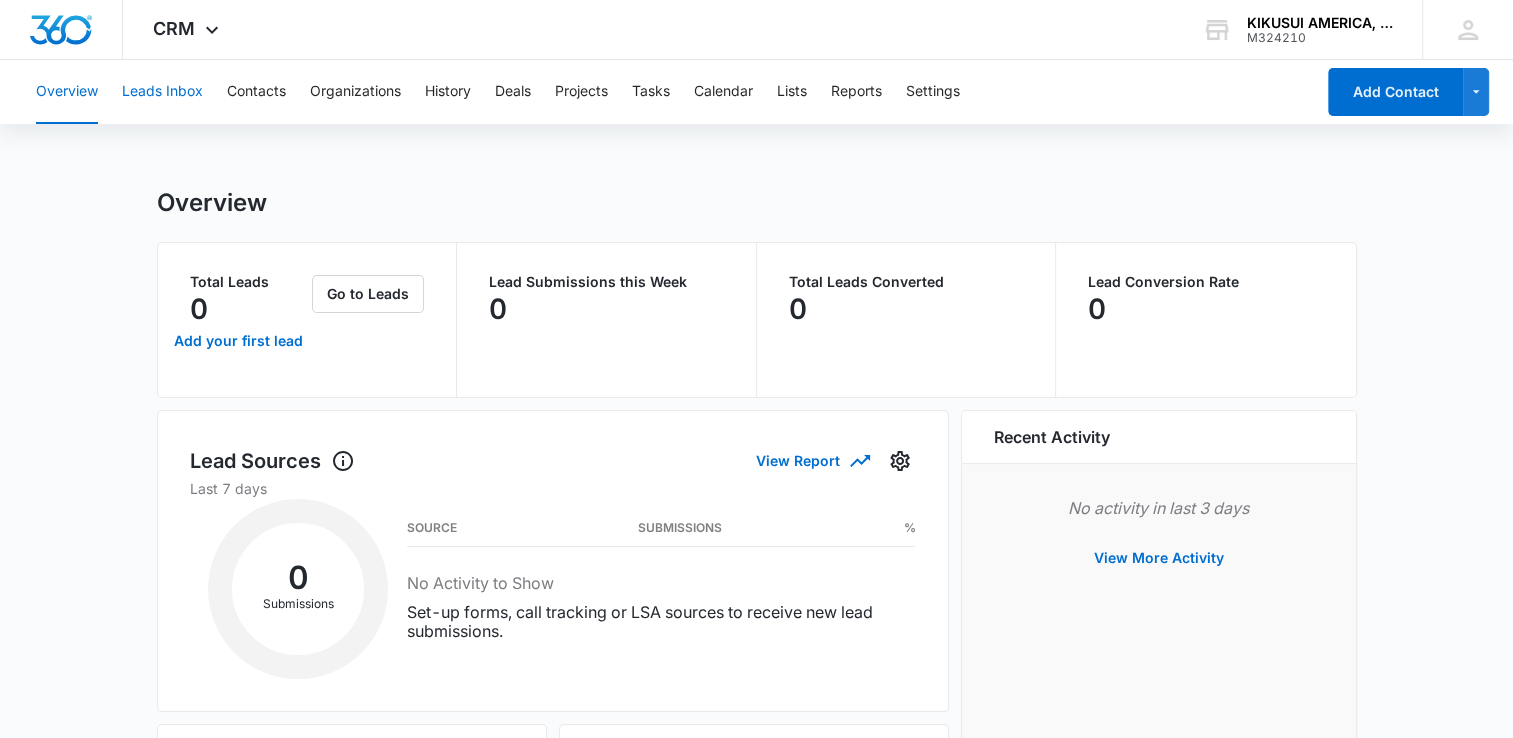 click on "Leads Inbox" at bounding box center (162, 92) 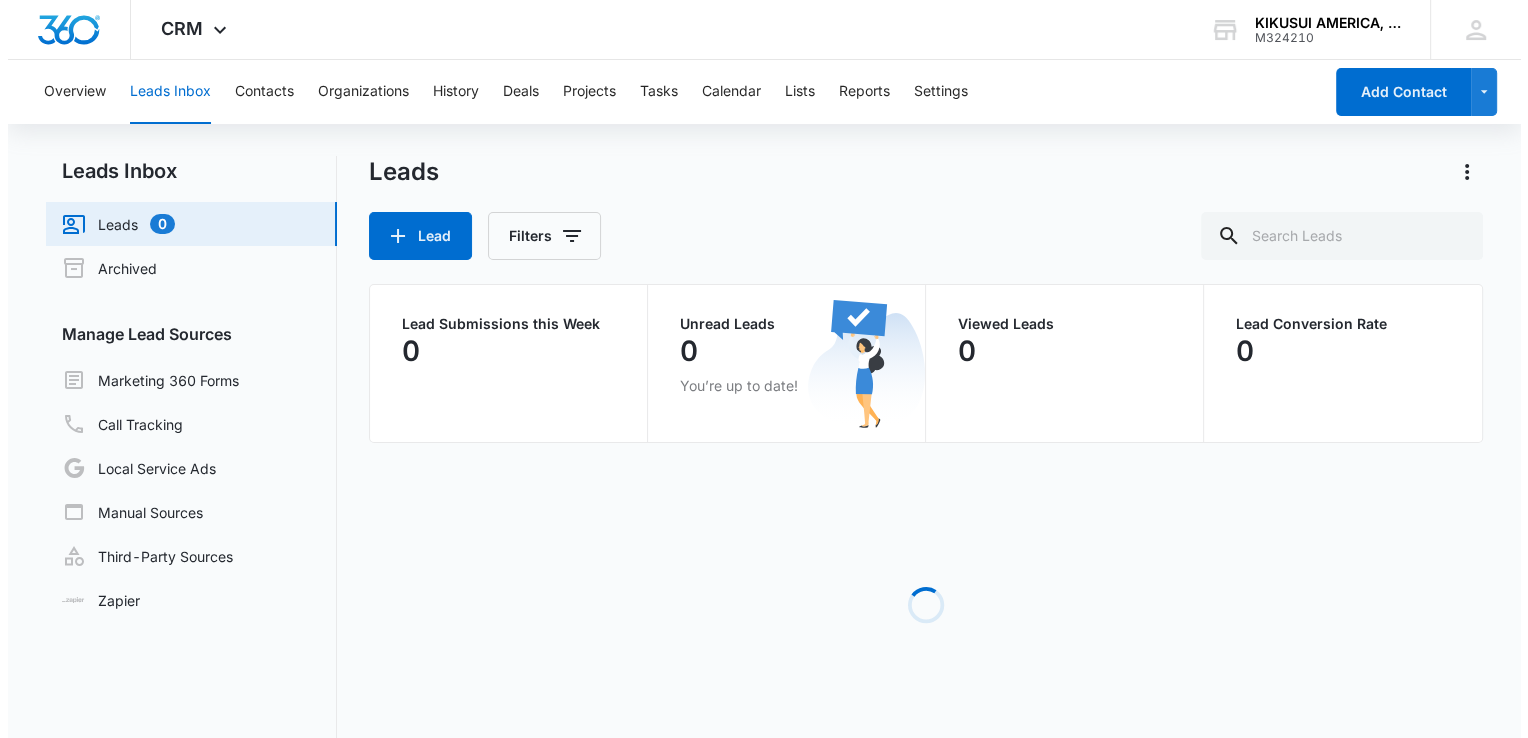 scroll, scrollTop: 0, scrollLeft: 0, axis: both 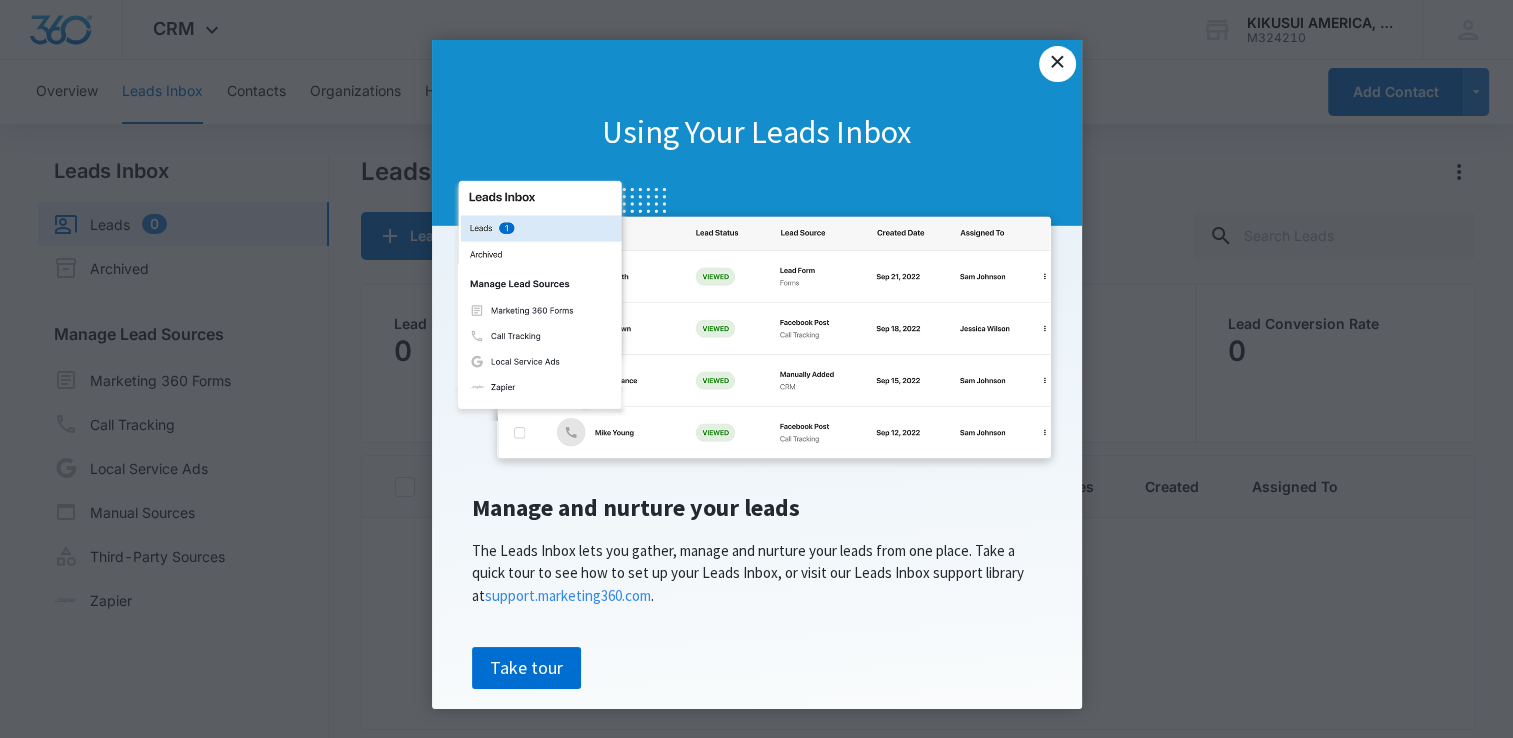 click on "×" at bounding box center [1057, 64] 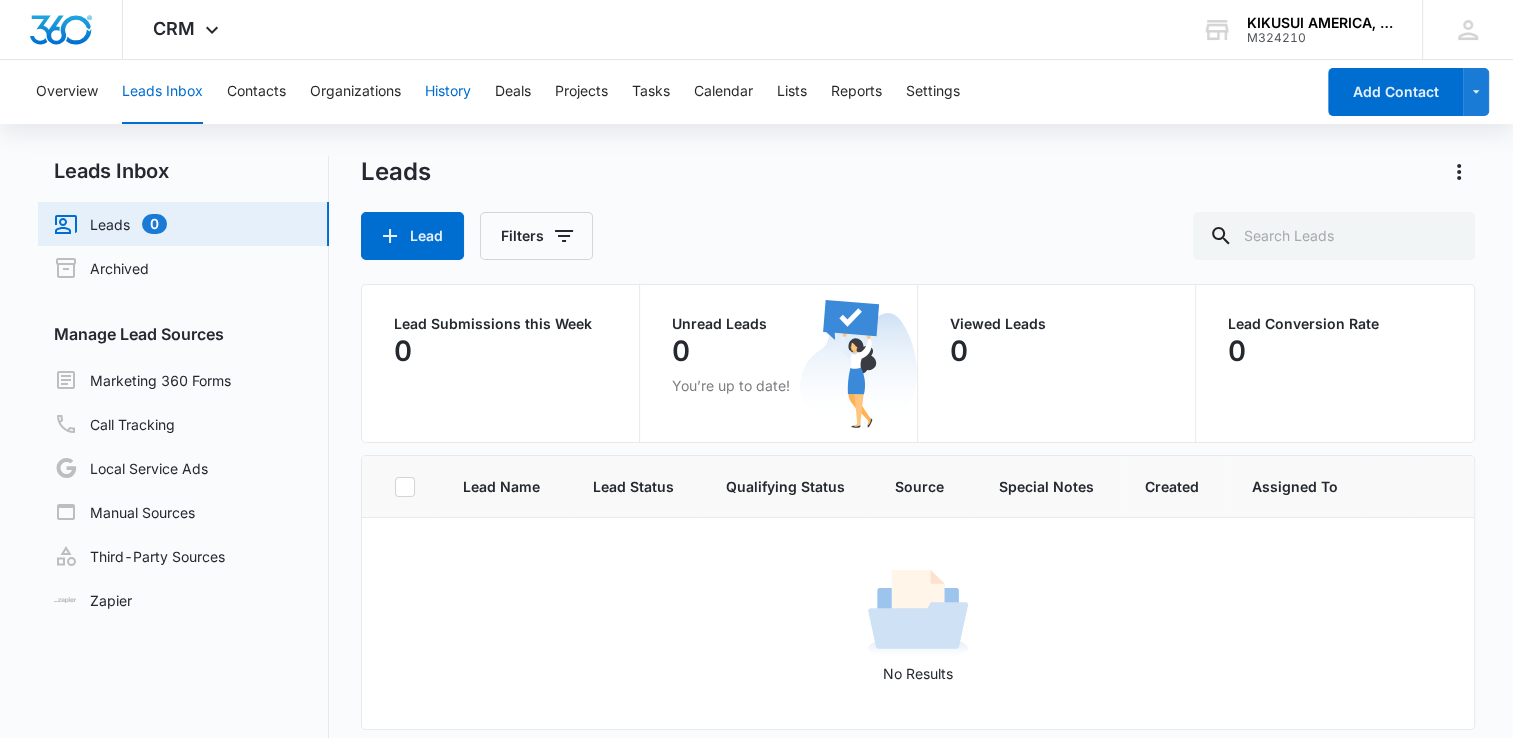 click on "History" at bounding box center (448, 92) 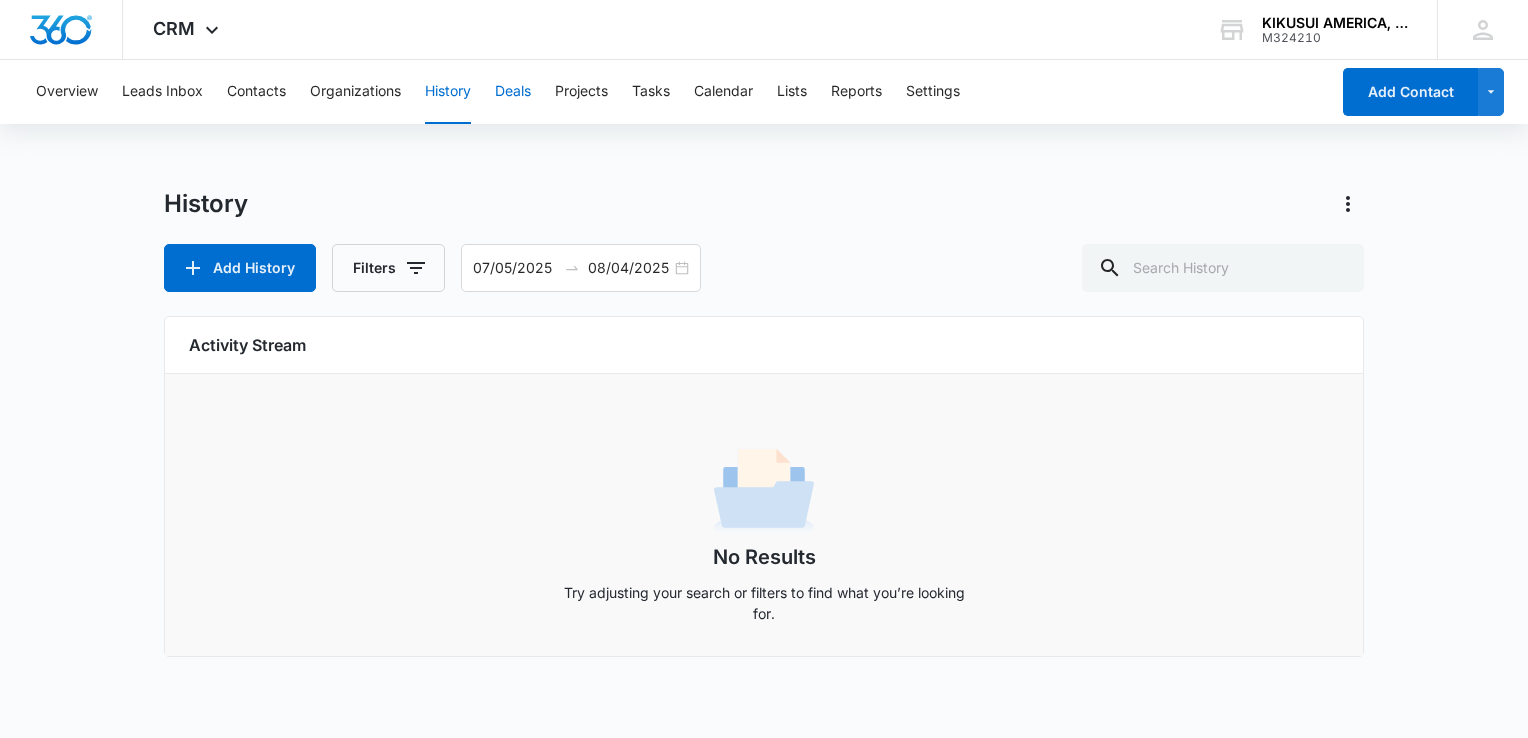 click on "Deals" at bounding box center [513, 92] 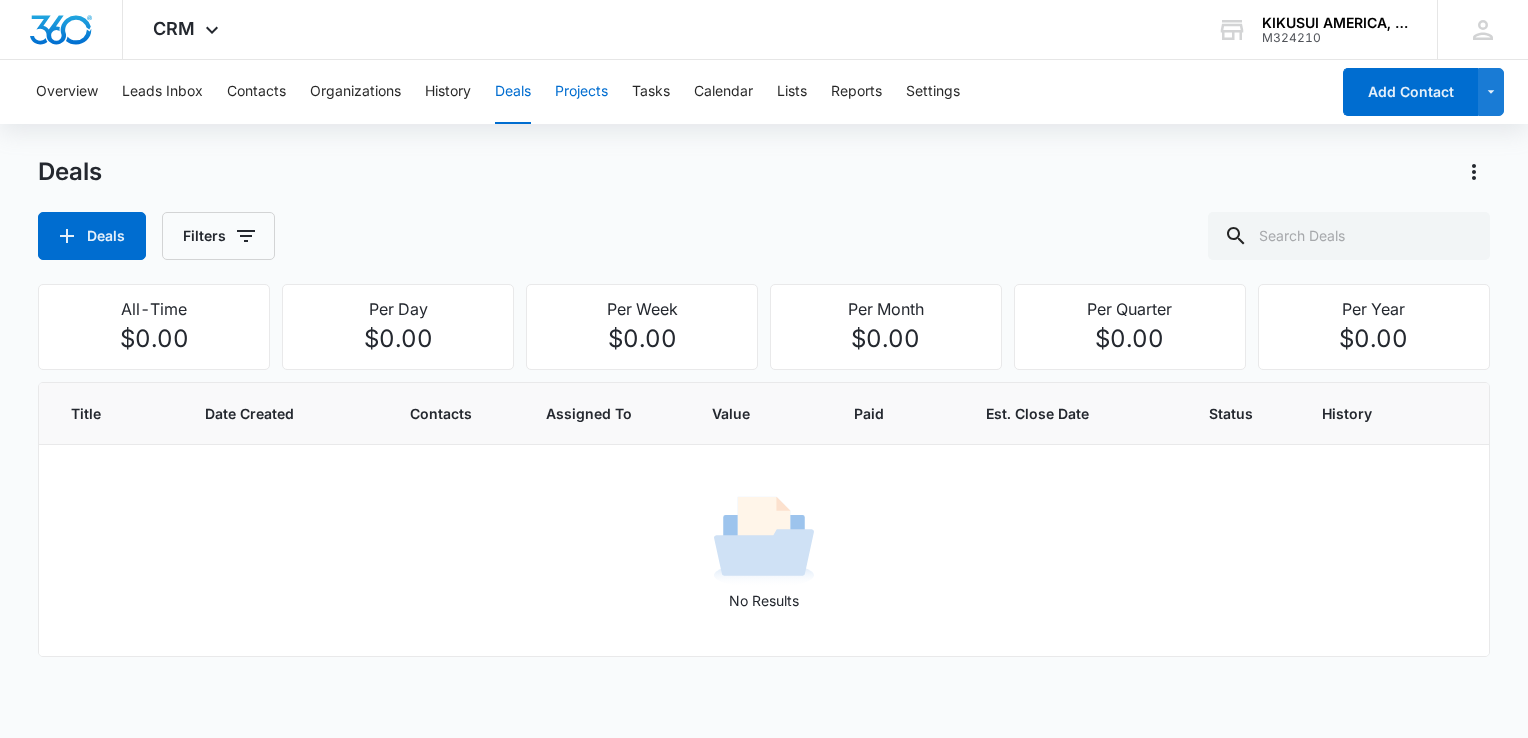 click on "Projects" at bounding box center [581, 92] 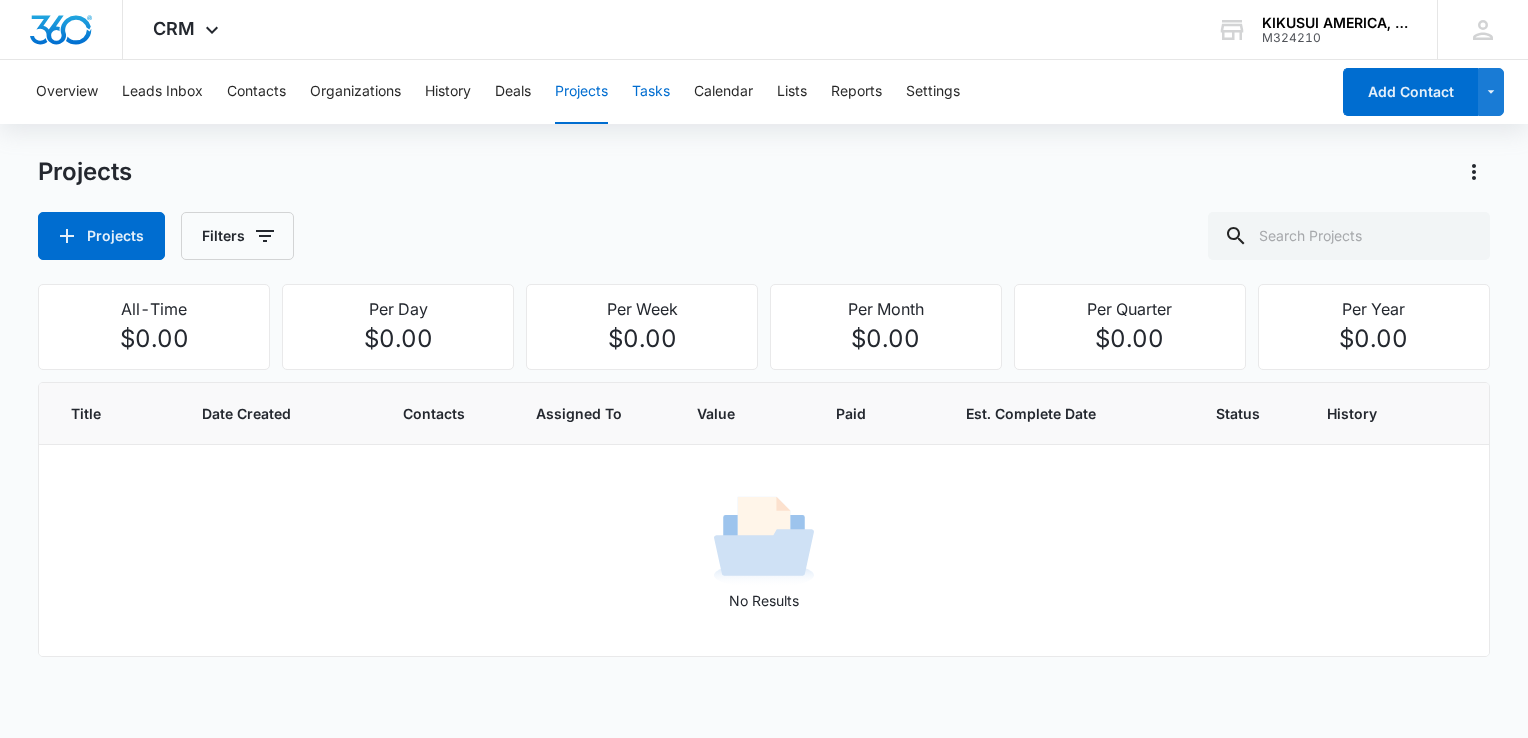 click on "Tasks" at bounding box center (651, 92) 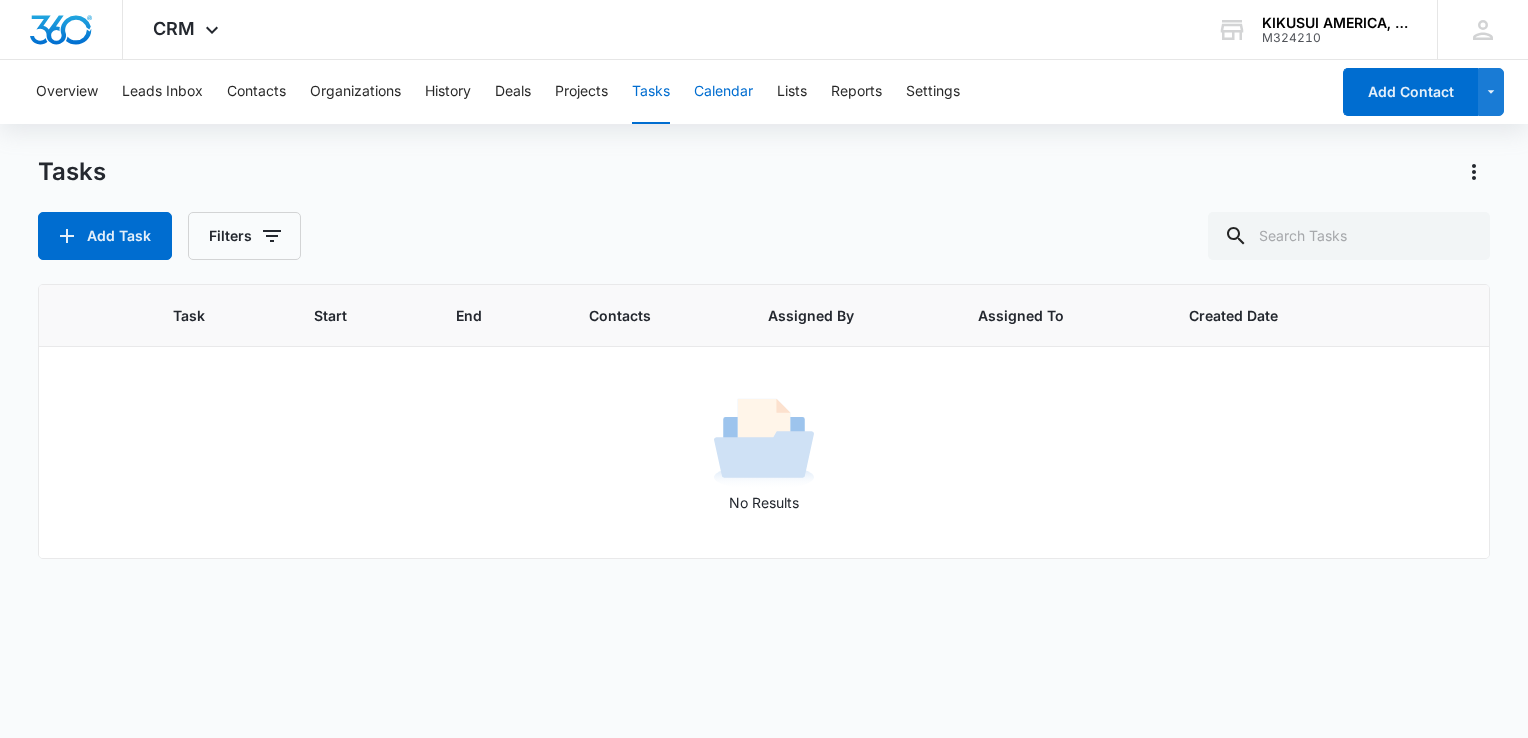 click on "Calendar" at bounding box center [723, 92] 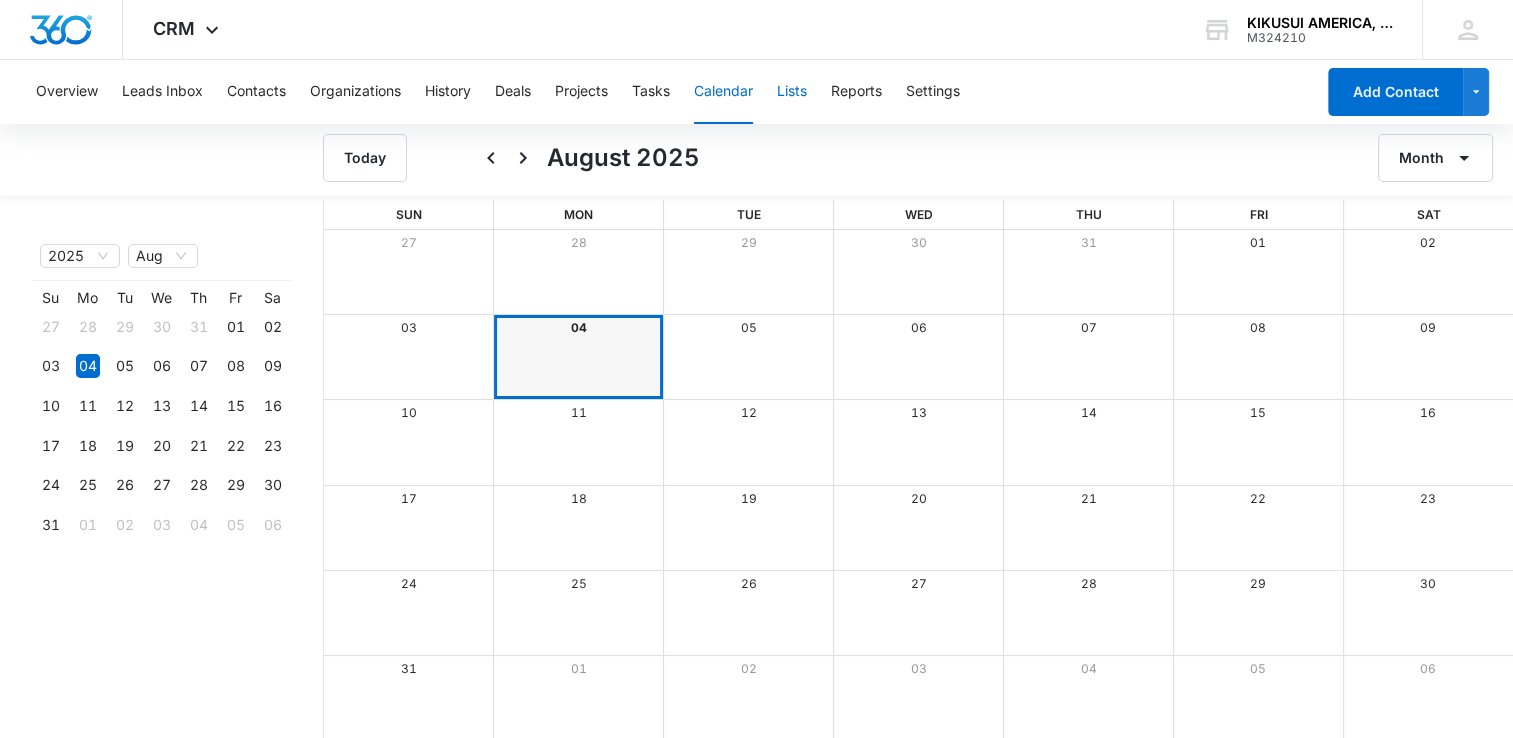 click on "Lists" at bounding box center [792, 92] 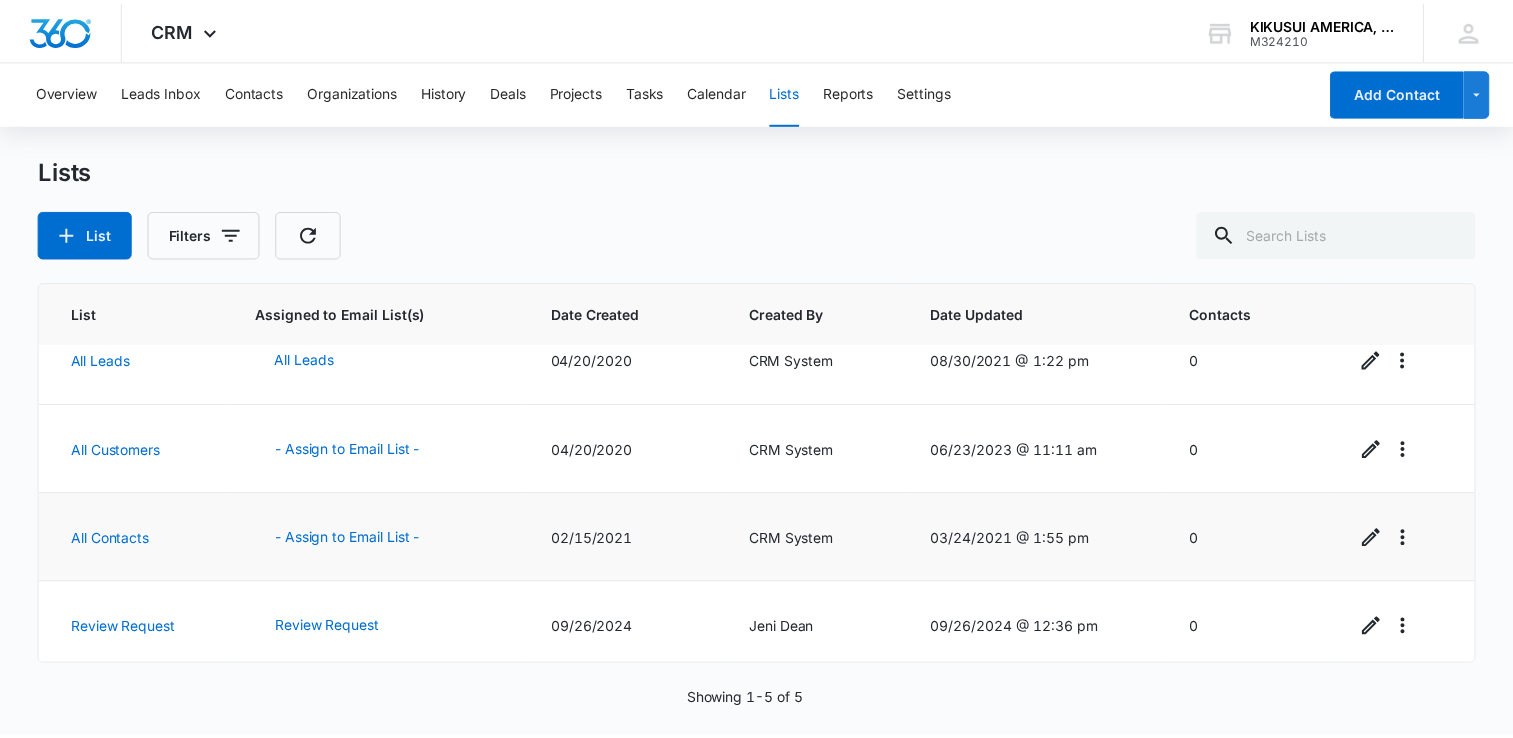 scroll, scrollTop: 0, scrollLeft: 0, axis: both 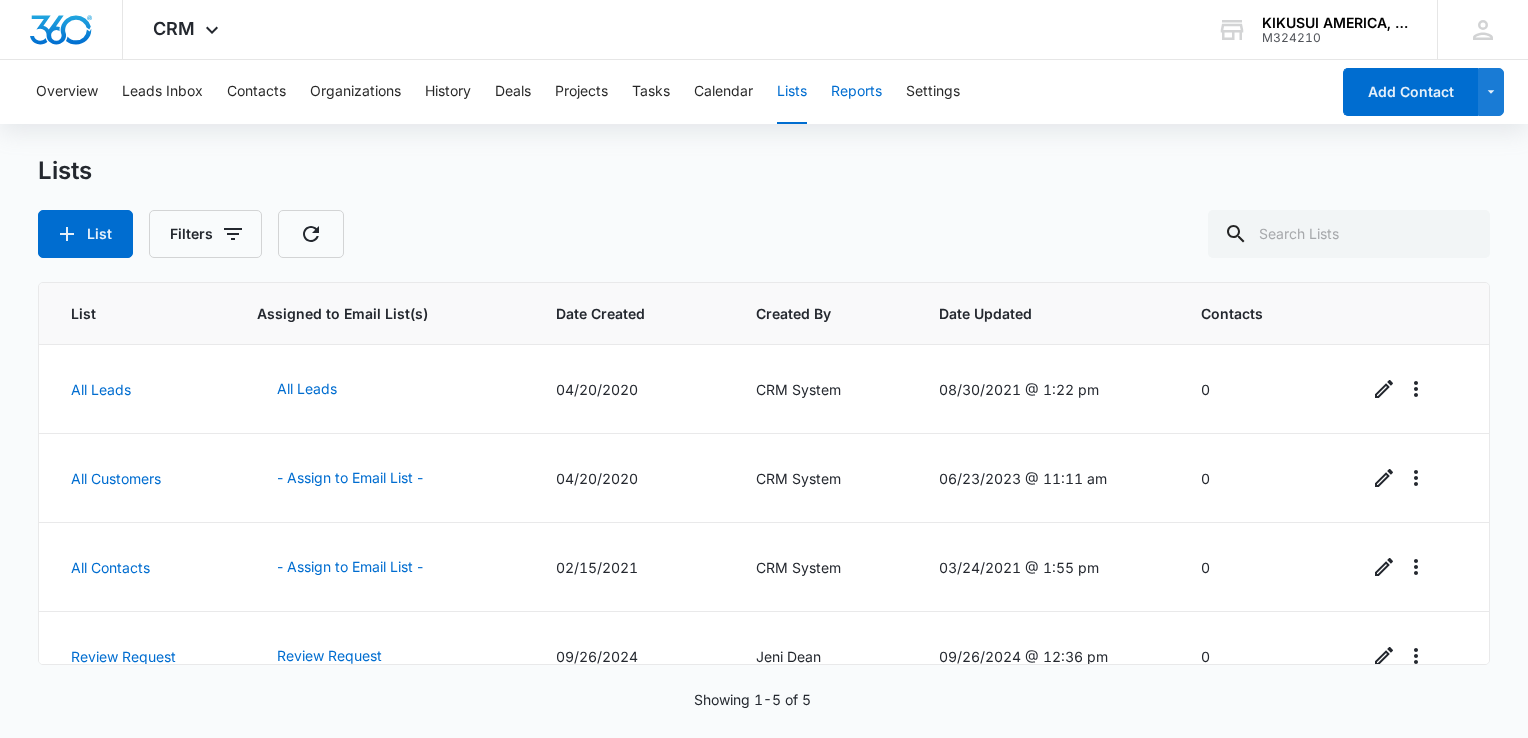click on "Reports" at bounding box center (856, 92) 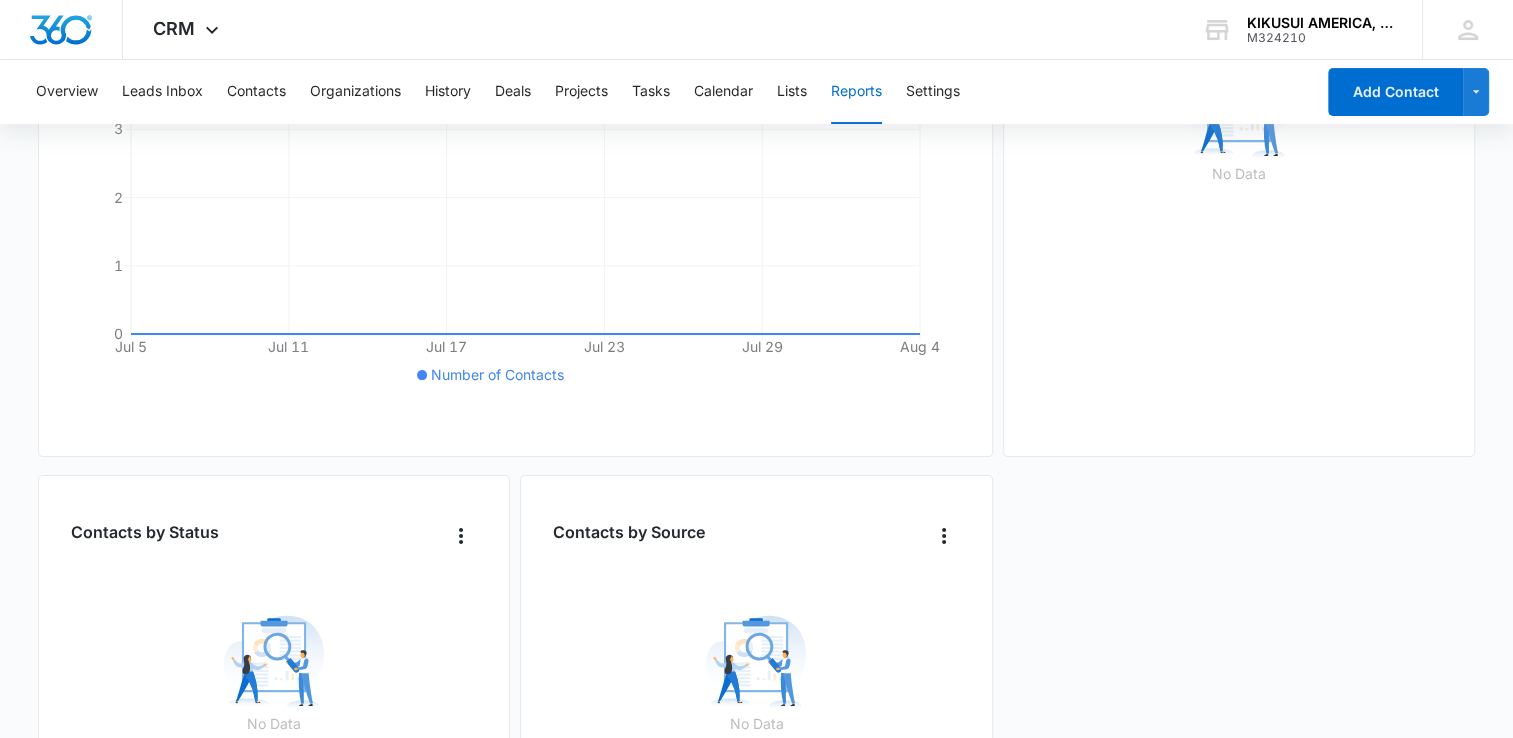 scroll, scrollTop: 1, scrollLeft: 0, axis: vertical 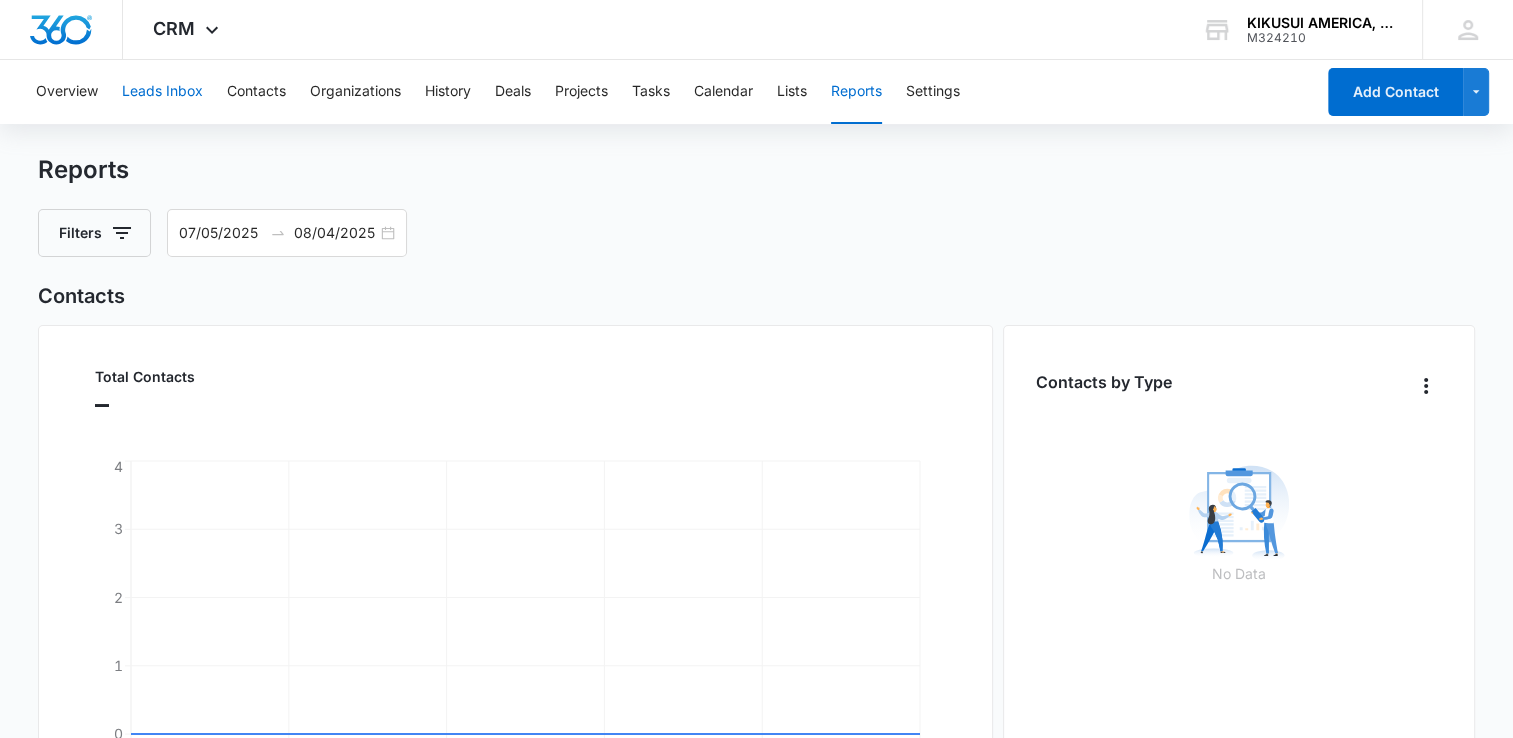 click on "Leads Inbox" at bounding box center [162, 92] 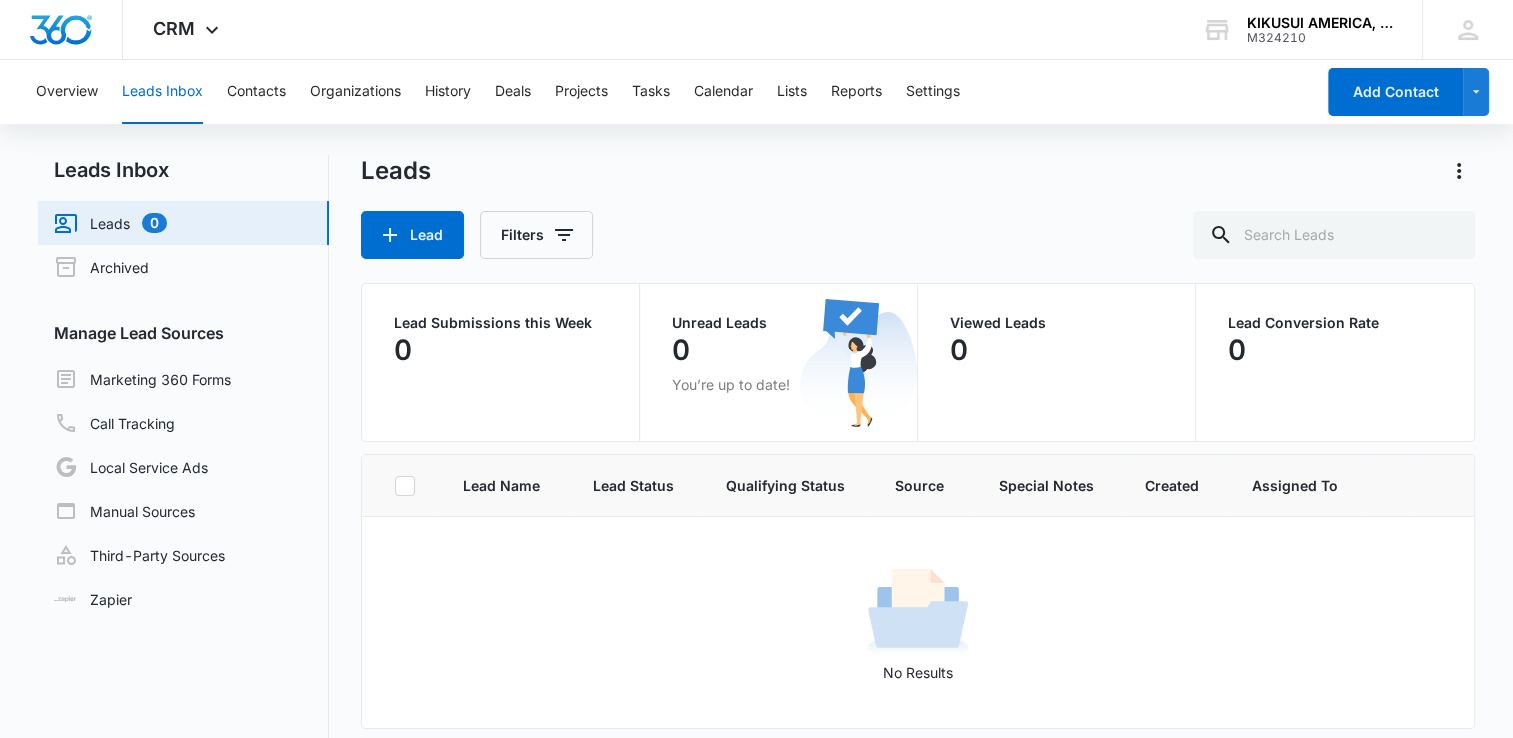 scroll, scrollTop: 0, scrollLeft: 0, axis: both 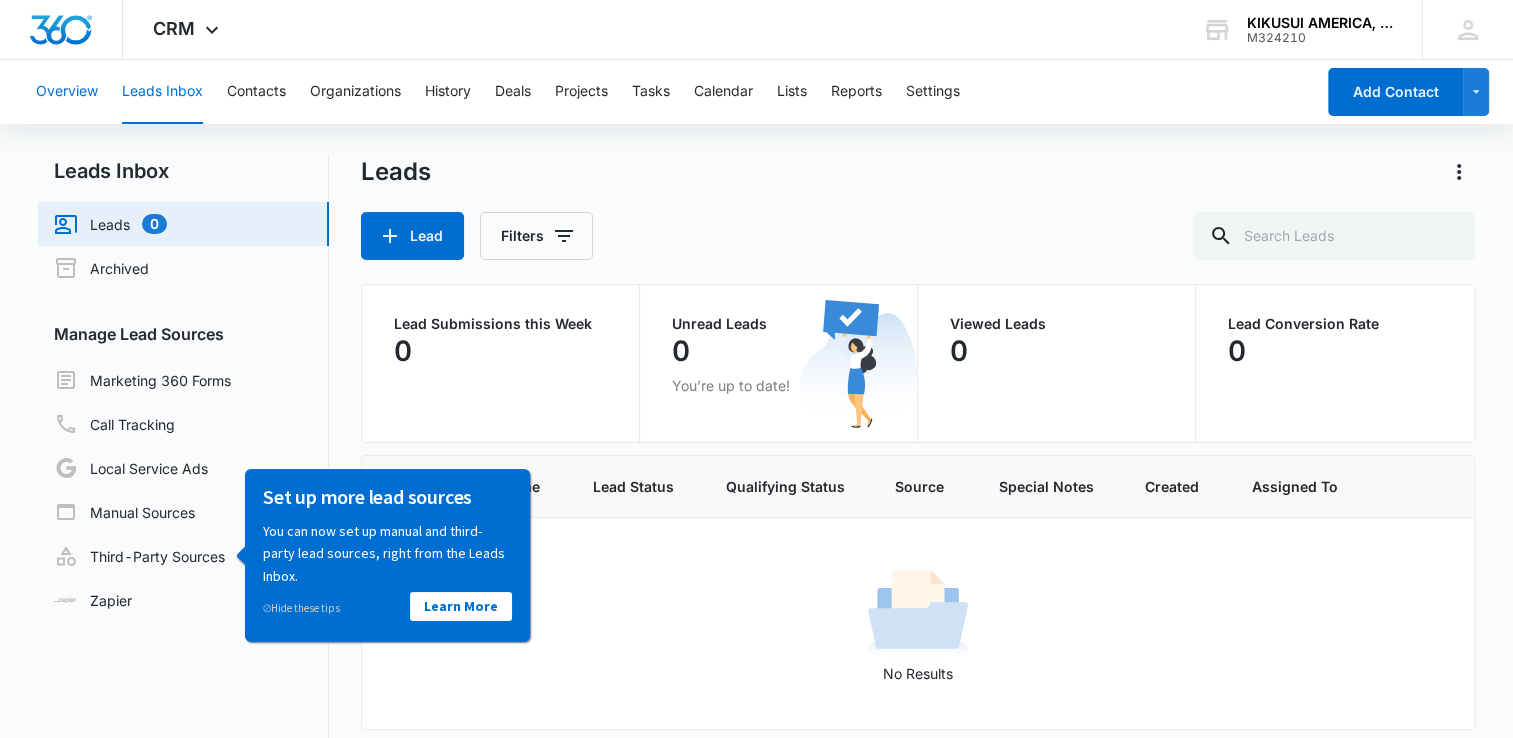 click on "Overview" at bounding box center [67, 92] 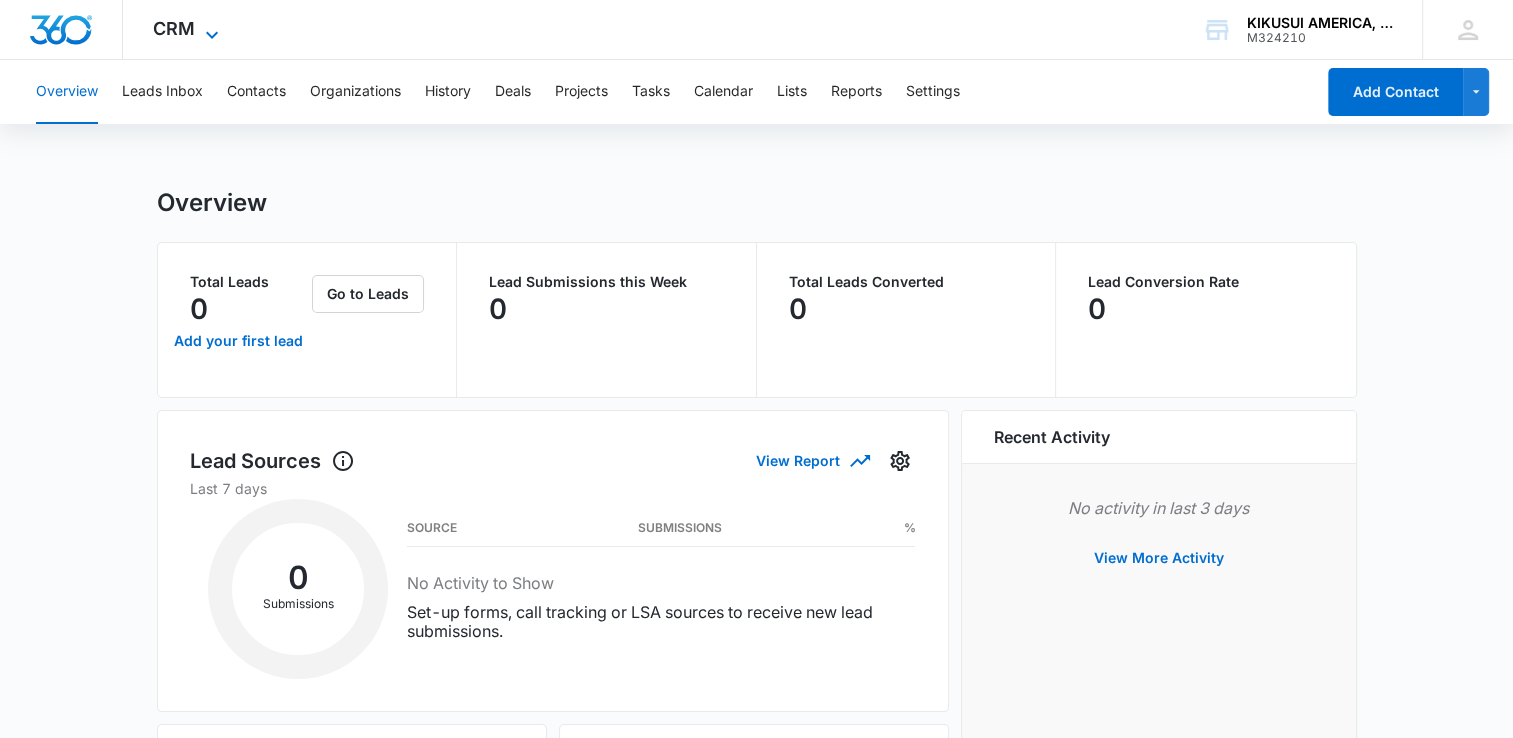 click 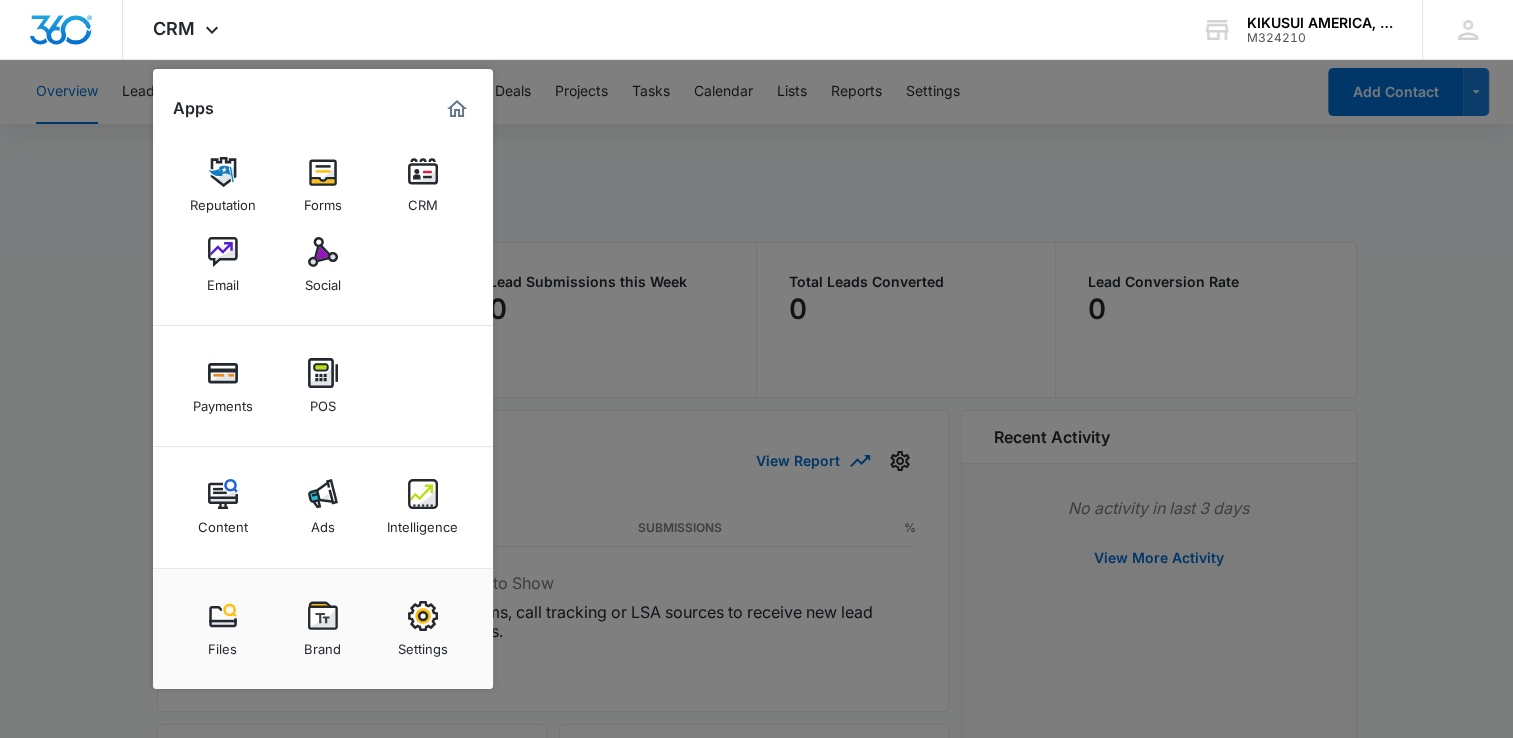 click at bounding box center (323, 494) 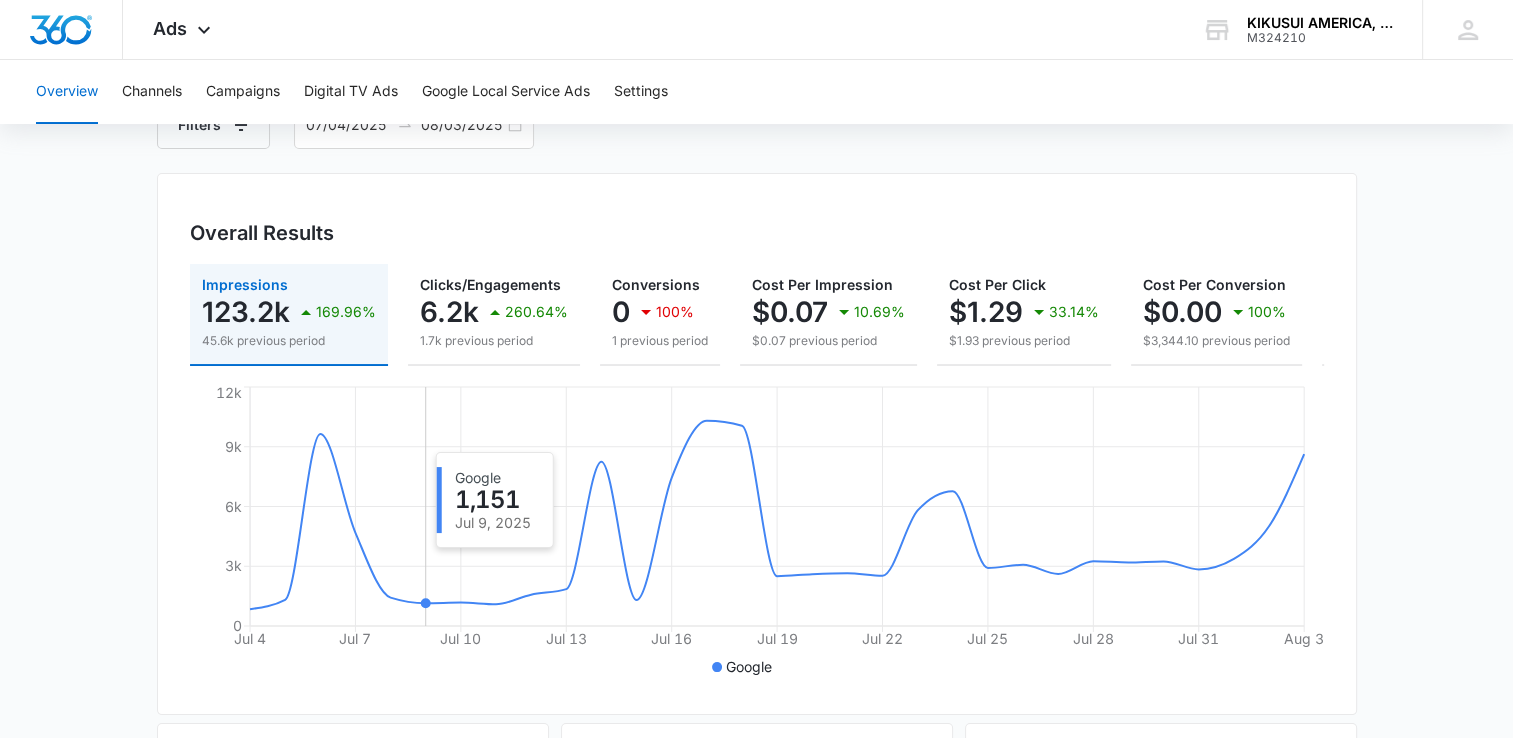 scroll, scrollTop: 100, scrollLeft: 0, axis: vertical 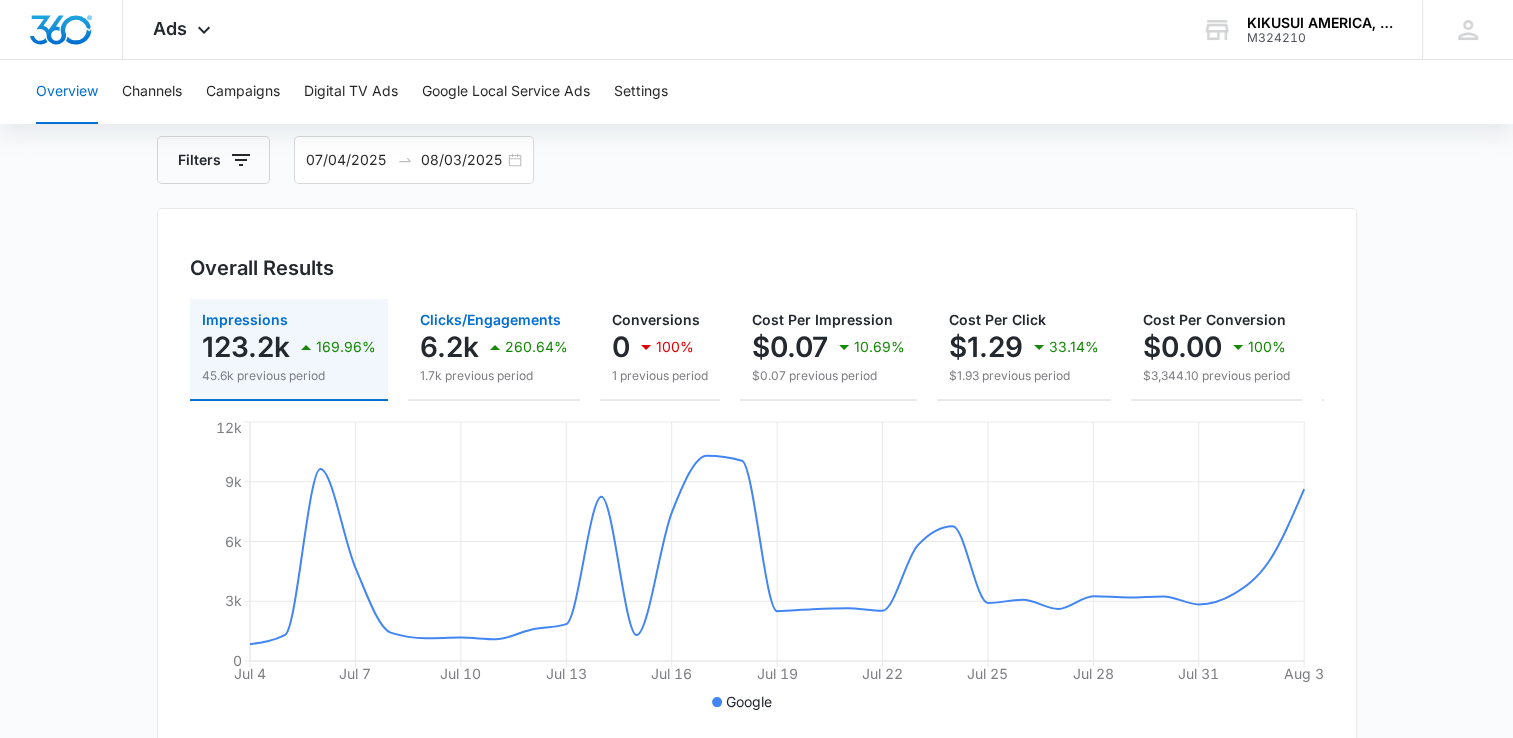 click on "6.2k" at bounding box center (449, 347) 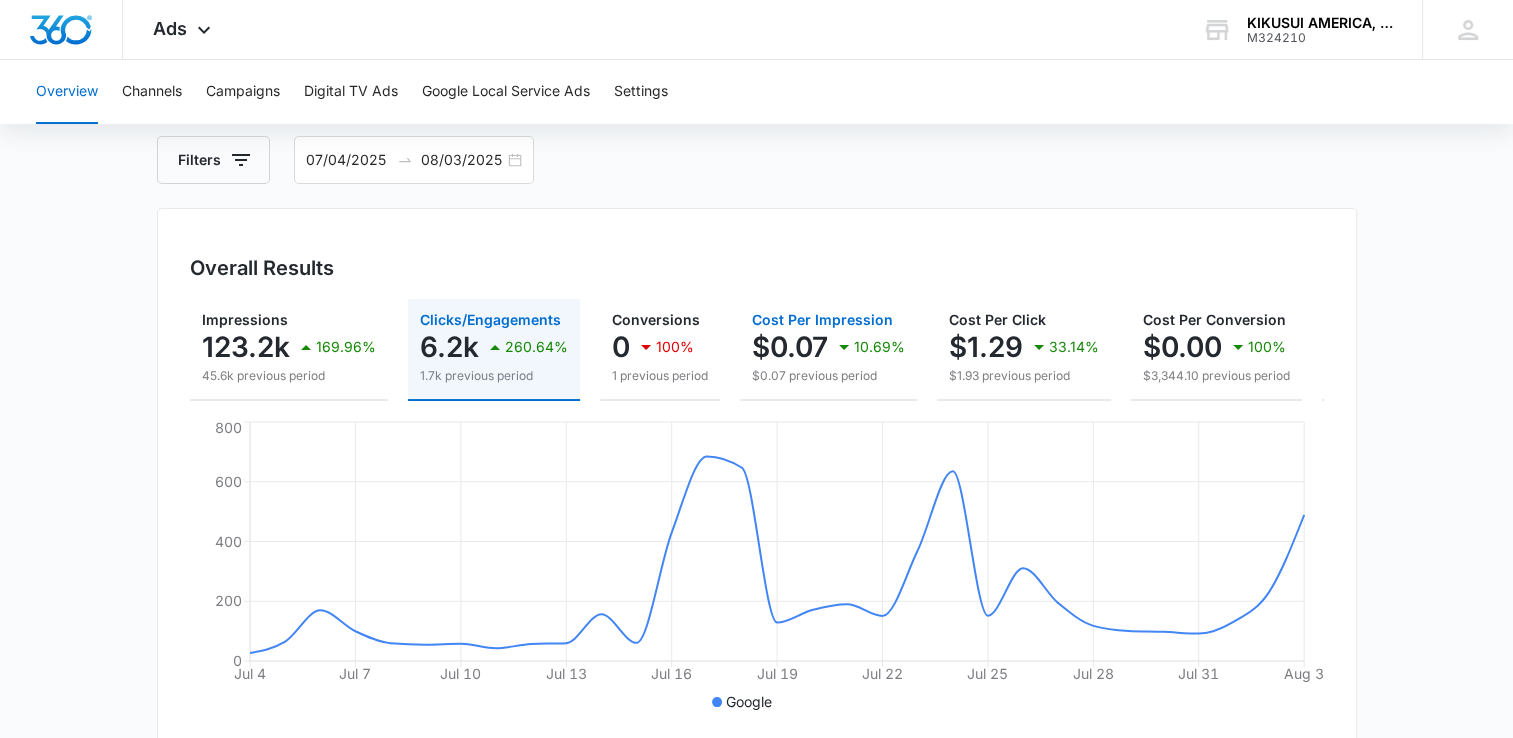 click on "$0.07 10.69%" at bounding box center [828, 347] 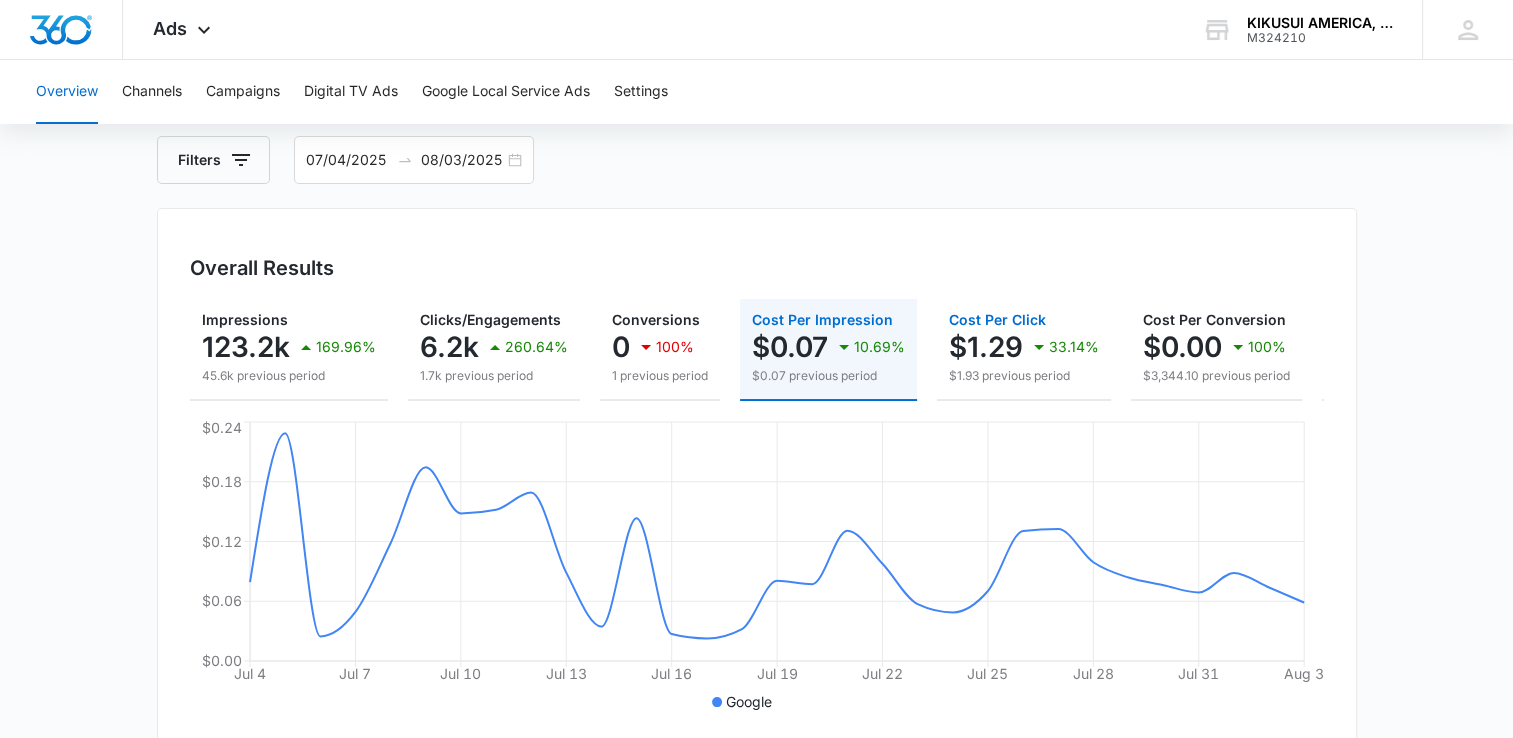 click on "$1.29" at bounding box center (986, 347) 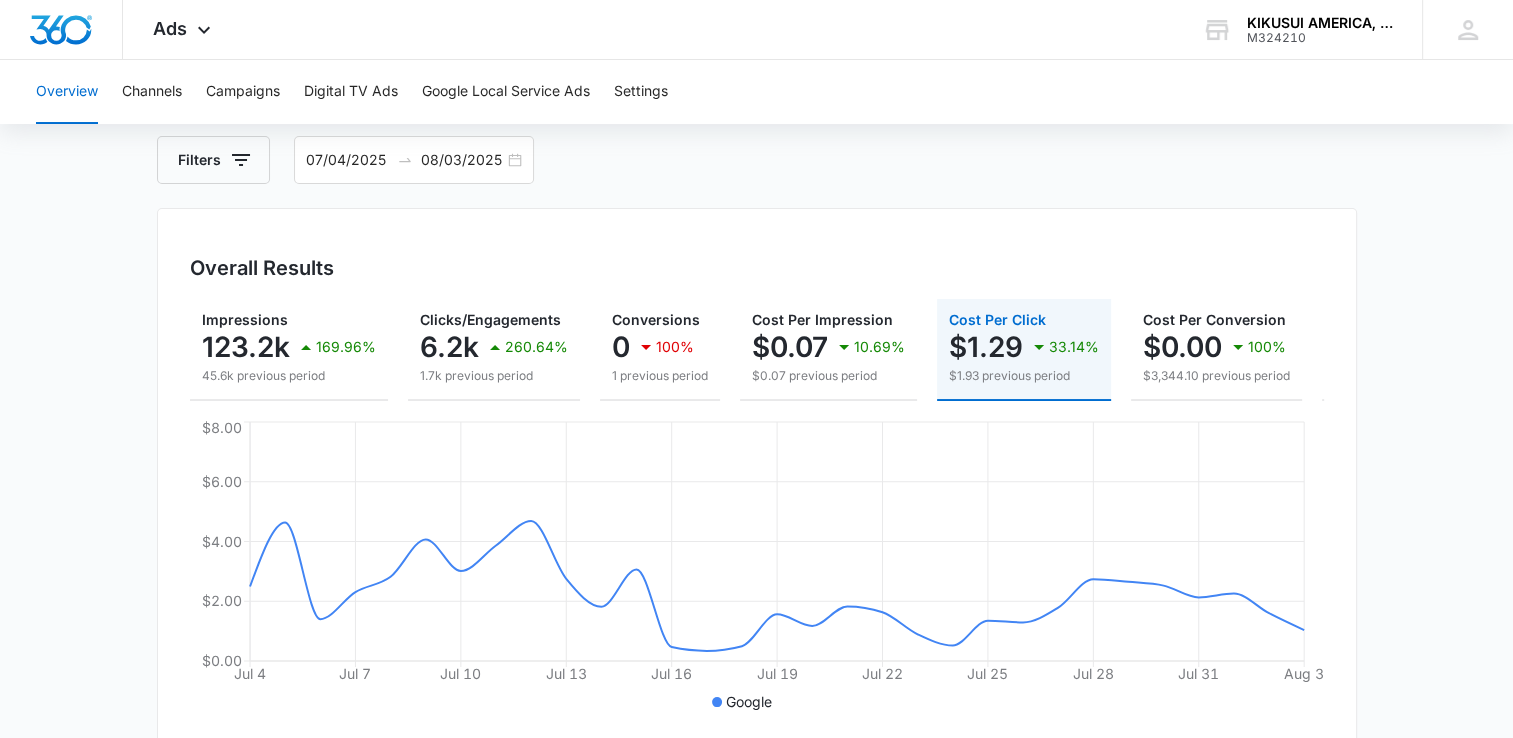 scroll, scrollTop: 0, scrollLeft: 0, axis: both 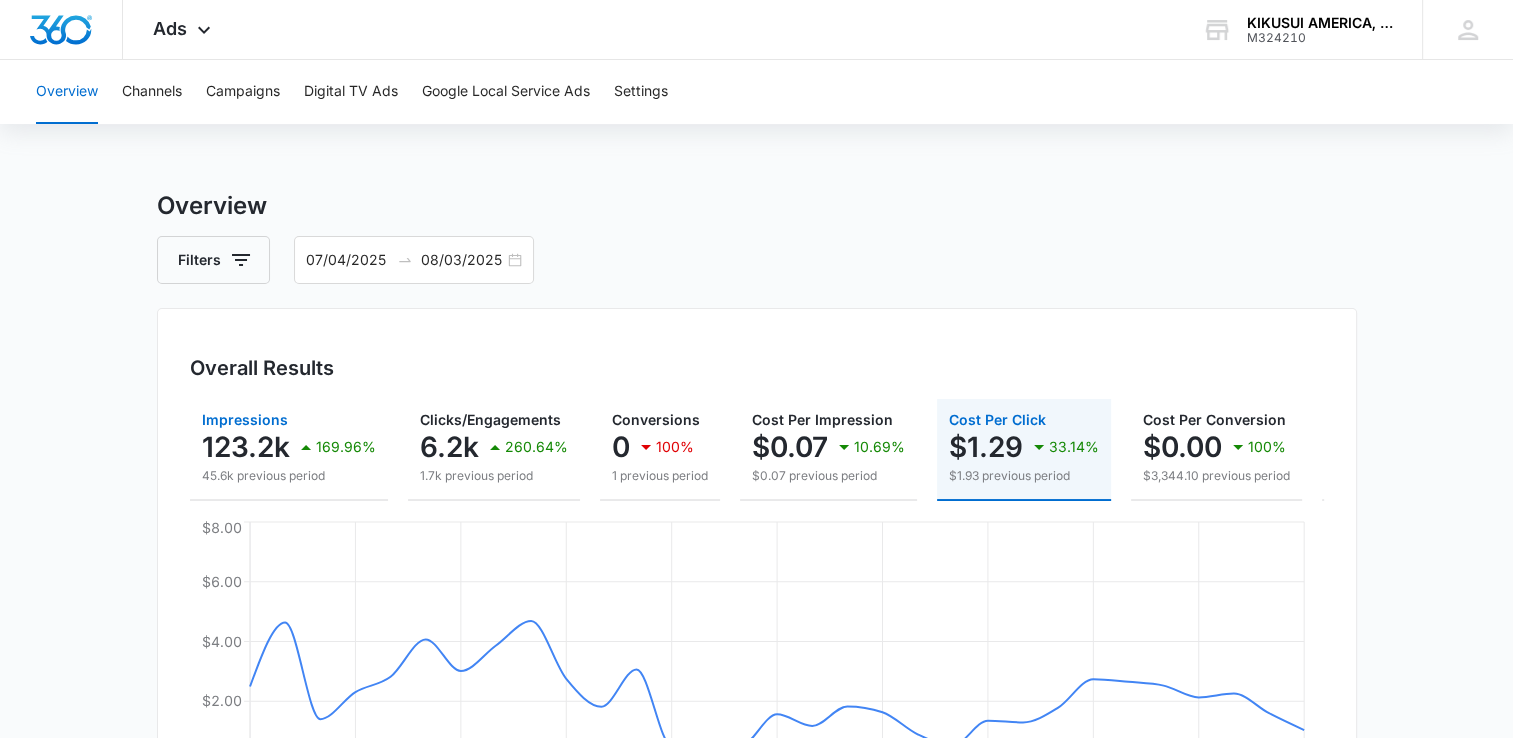 click on "123.2k" at bounding box center [246, 447] 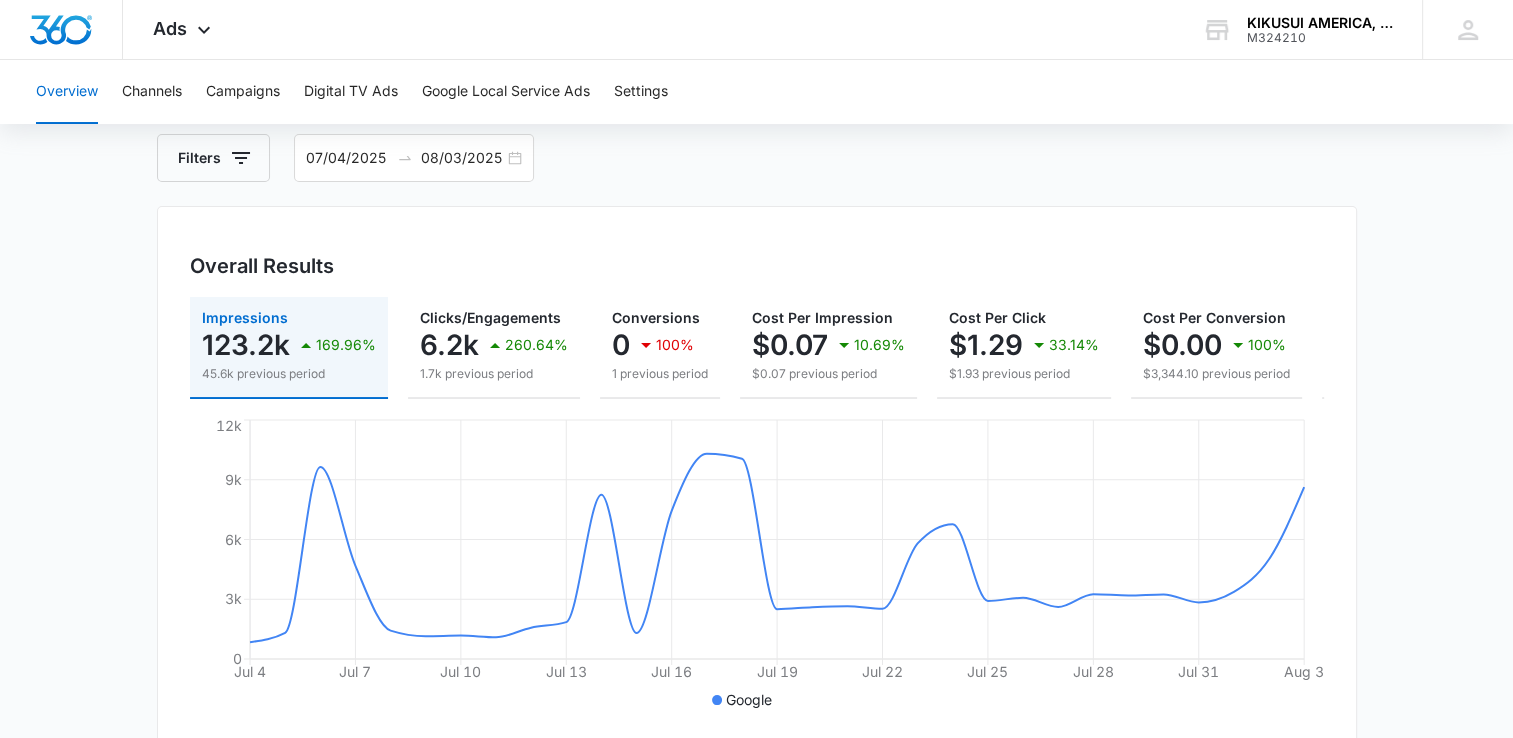 scroll, scrollTop: 99, scrollLeft: 0, axis: vertical 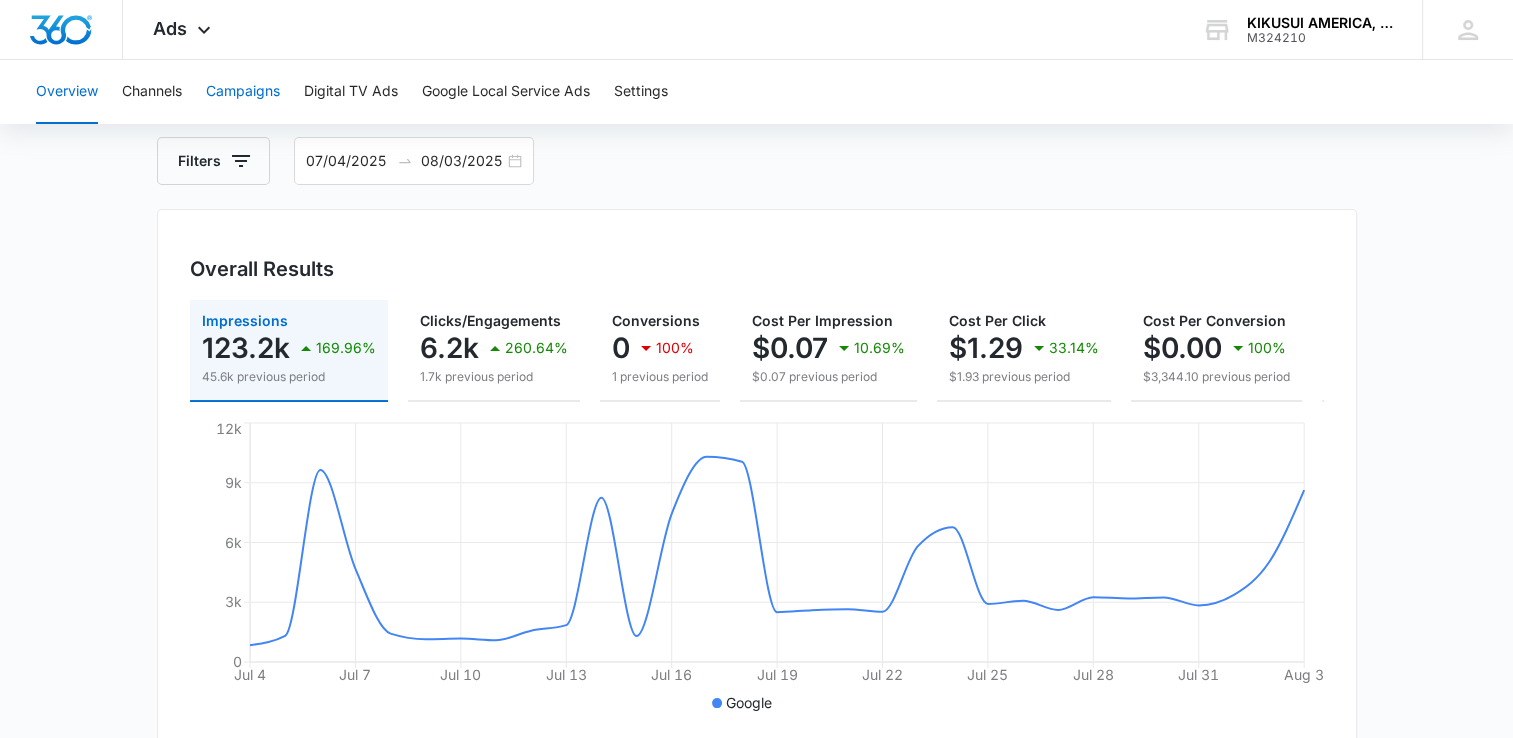 click on "Campaigns" at bounding box center [243, 92] 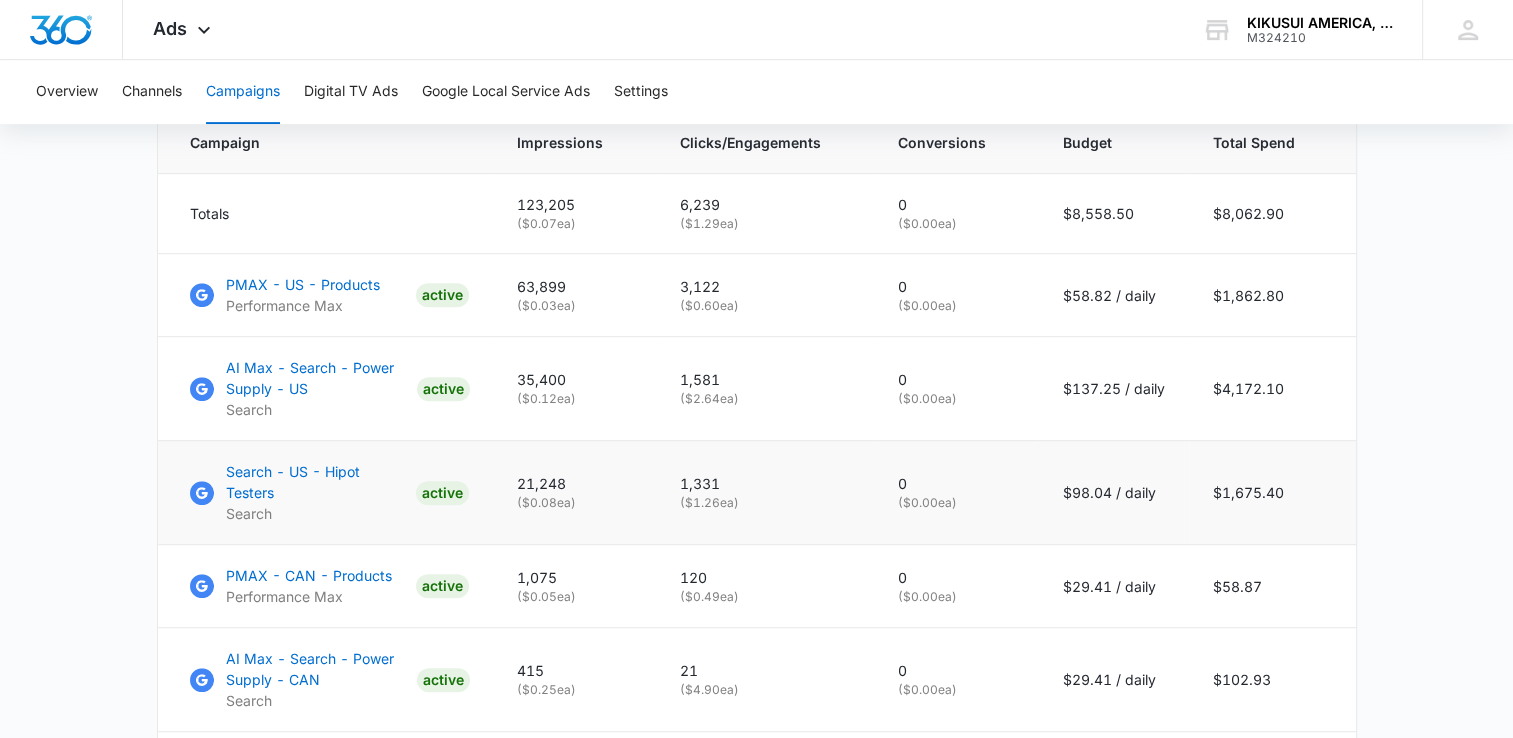 scroll, scrollTop: 900, scrollLeft: 0, axis: vertical 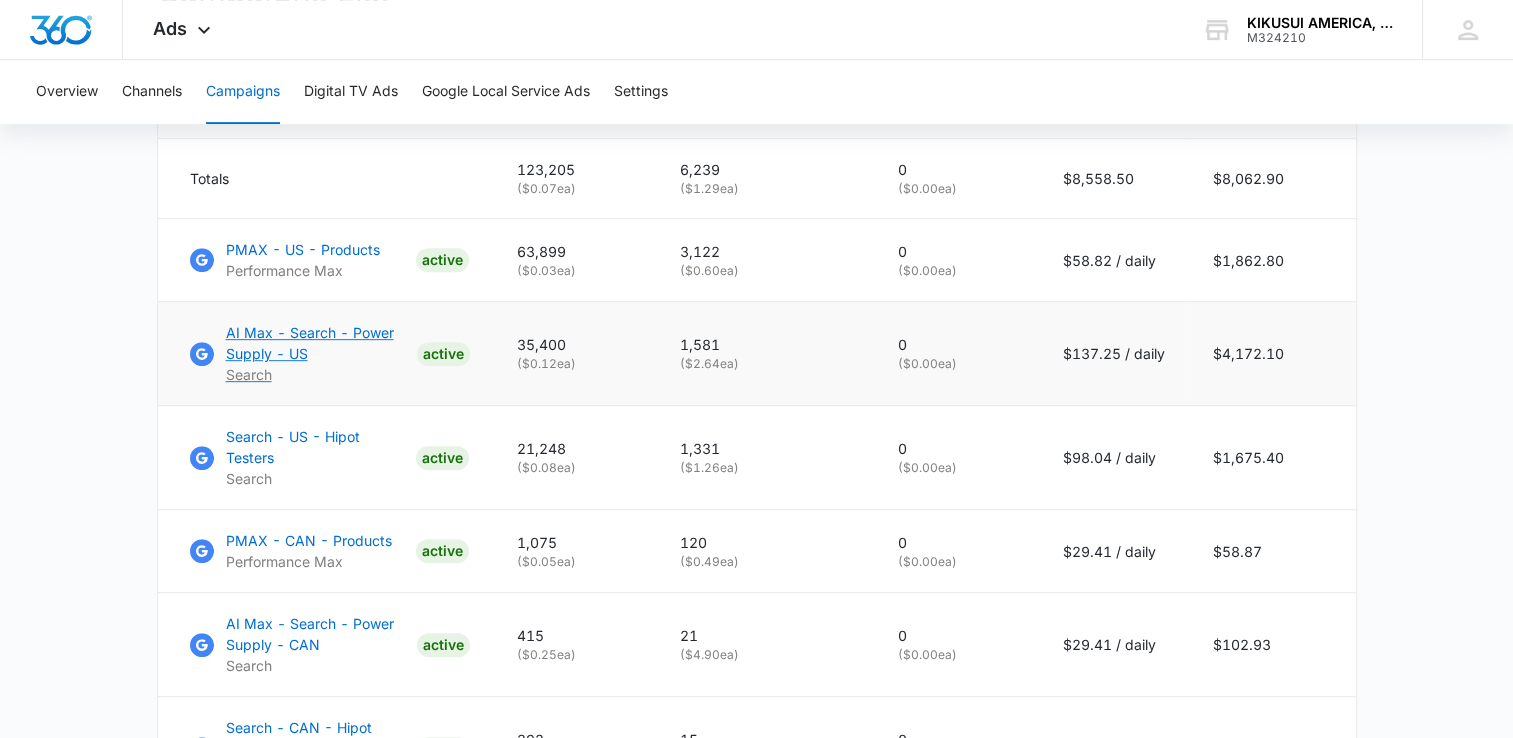 click on "AI Max - Search - Power Supply - US" at bounding box center (317, 343) 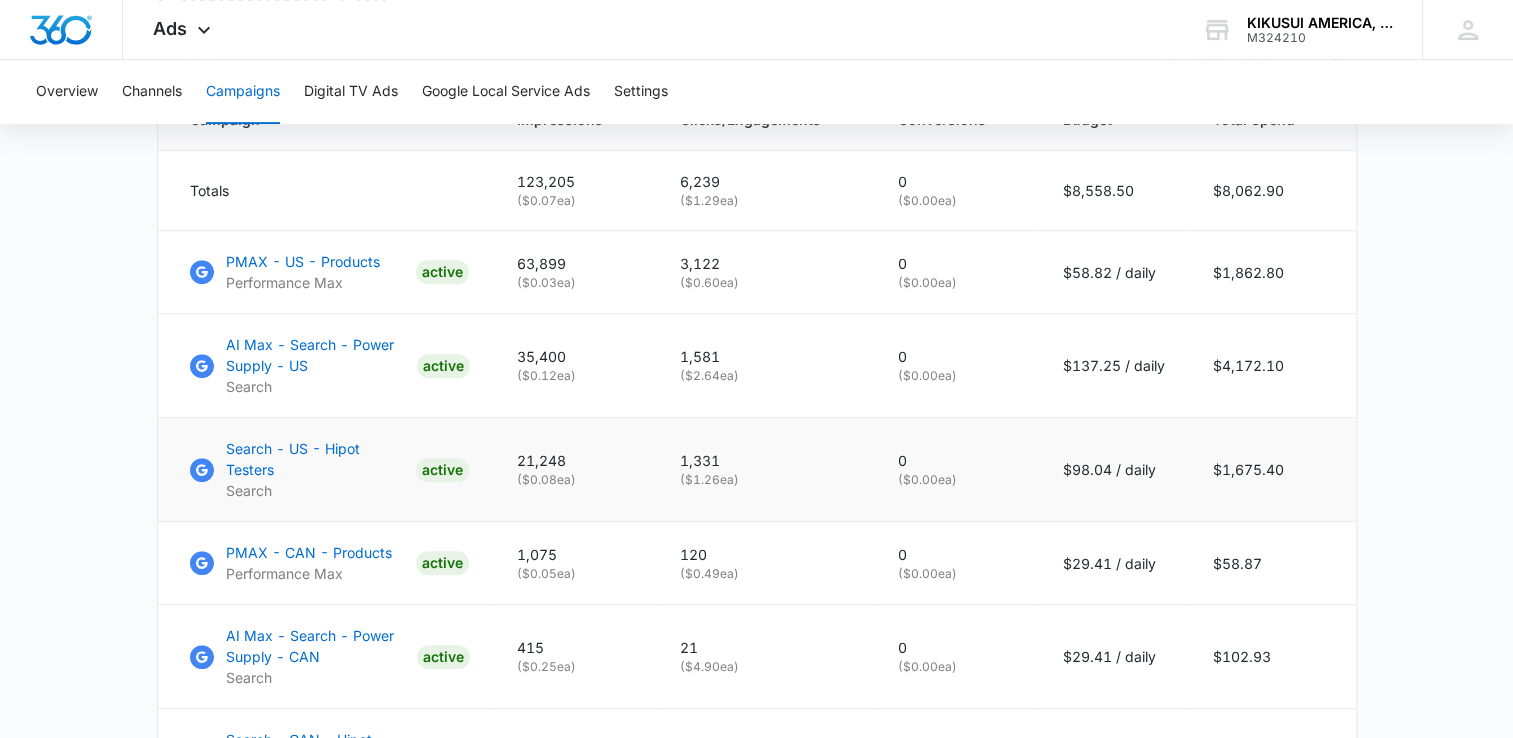 scroll, scrollTop: 900, scrollLeft: 0, axis: vertical 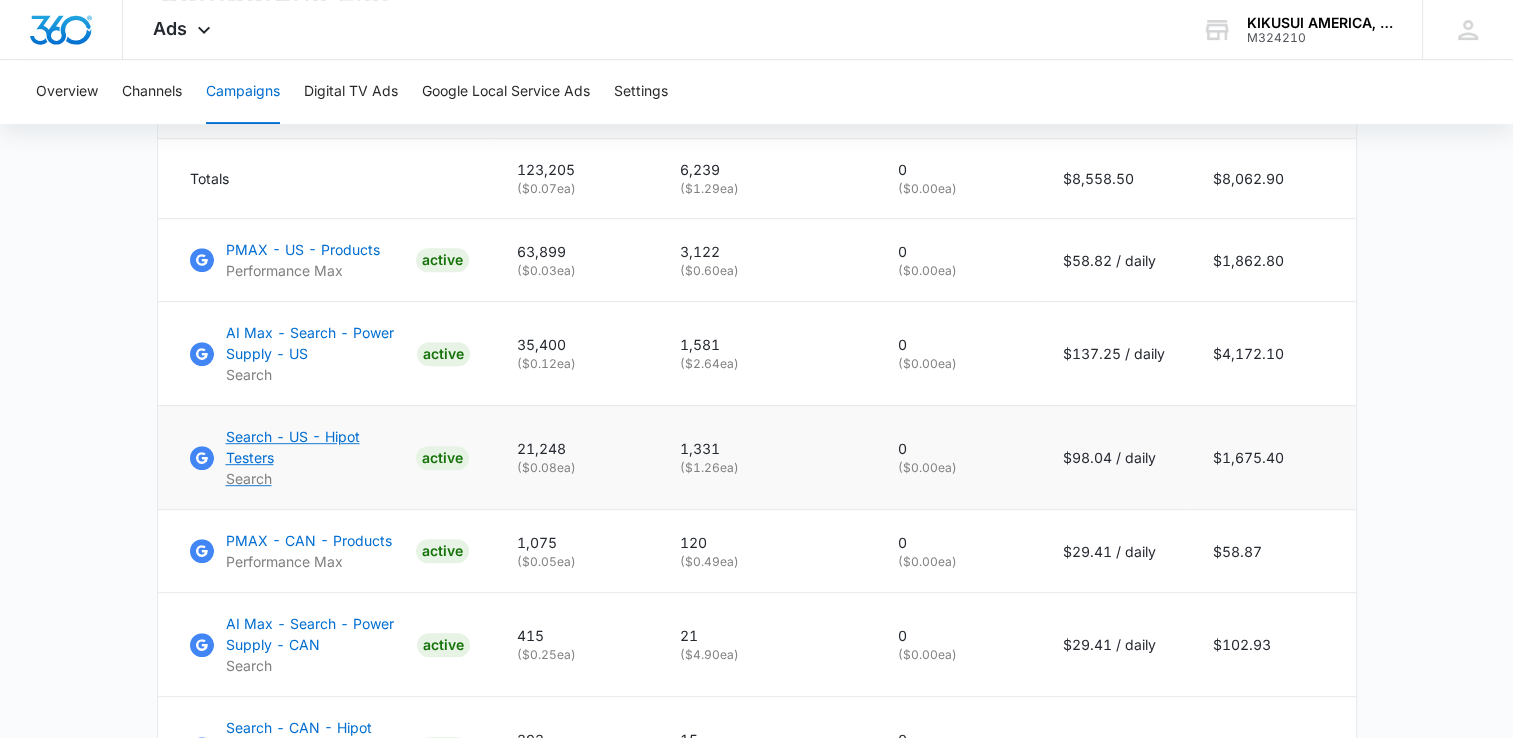 click on "Search - US - Hipot Testers" at bounding box center (317, 447) 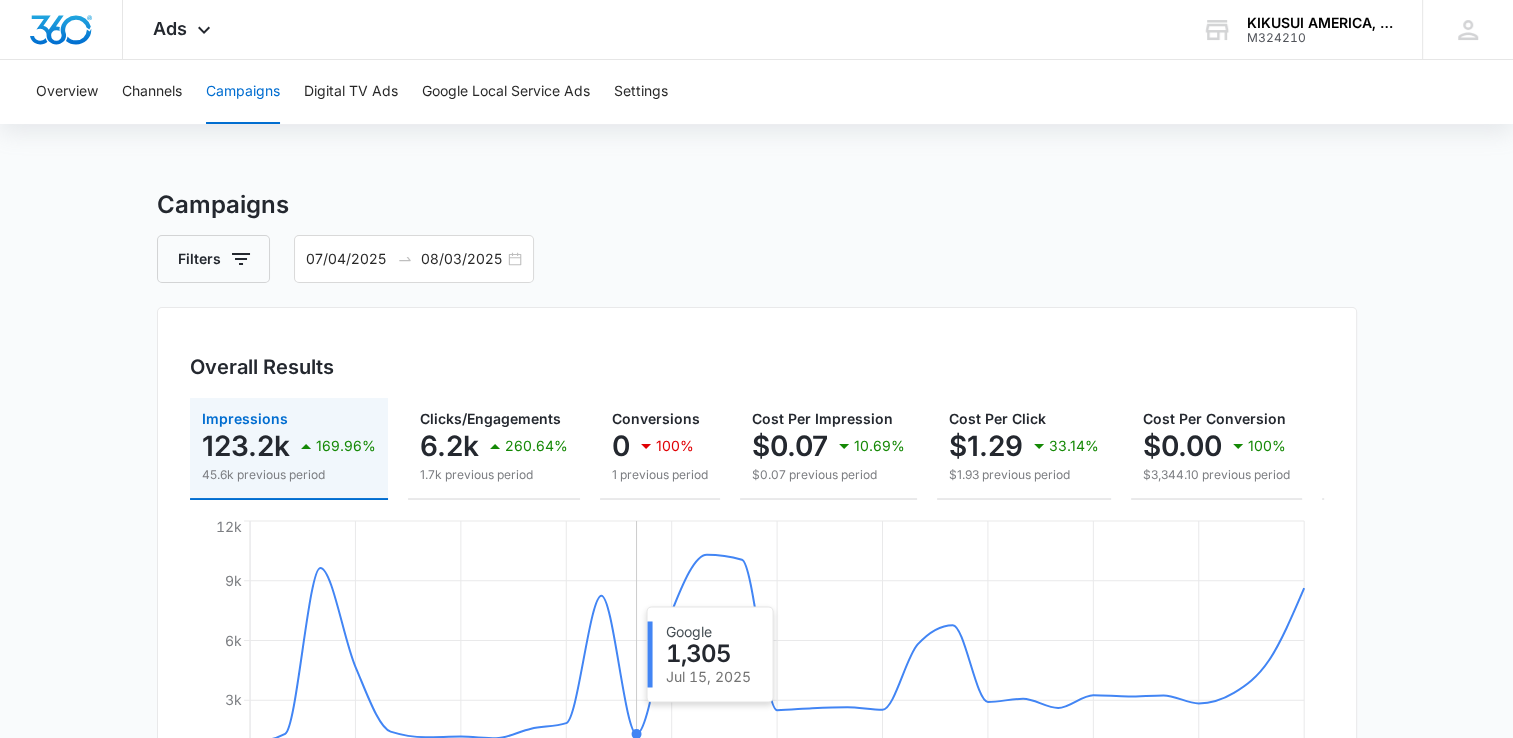 scroll, scrollTop: 0, scrollLeft: 0, axis: both 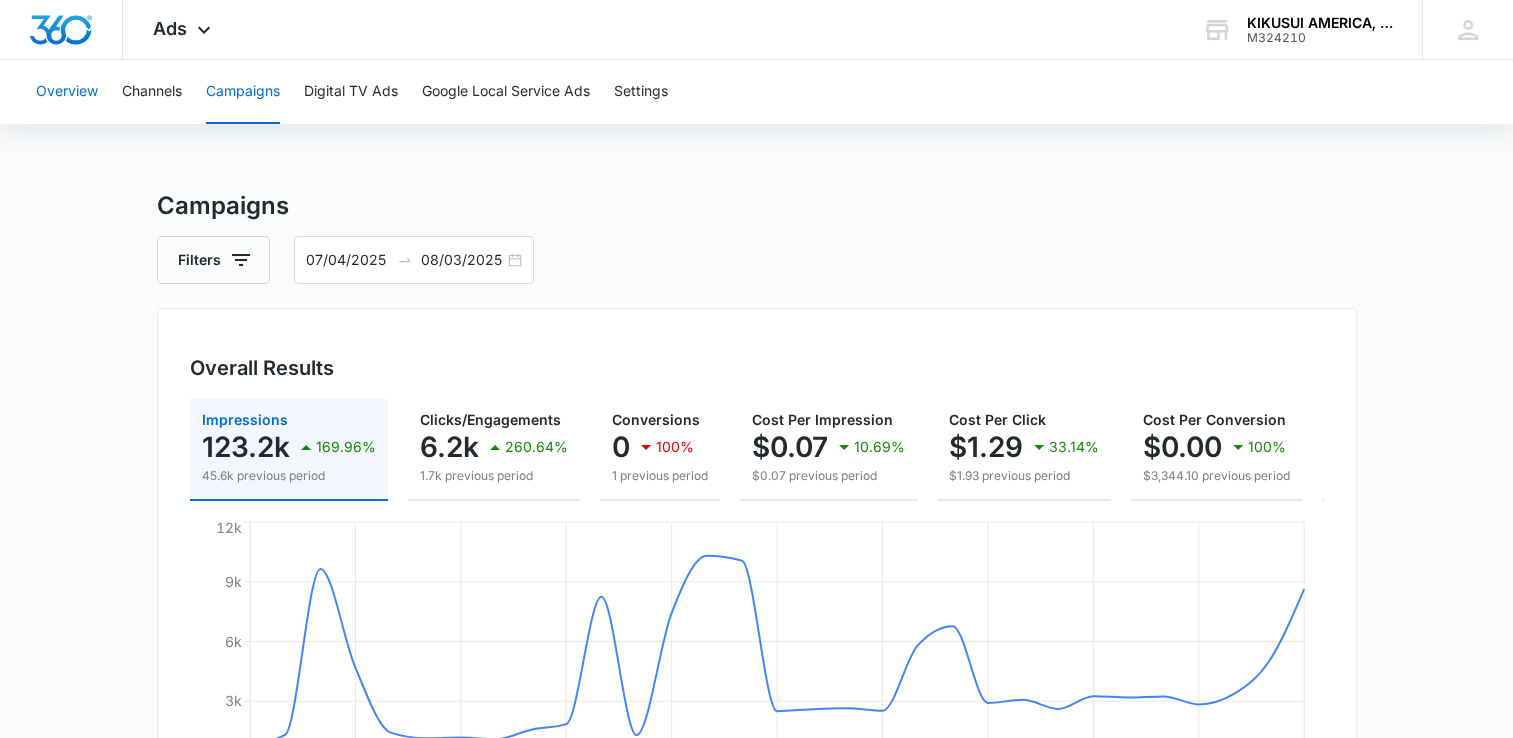 click on "Overview" at bounding box center [67, 92] 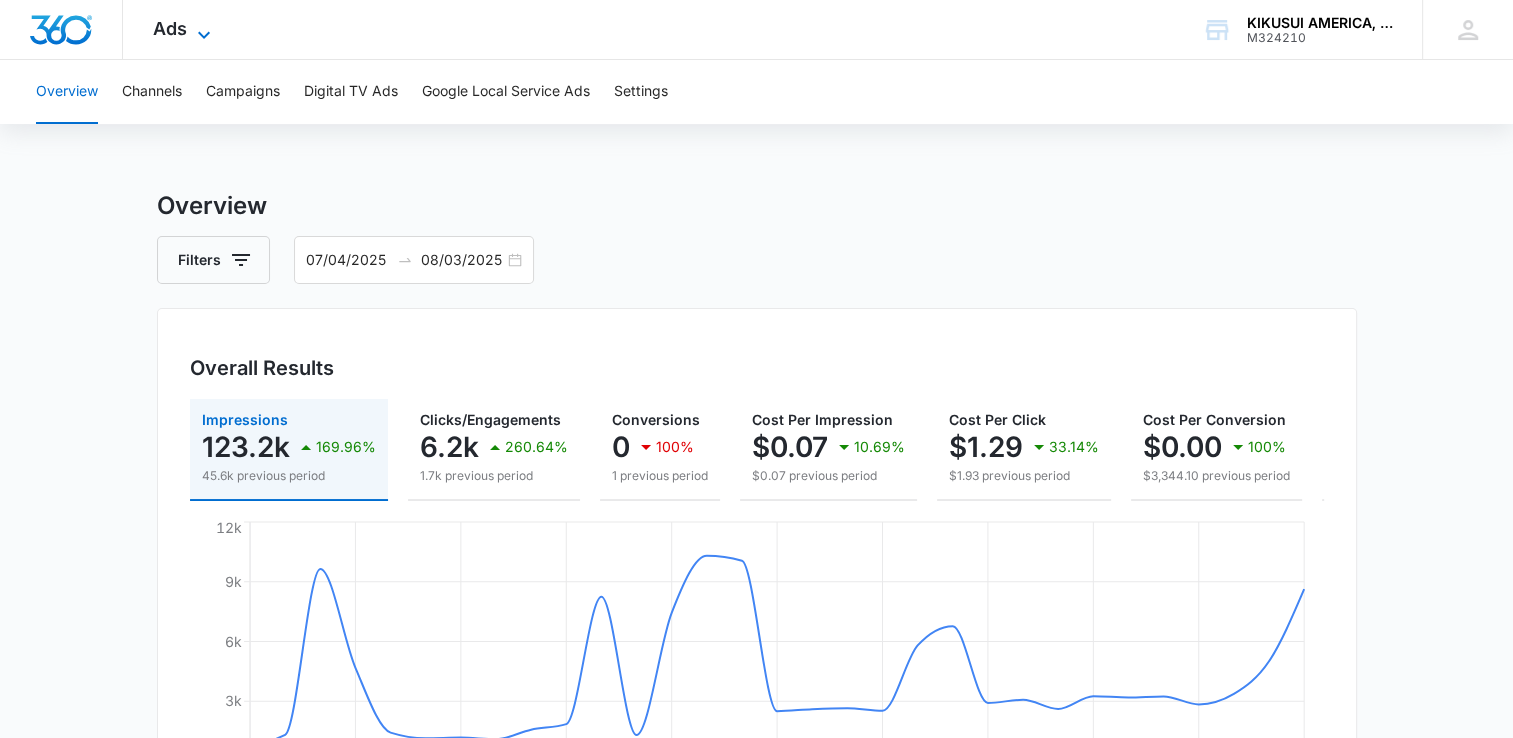 click 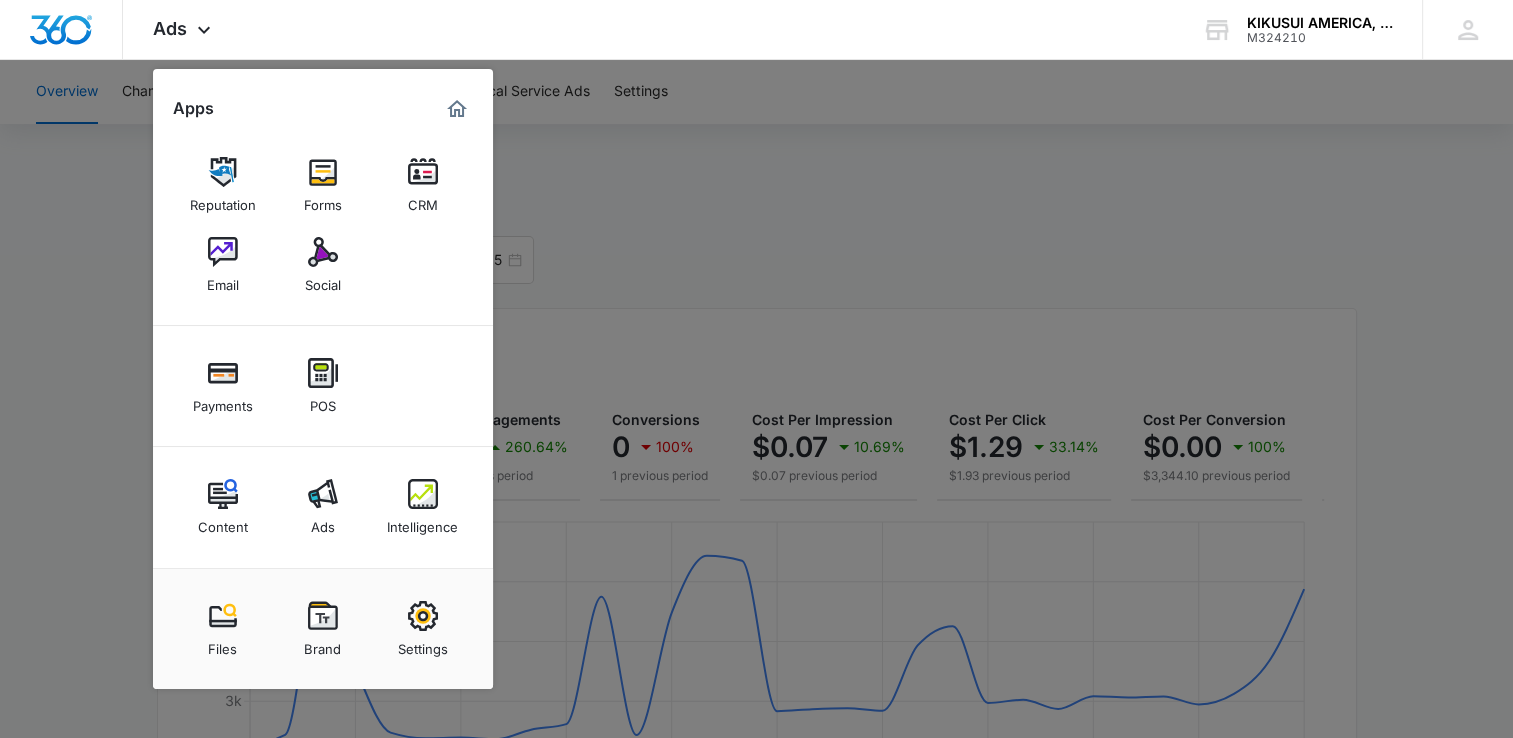 drag, startPoint x: 694, startPoint y: 225, endPoint x: 675, endPoint y: 226, distance: 19.026299 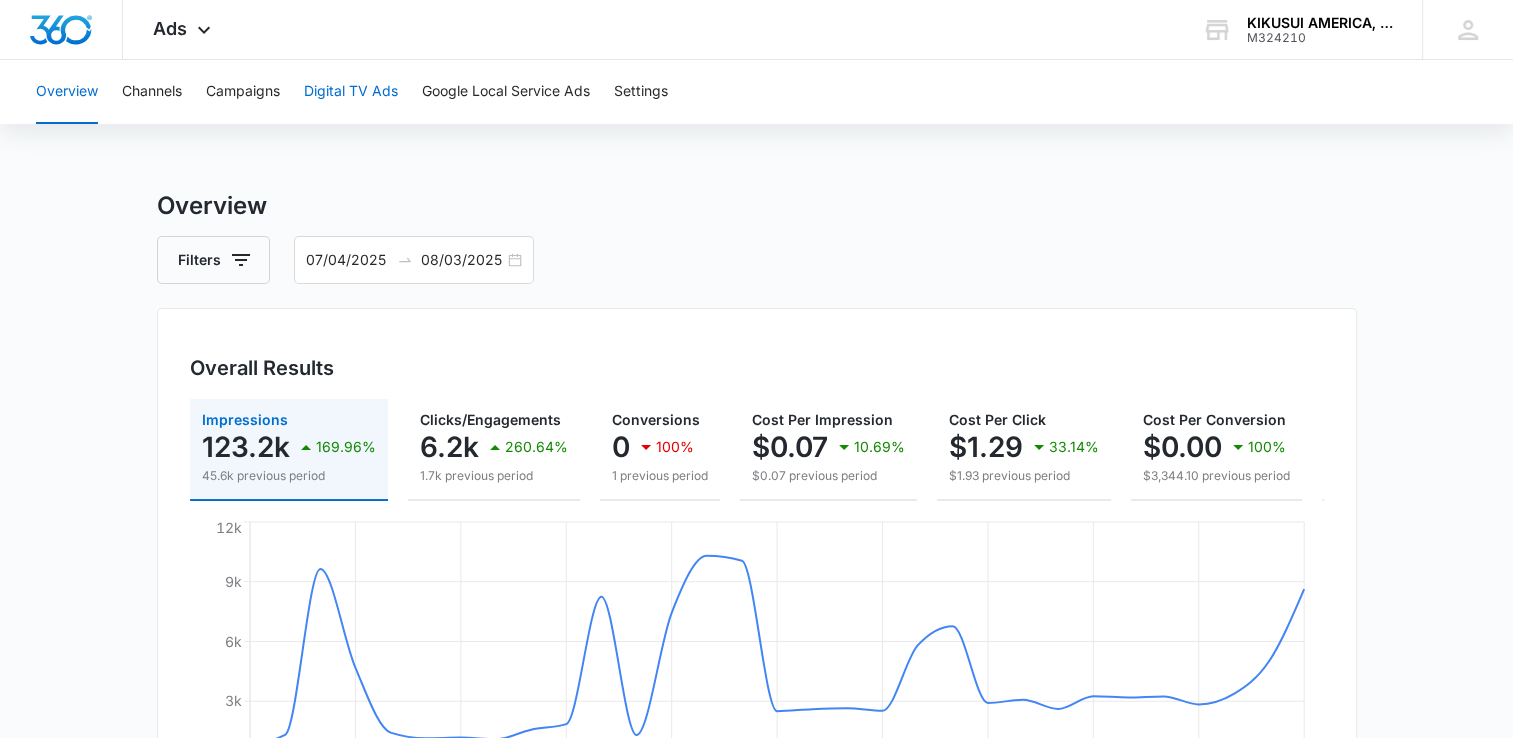click on "Digital TV Ads" at bounding box center [351, 92] 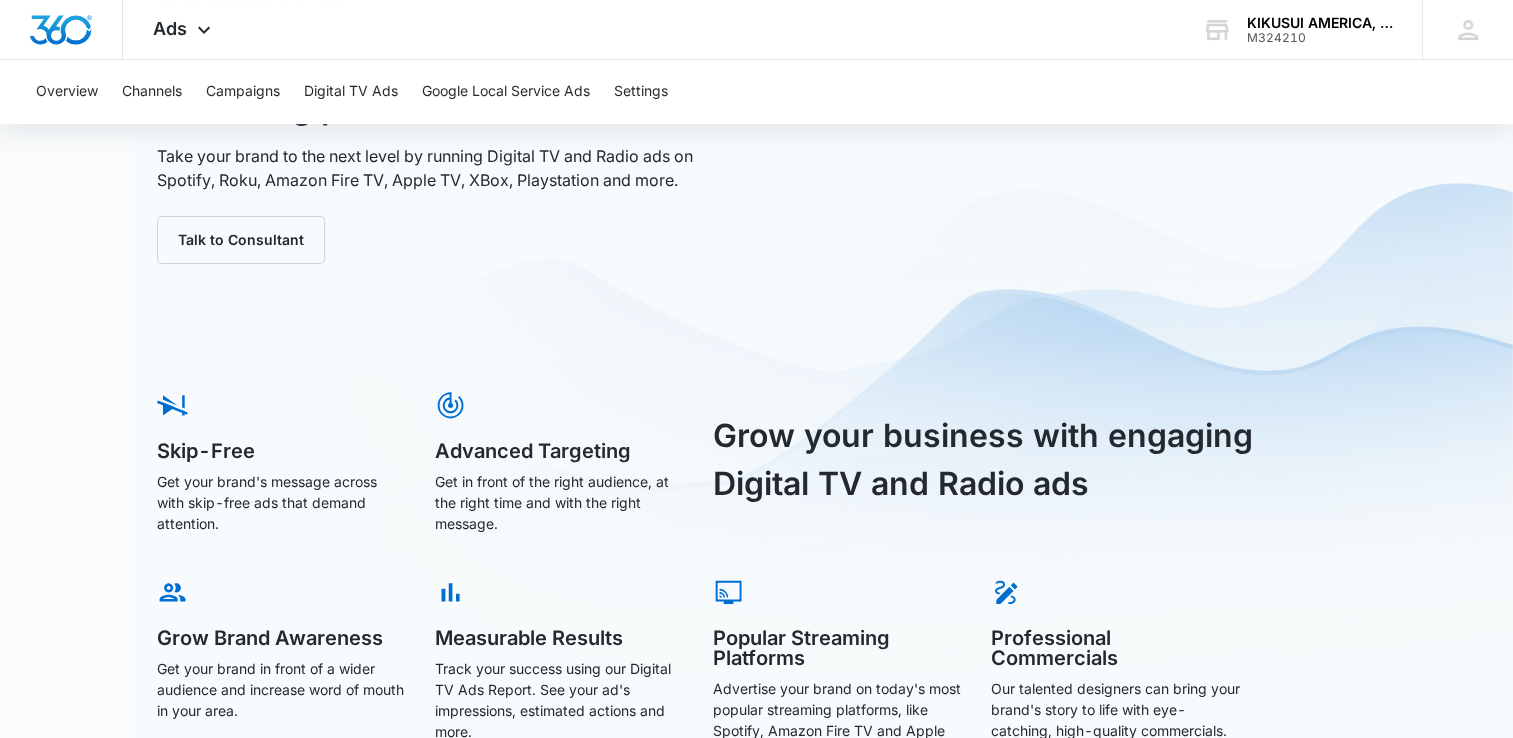 scroll, scrollTop: 0, scrollLeft: 0, axis: both 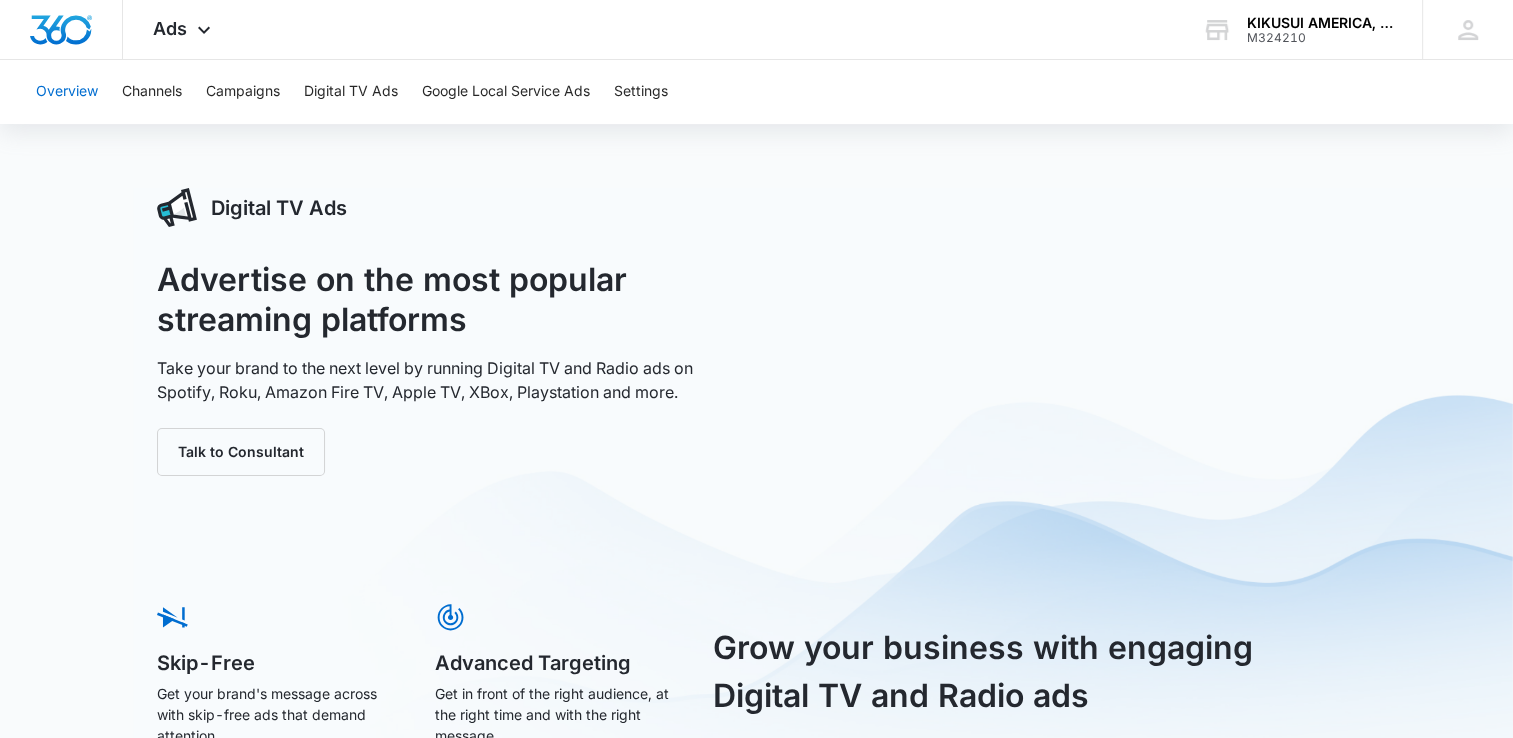 click on "Overview" at bounding box center (67, 92) 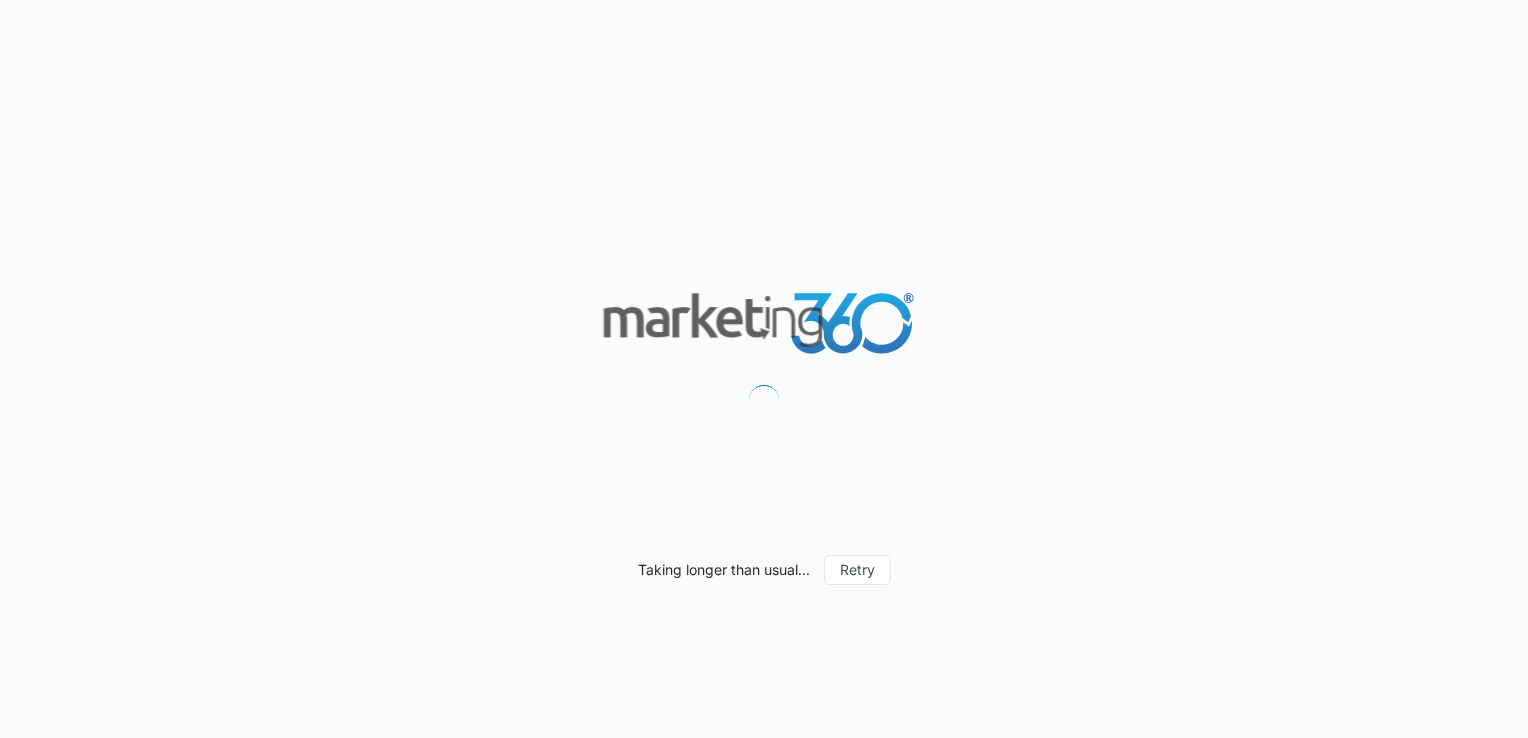scroll, scrollTop: 0, scrollLeft: 0, axis: both 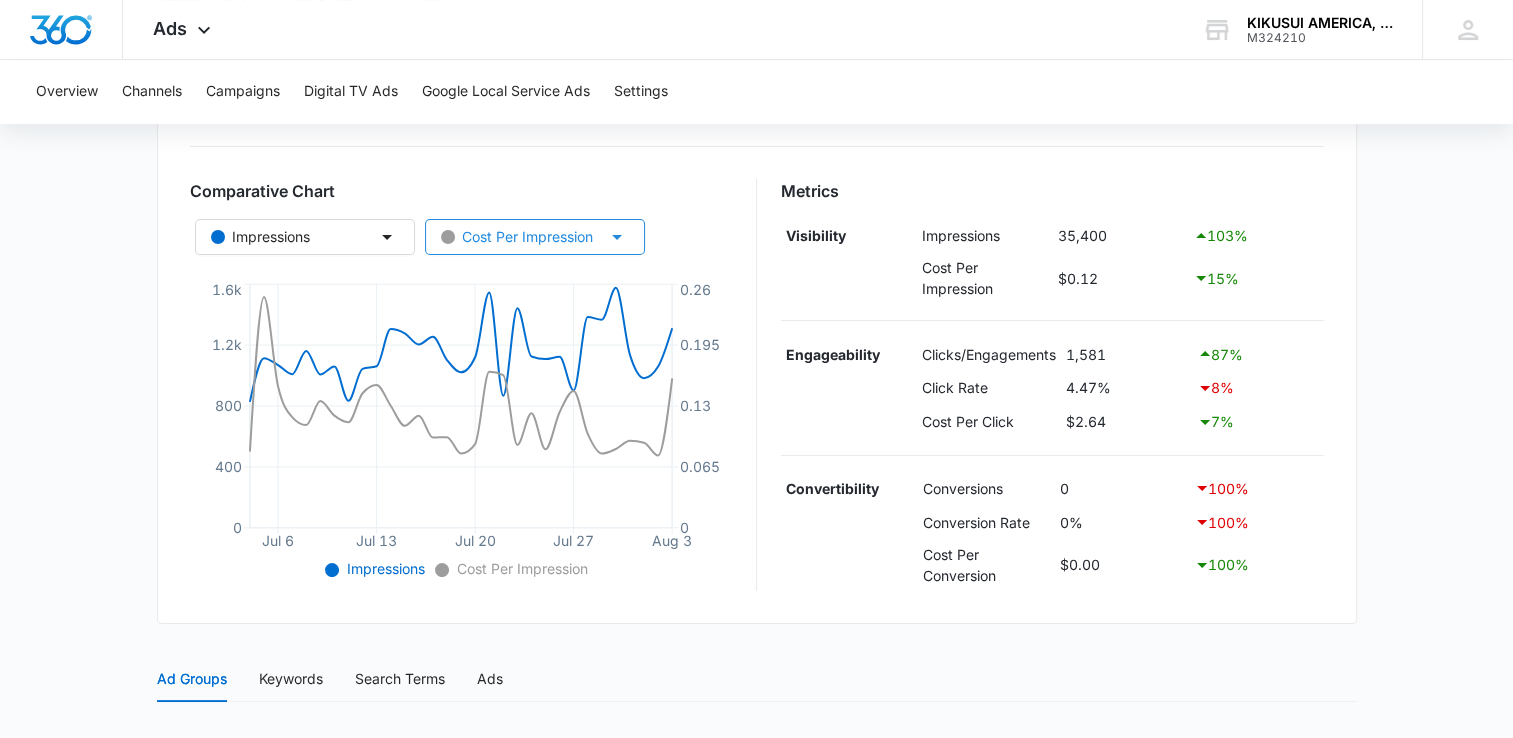 click 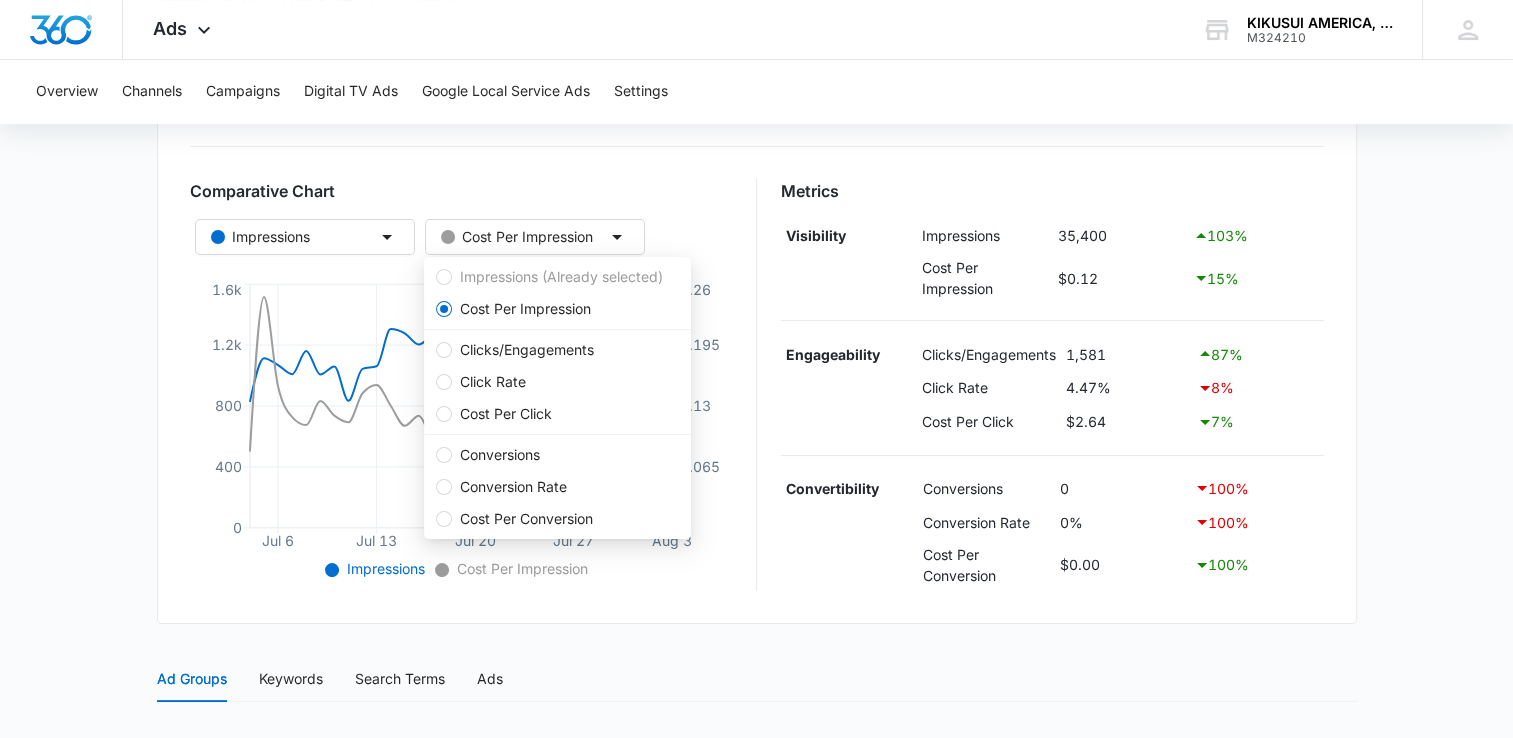 click on "Overview 07/04/2025 08/03/2025 Comparative Chart Impressions Cost Per Impression Jul 6 Jul 13 Jul 20 Jul 27 Aug 3 0 400 800 1.2k 1.6k 0 0.065 0.13 0.195 0.26   Impressions   Cost Per Impression Metrics Visibility Impressions 35,400 103 % Cost Per Impression $0.12 15 % Engageability Clicks/Engagements 1,581 87 % Click Rate 4.47% 8 % Cost Per Click $2.64 7 % Convertibility Conversions 0 100 % Conversion Rate 0% 100 % Cost Per Conversion $0.00 100 %" at bounding box center (757, 328) 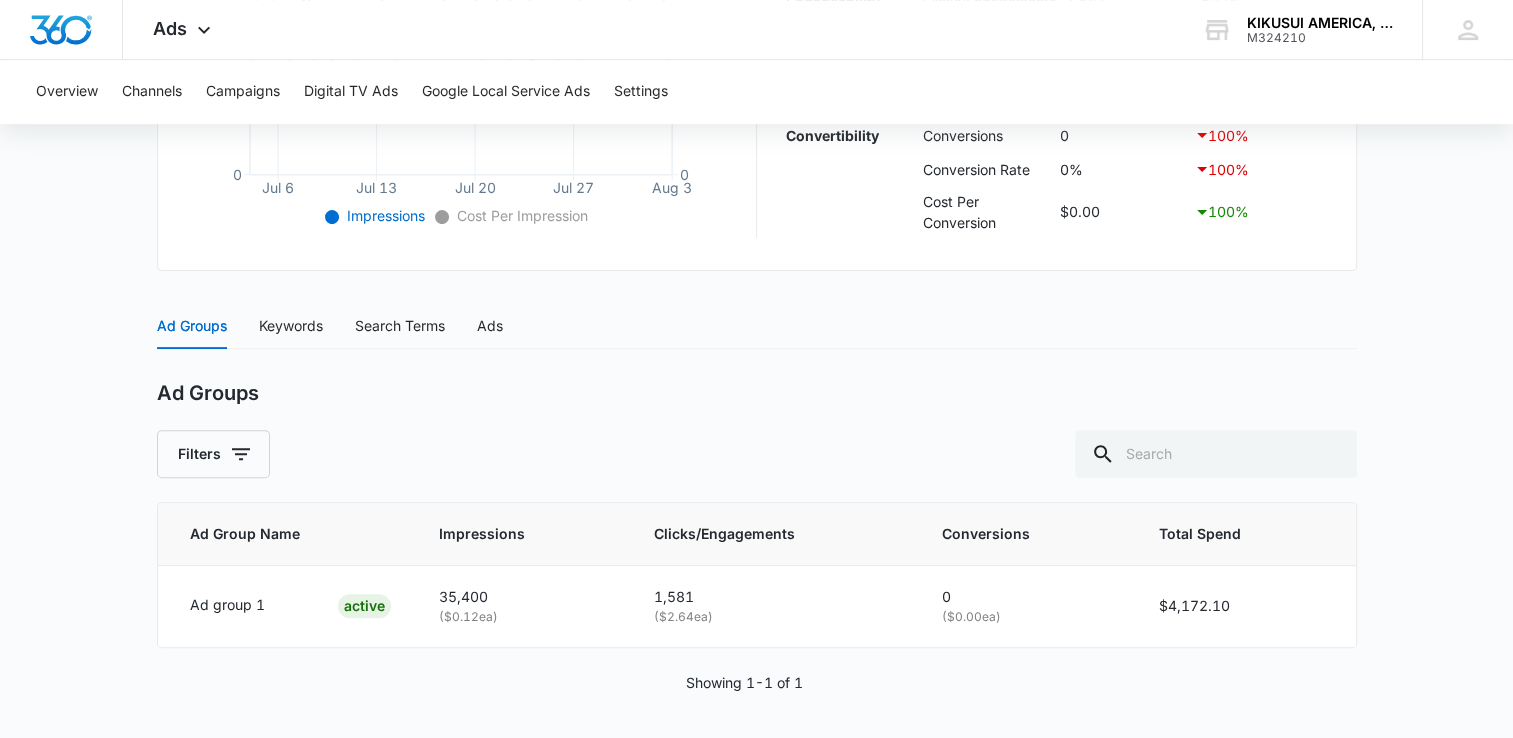 scroll, scrollTop: 654, scrollLeft: 0, axis: vertical 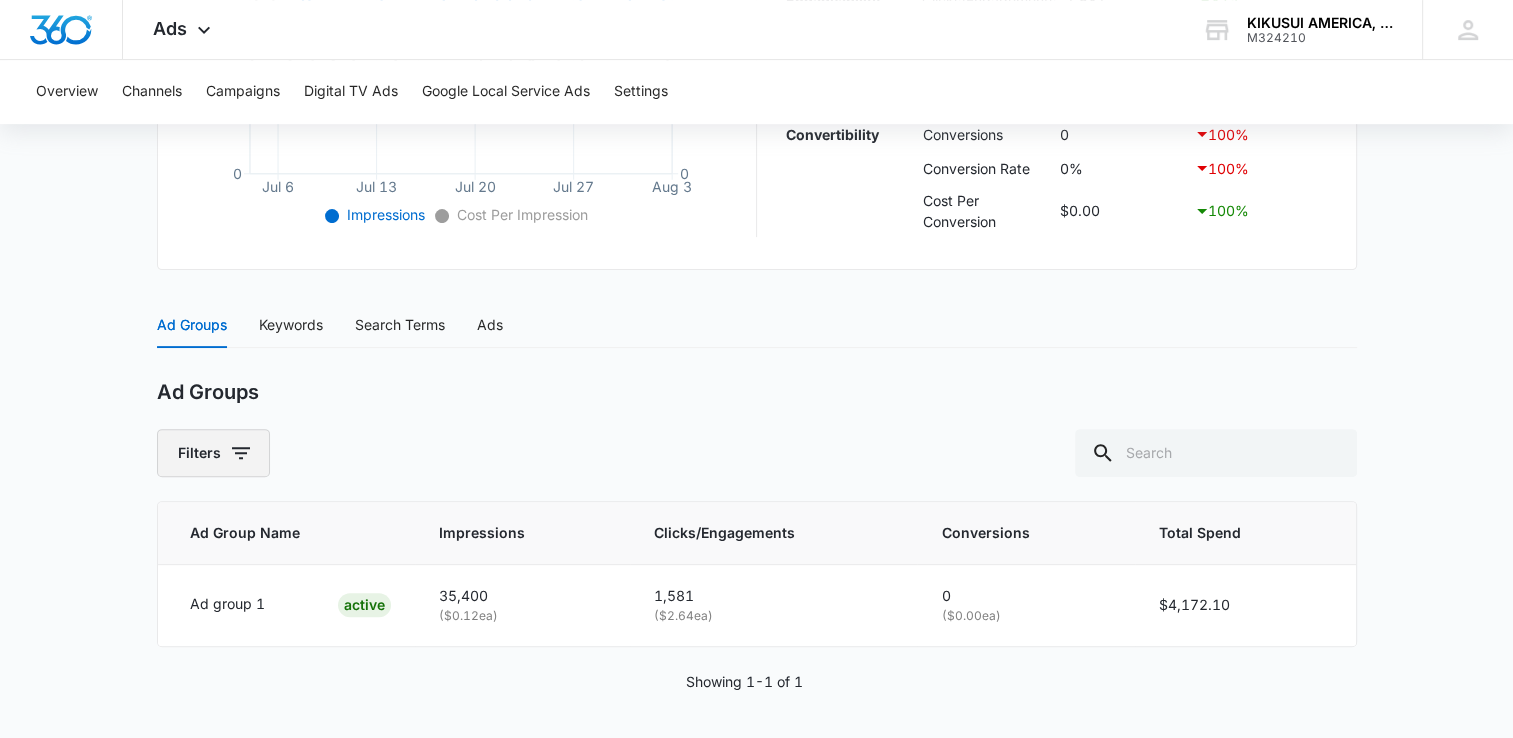 click 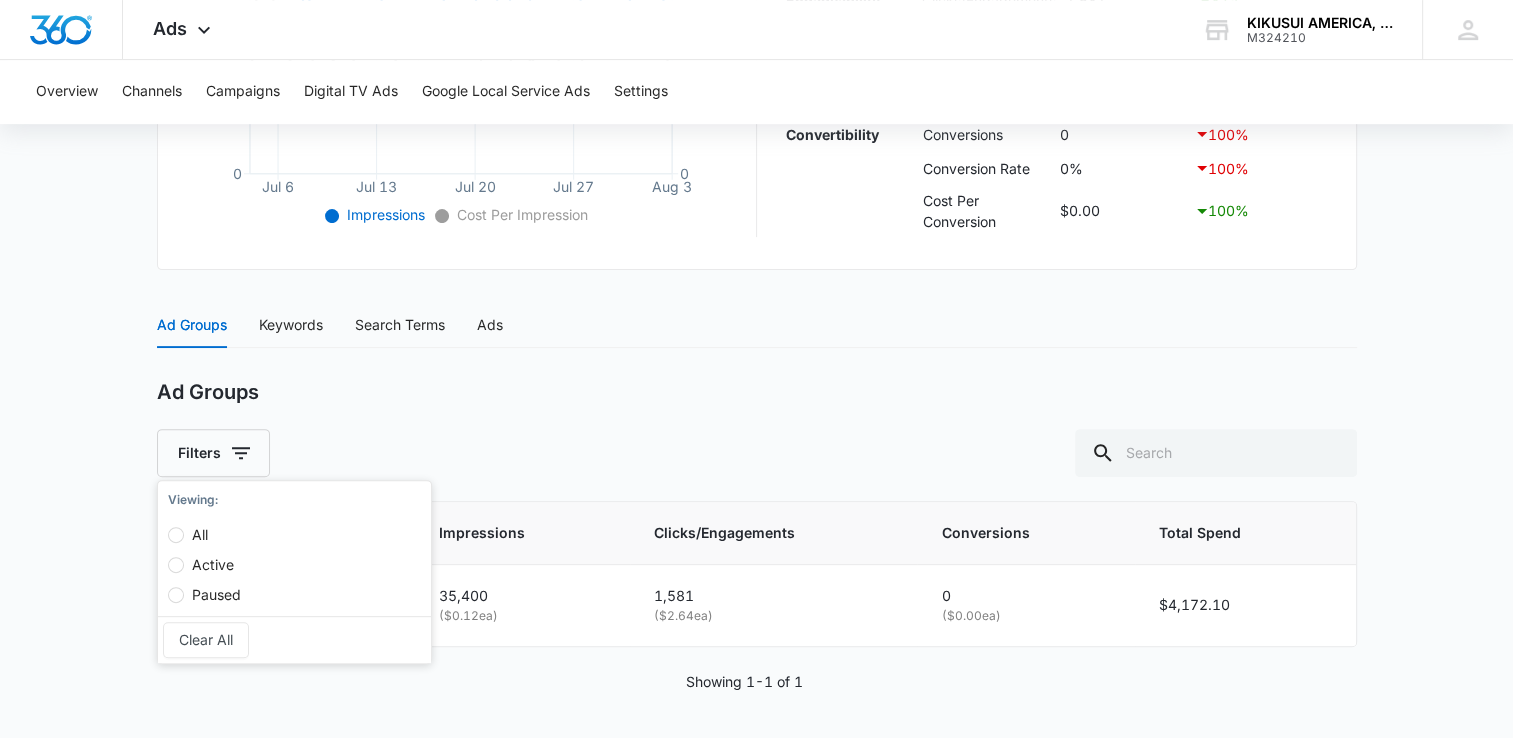 click on "All" at bounding box center [208, 525] 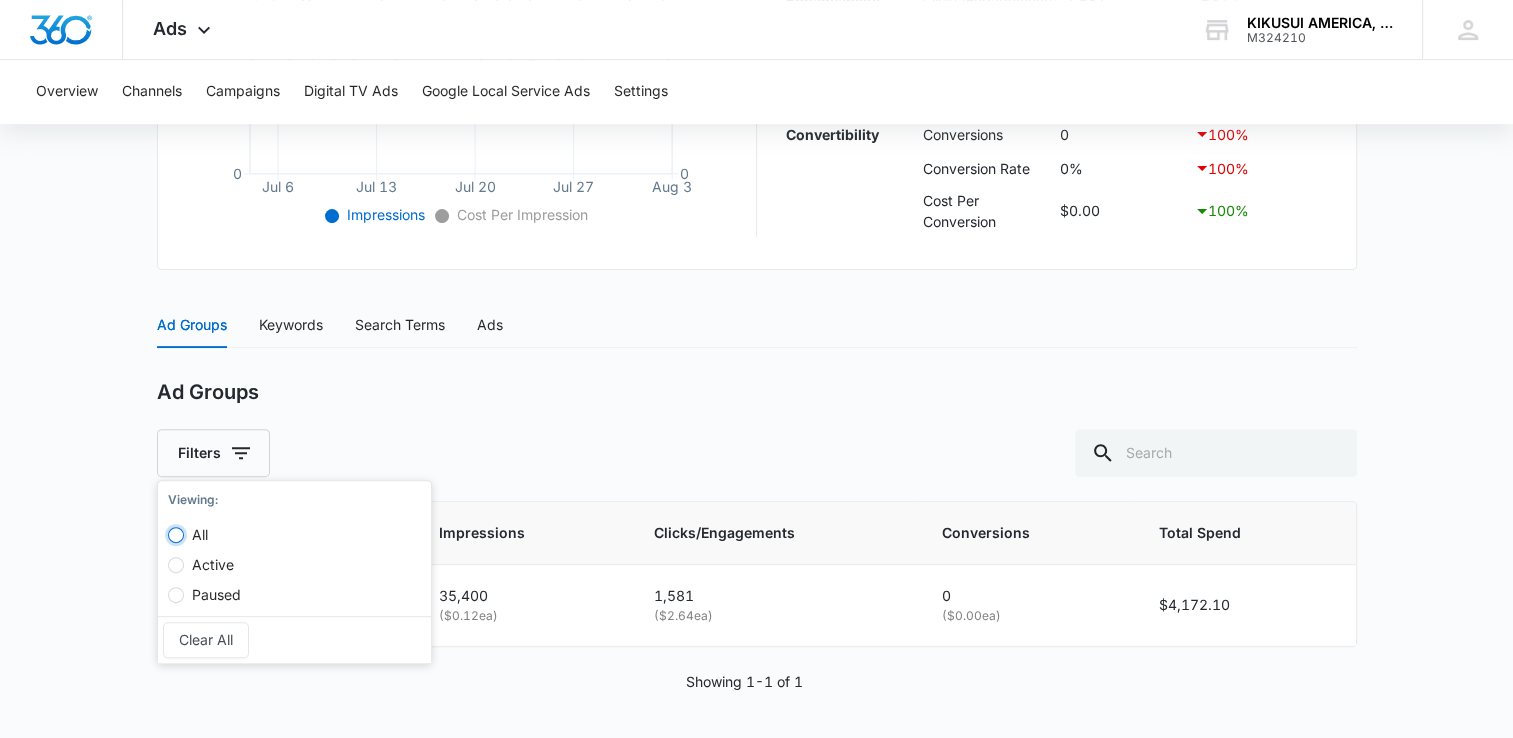 radio on "true" 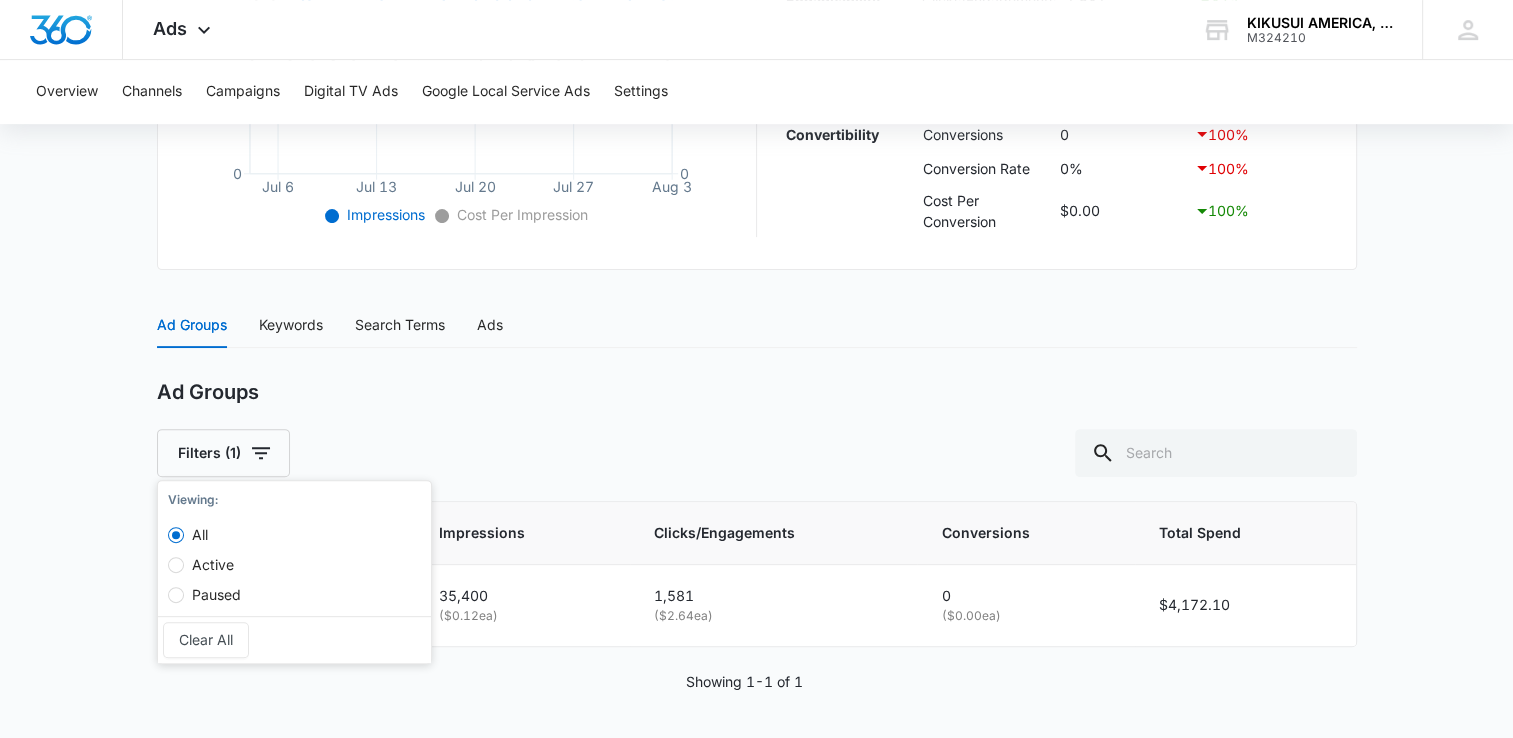 click on "Ad Groups" at bounding box center (757, 392) 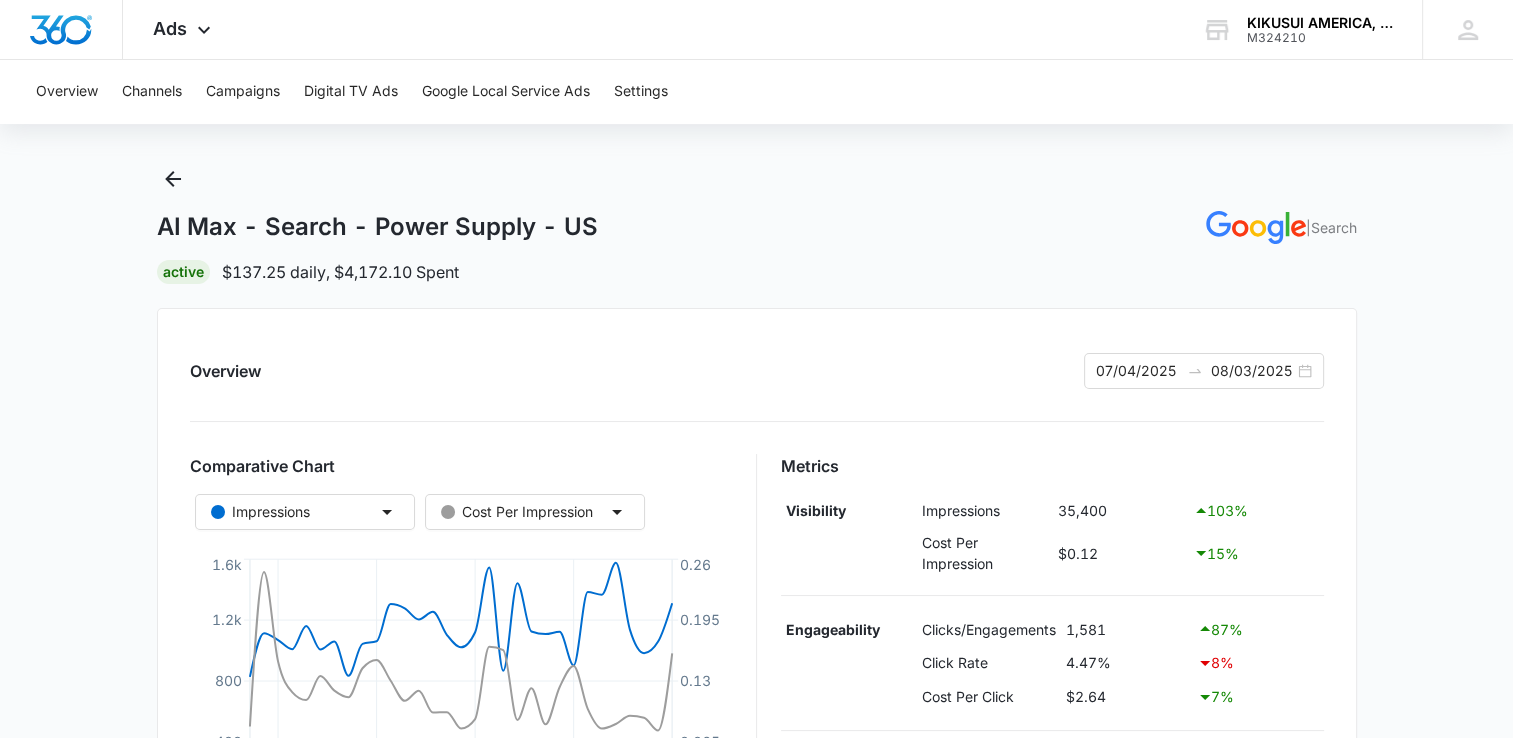 scroll, scrollTop: 0, scrollLeft: 0, axis: both 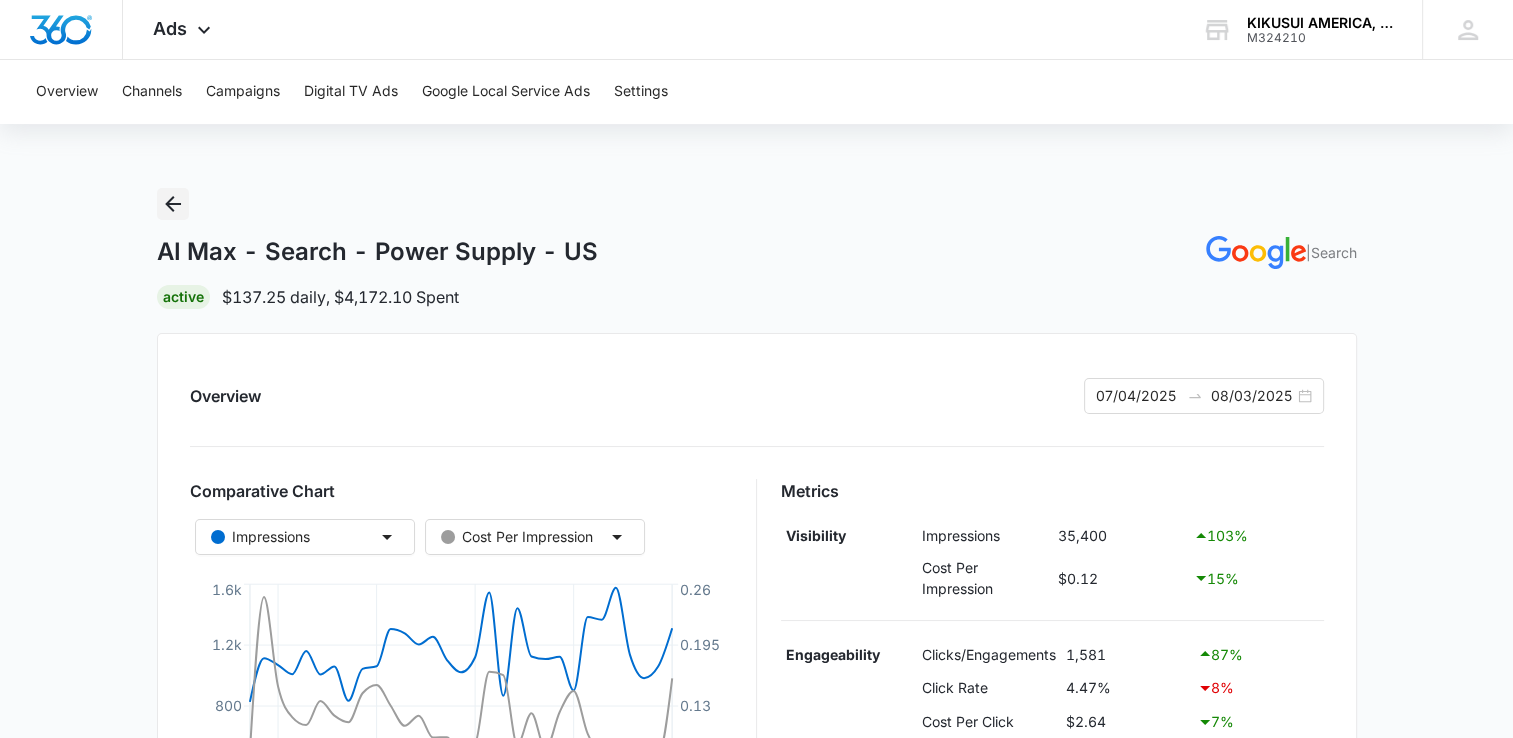 click 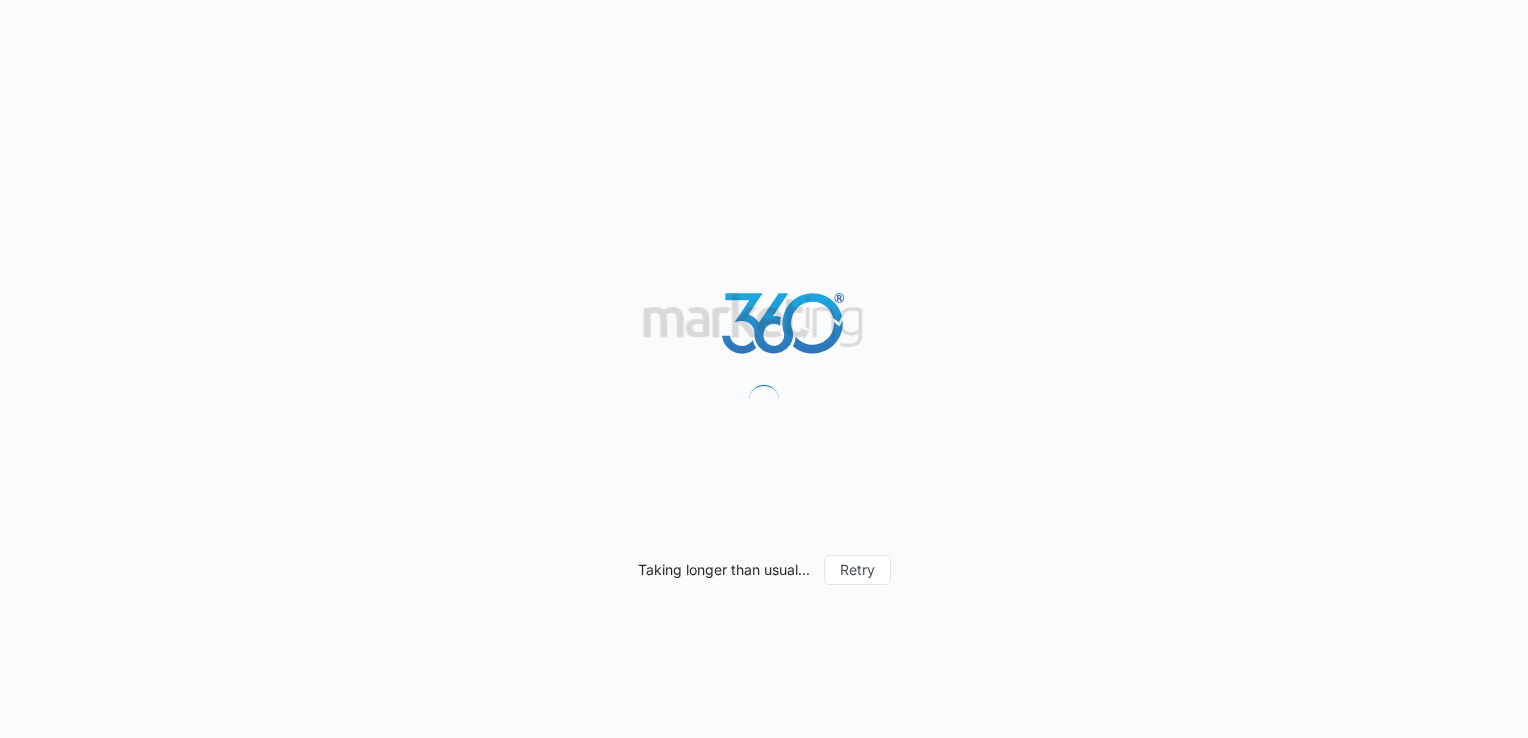 scroll, scrollTop: 0, scrollLeft: 0, axis: both 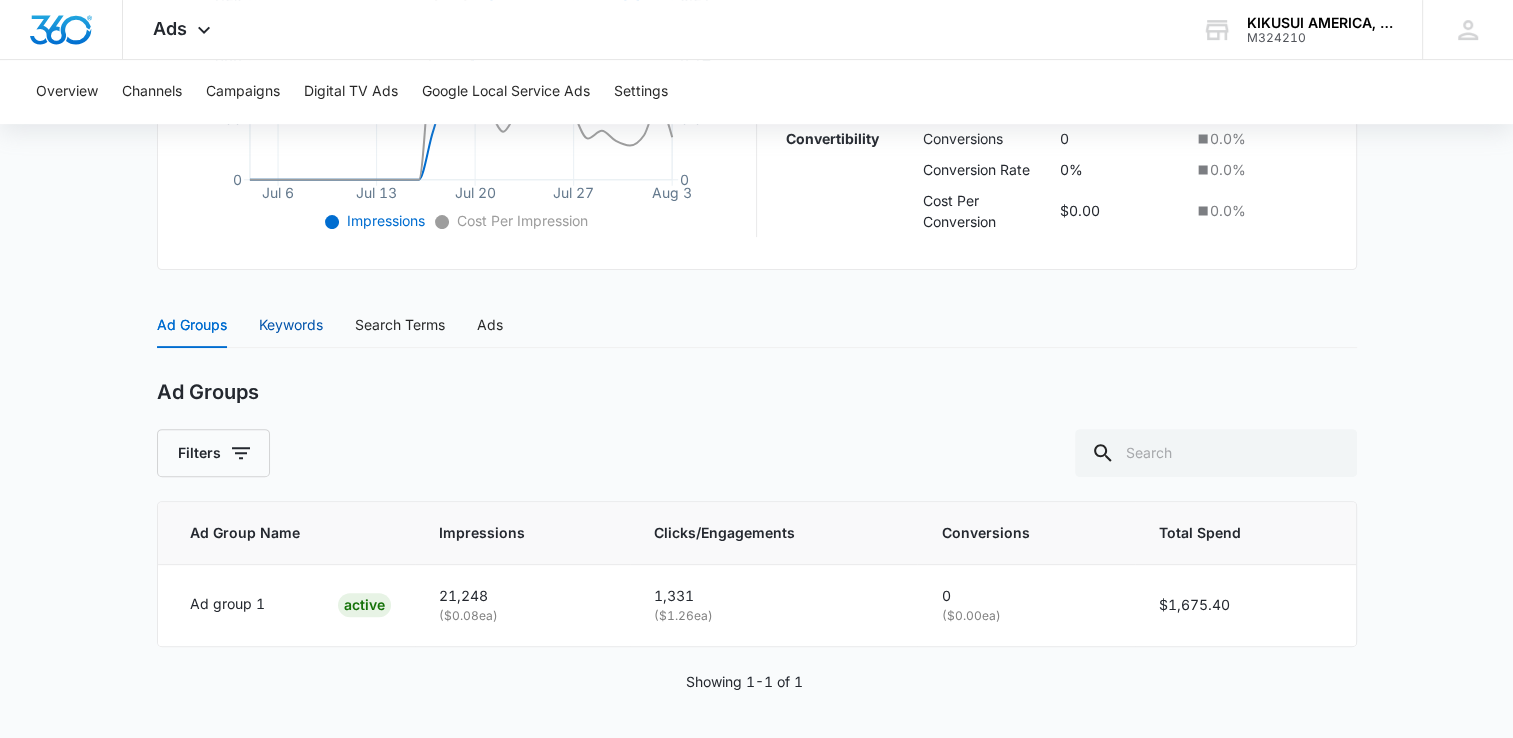 click on "Keywords" at bounding box center (291, 325) 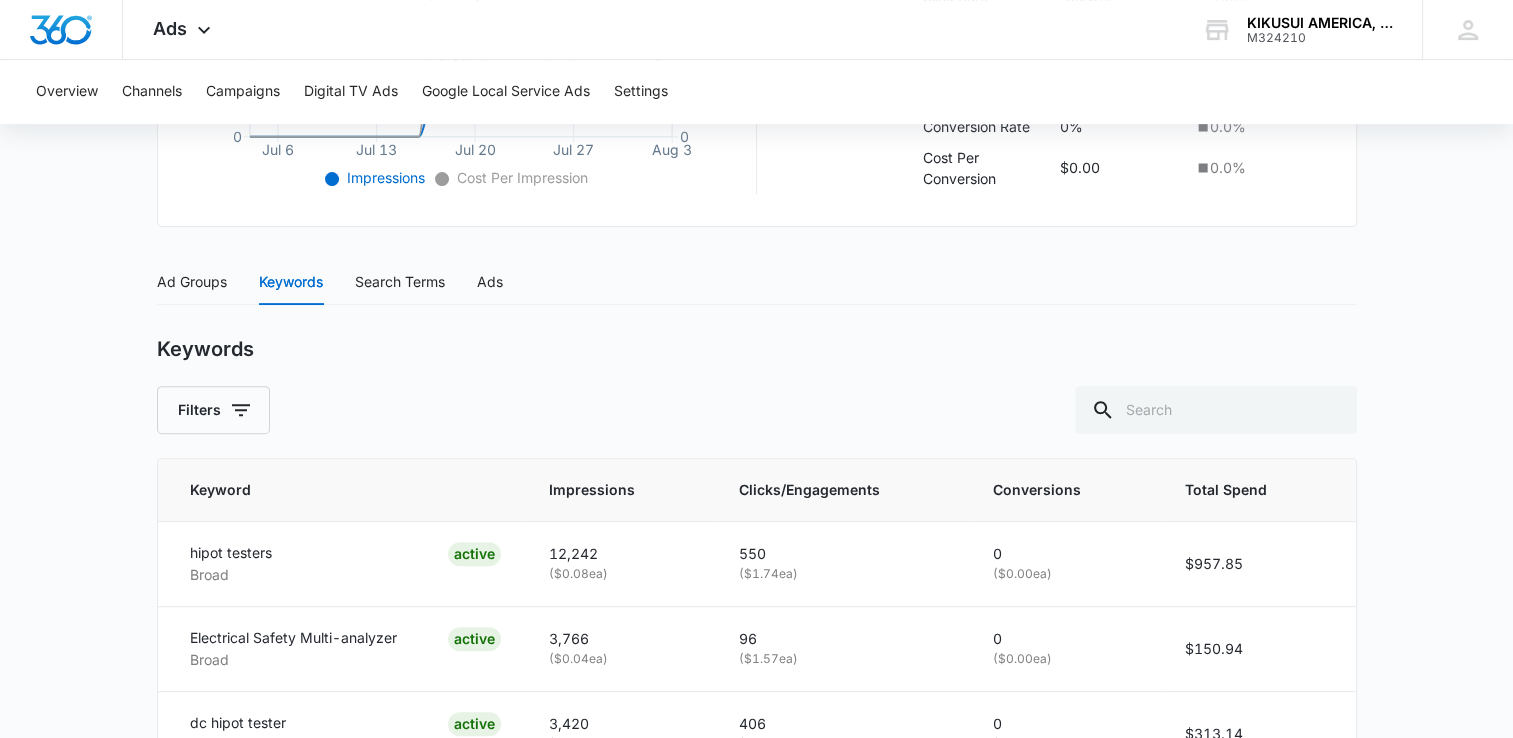 scroll, scrollTop: 591, scrollLeft: 0, axis: vertical 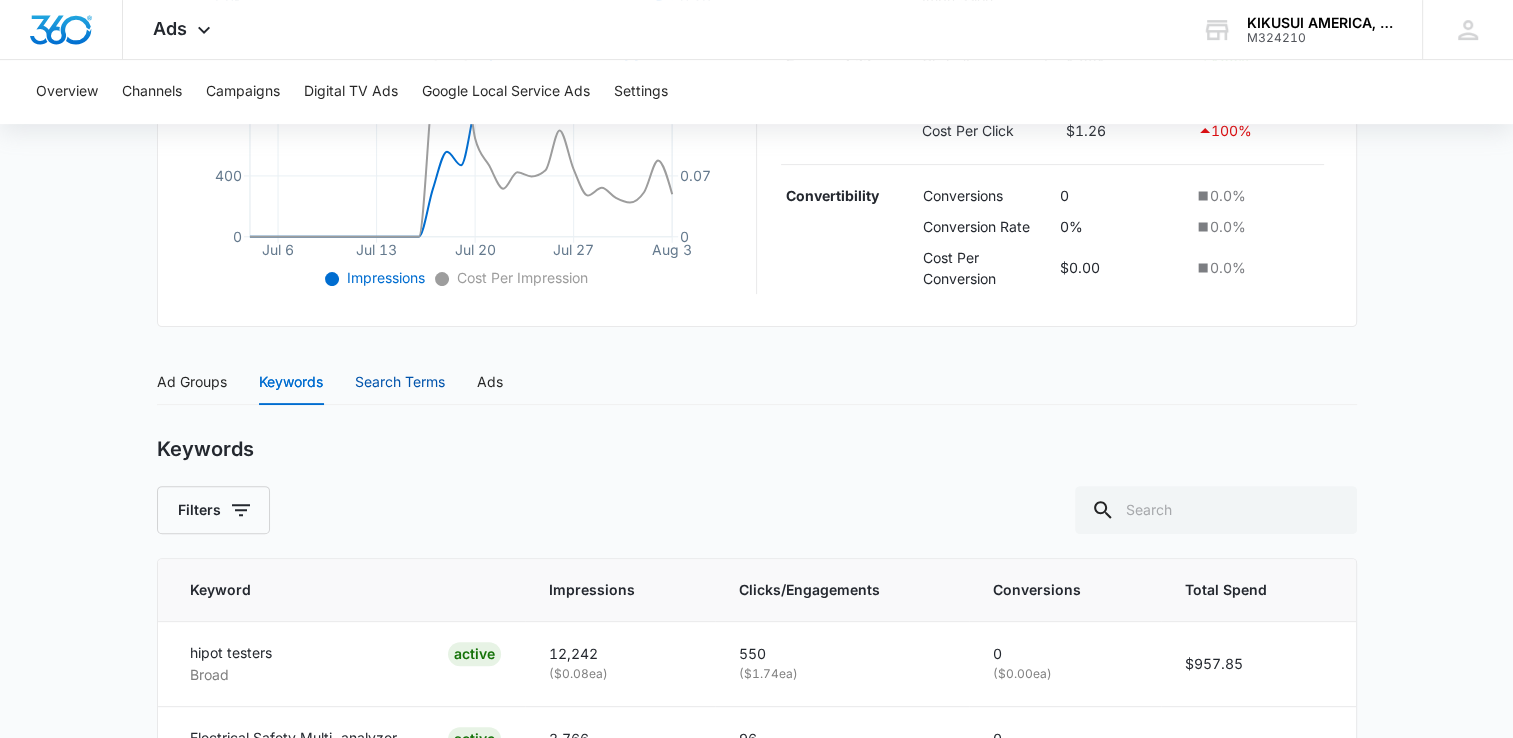click on "Search Terms" at bounding box center (400, 382) 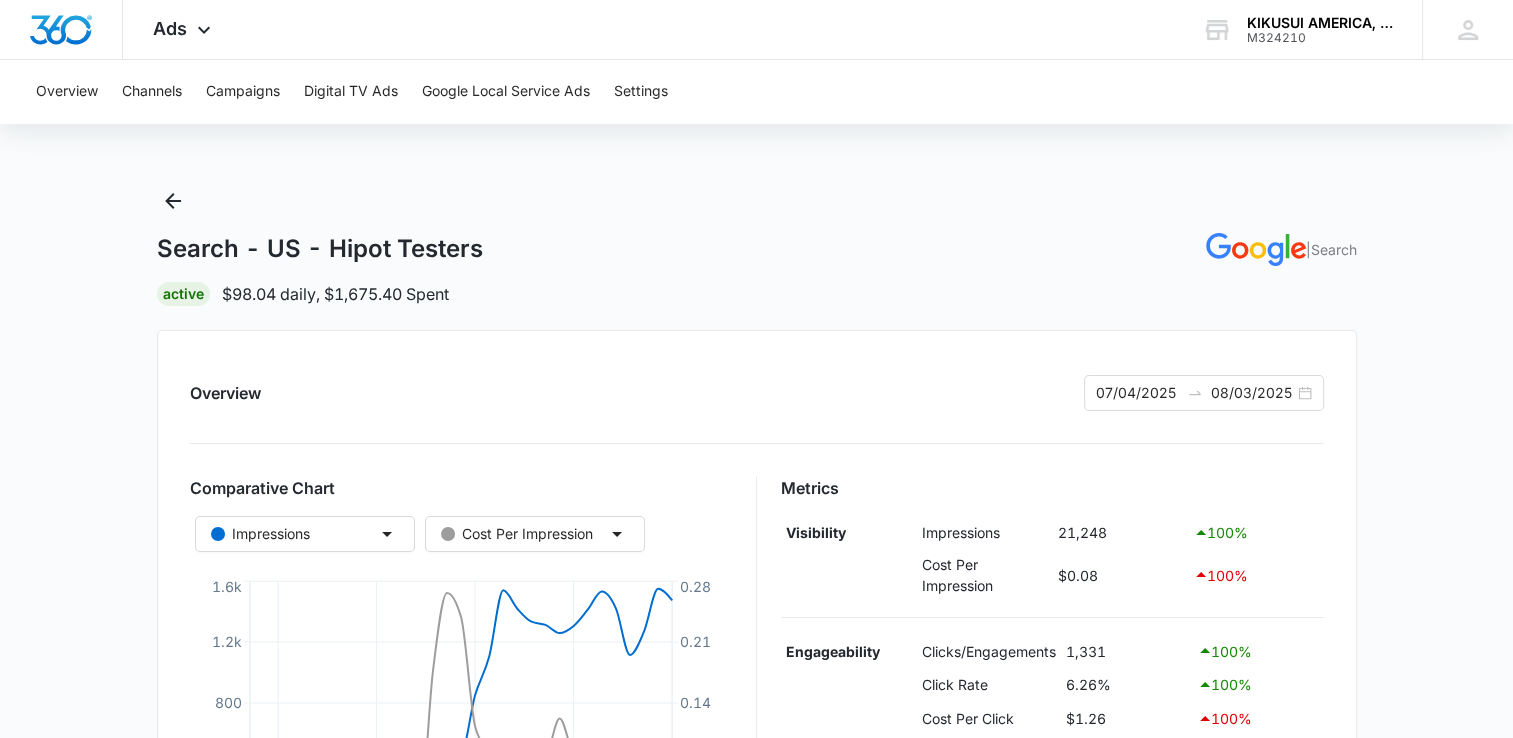 scroll, scrollTop: 0, scrollLeft: 0, axis: both 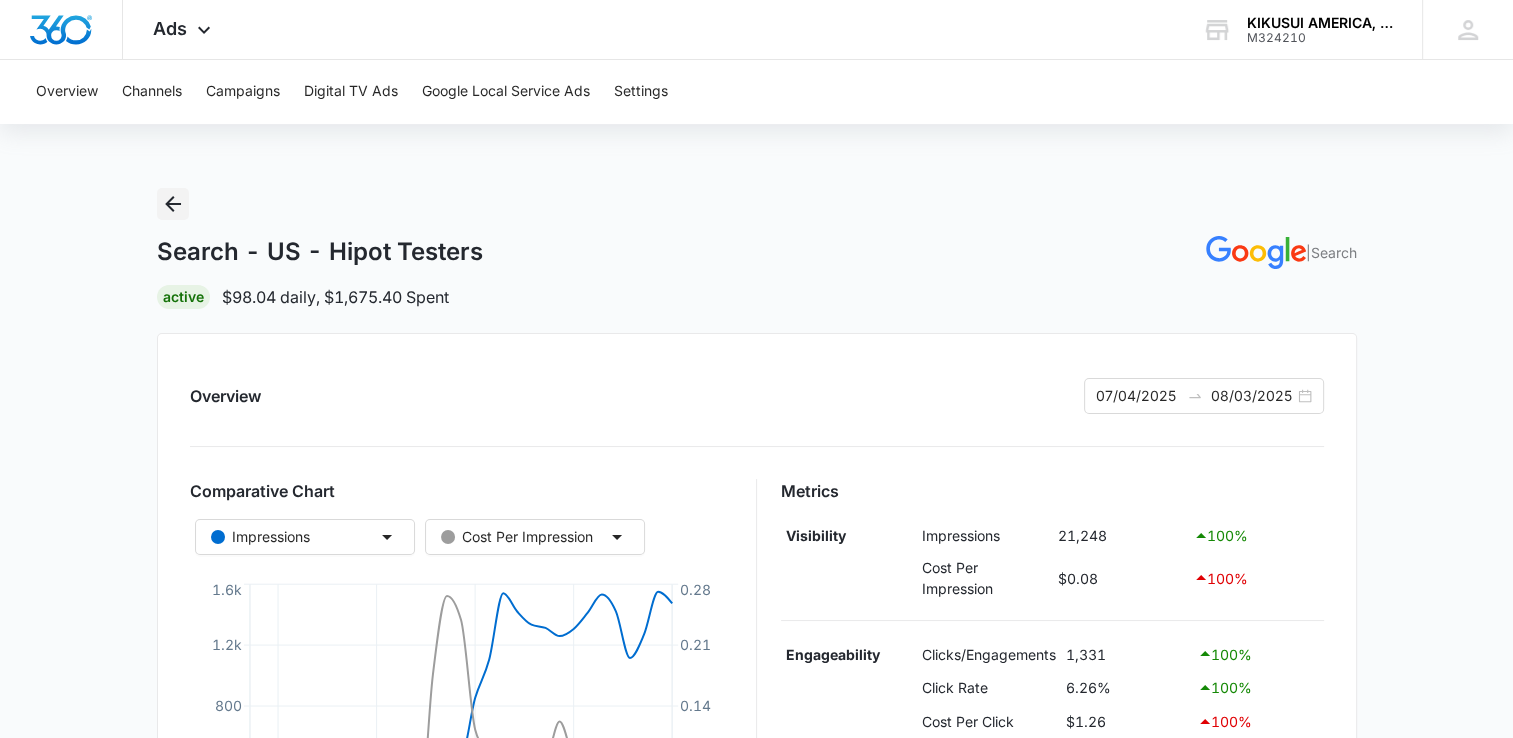click 